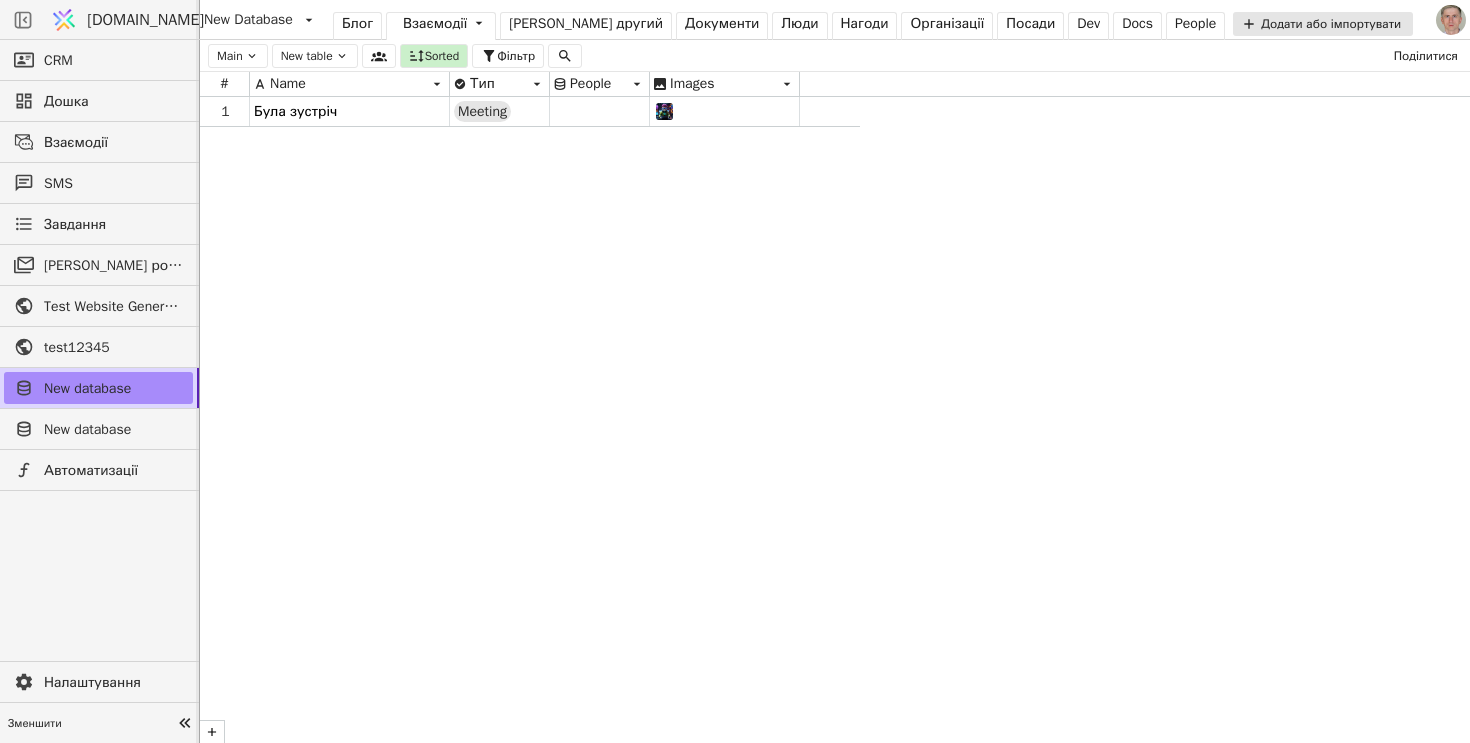 scroll, scrollTop: 0, scrollLeft: 0, axis: both 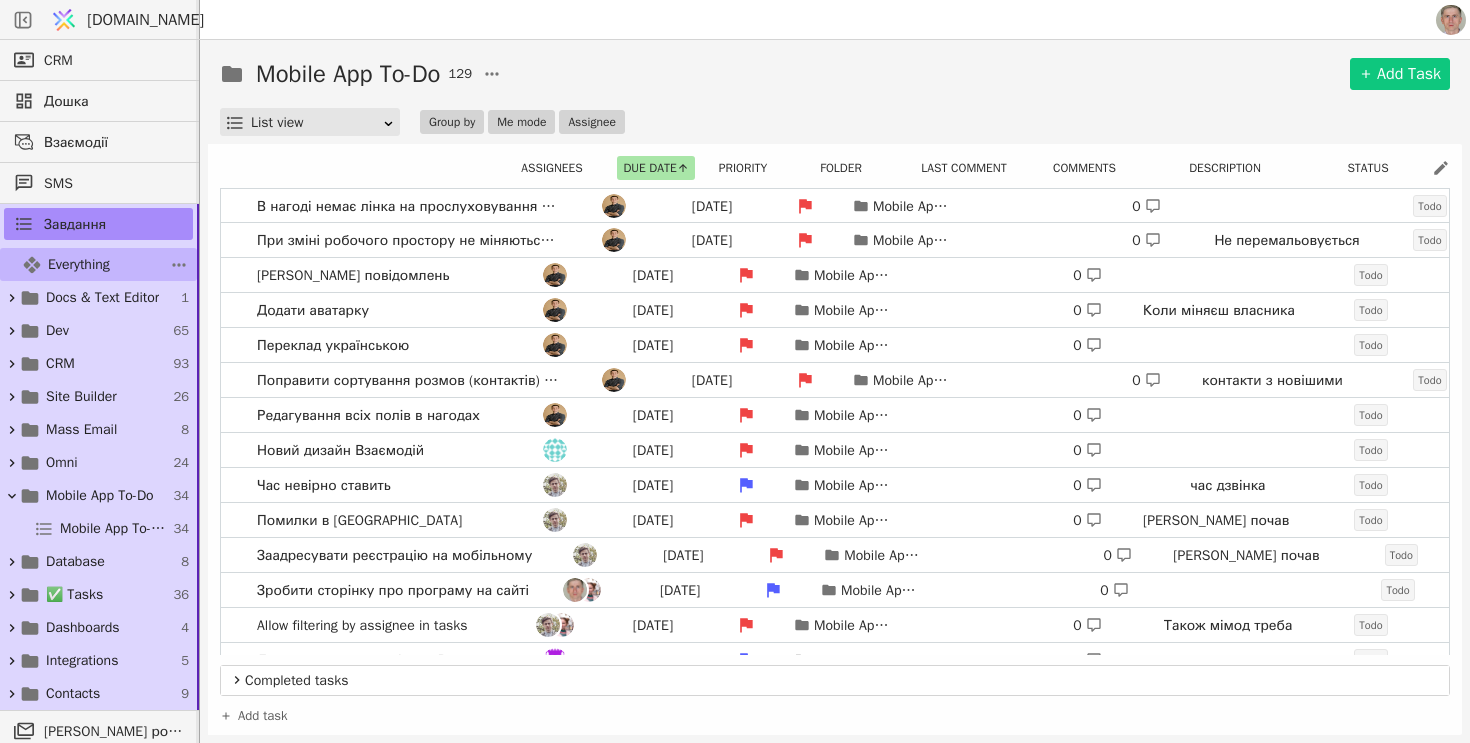click on "Everything" at bounding box center [79, 264] 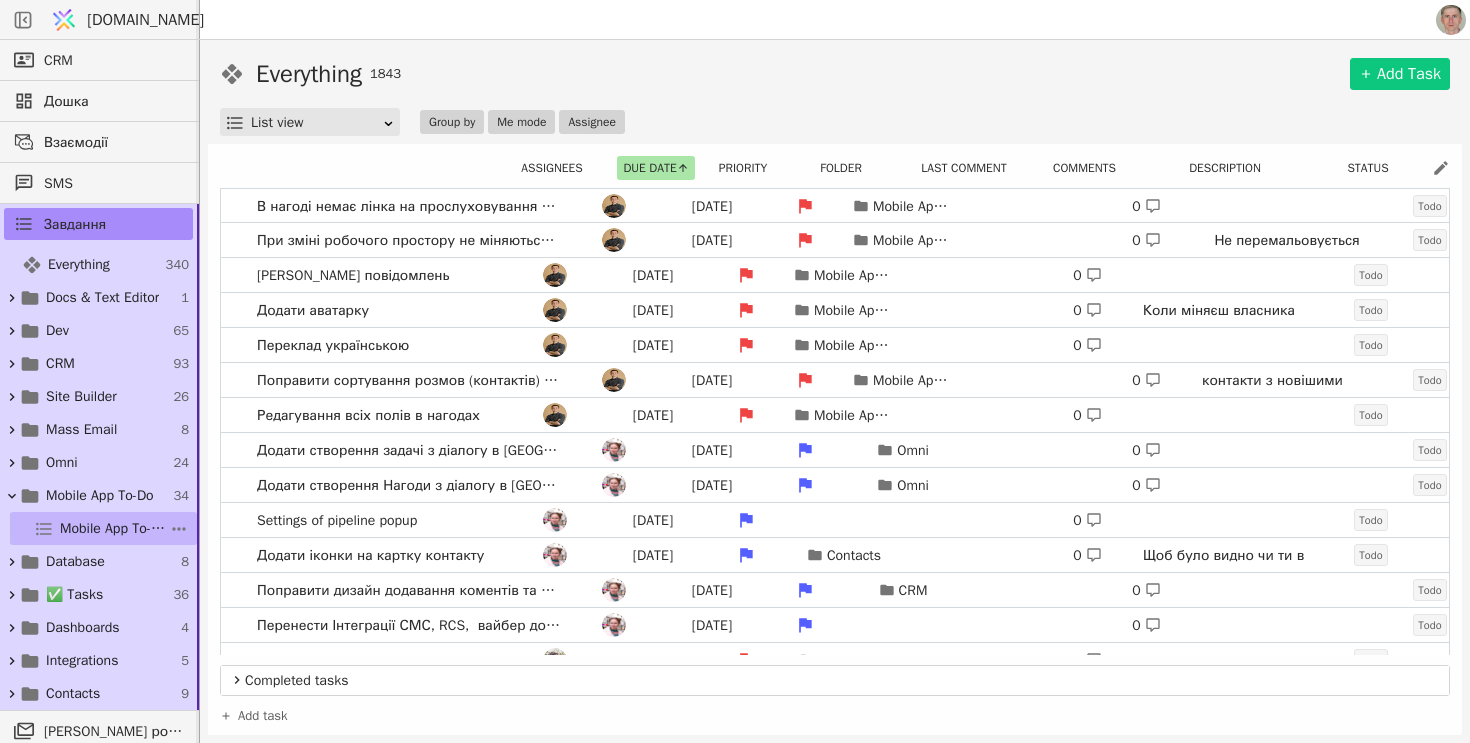 click on "Mobile App To-Do tasks" at bounding box center [114, 528] 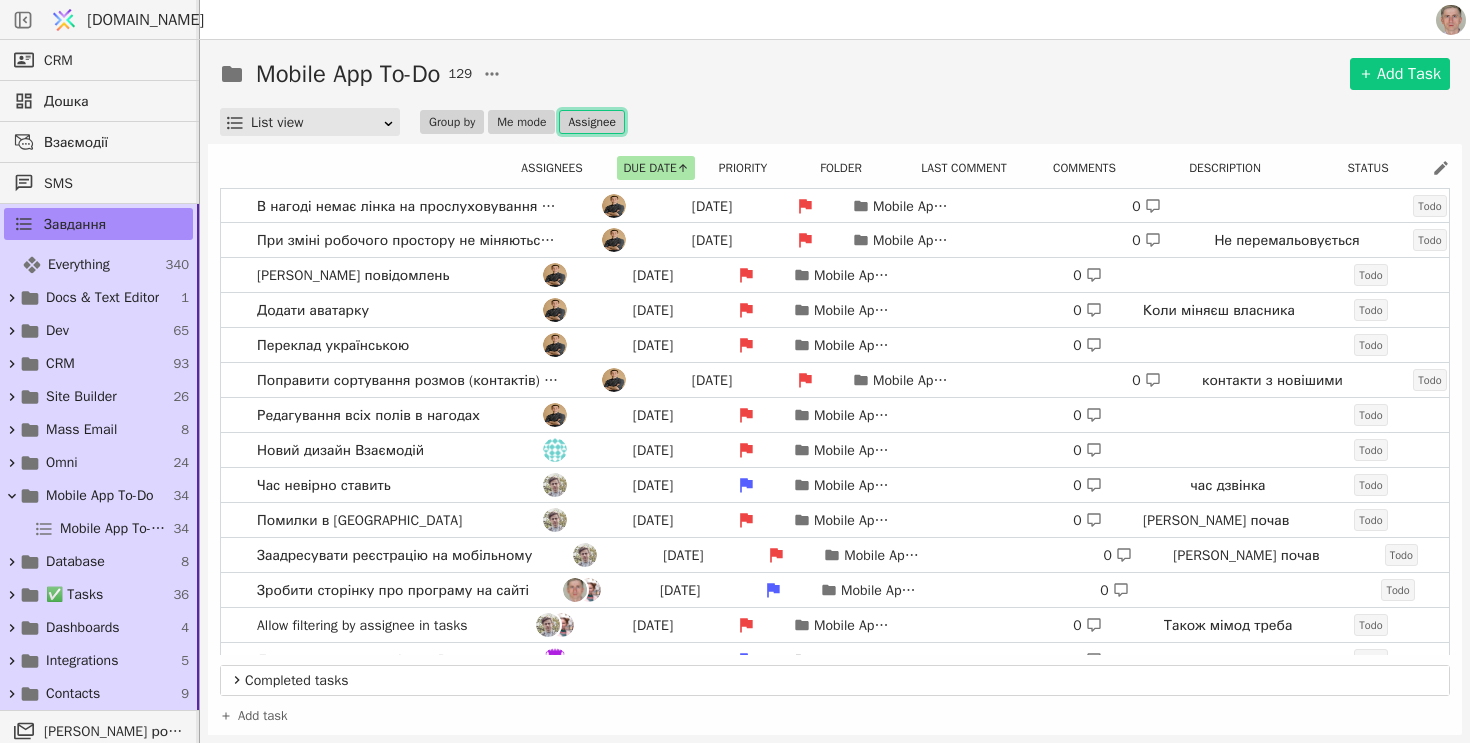 click on "Assignee" at bounding box center [591, 122] 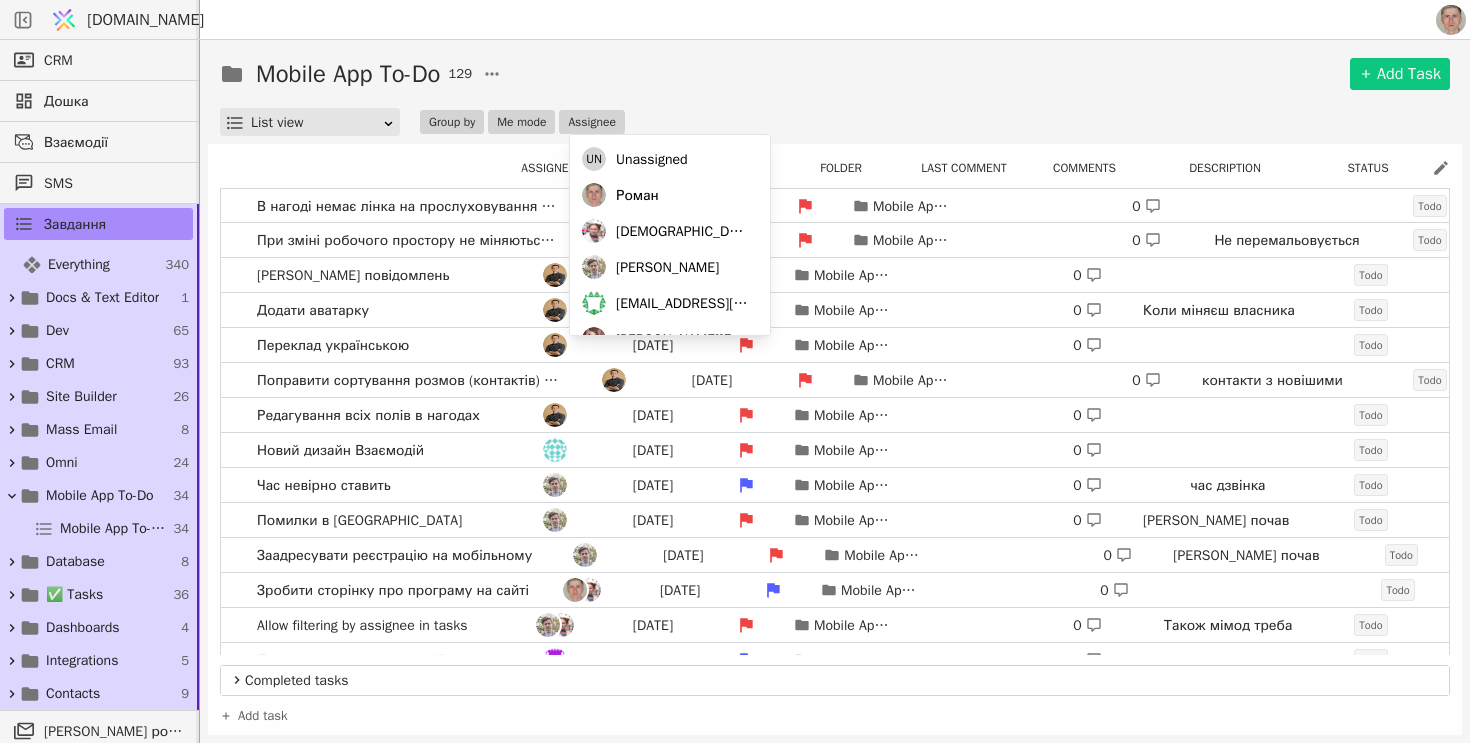 click on "Mobile App To-Do 129 Add Task List view Group by Me mode Assignee Assignees Due date Priority Folder Last comment Comments Description Status В нагоді немає лінка на прослуховування розмови [DATE] Mobile App To-Do 0   Todo При зміні робочого простору не міняються стадії [DATE] Mobile App To-Do 0   Не перемальовується Todo Вивід вайбер повідомлень [DATE] Mobile App To-Do 0   Todo Додати аватарку [DATE] Mobile App To-Do 0   Коли міняєш власника Нагоди Todo Переклад українською [DATE] Mobile App To-Do 0   Todo Поправити сортування розмов (контактів) у взаємодіях [DATE] Mobile App To-Do 0   контакти з новішими повідомленнями вверх Todo Редагування всіх полів в нагодах [DATE] Mobile App To-Do 0   Todo [DATE] Mobile App To-Do 0   0" at bounding box center (835, 391) 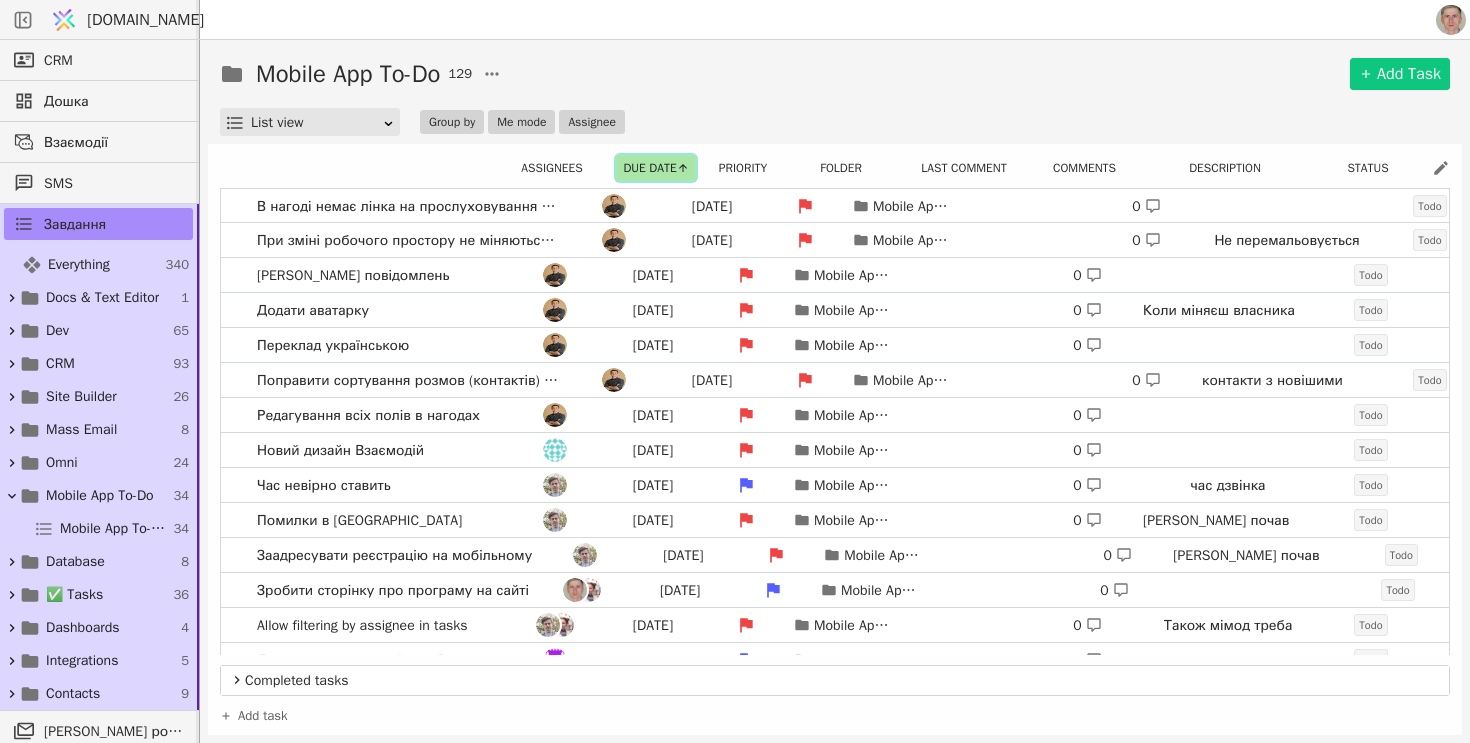 click on "Due date" at bounding box center [655, 168] 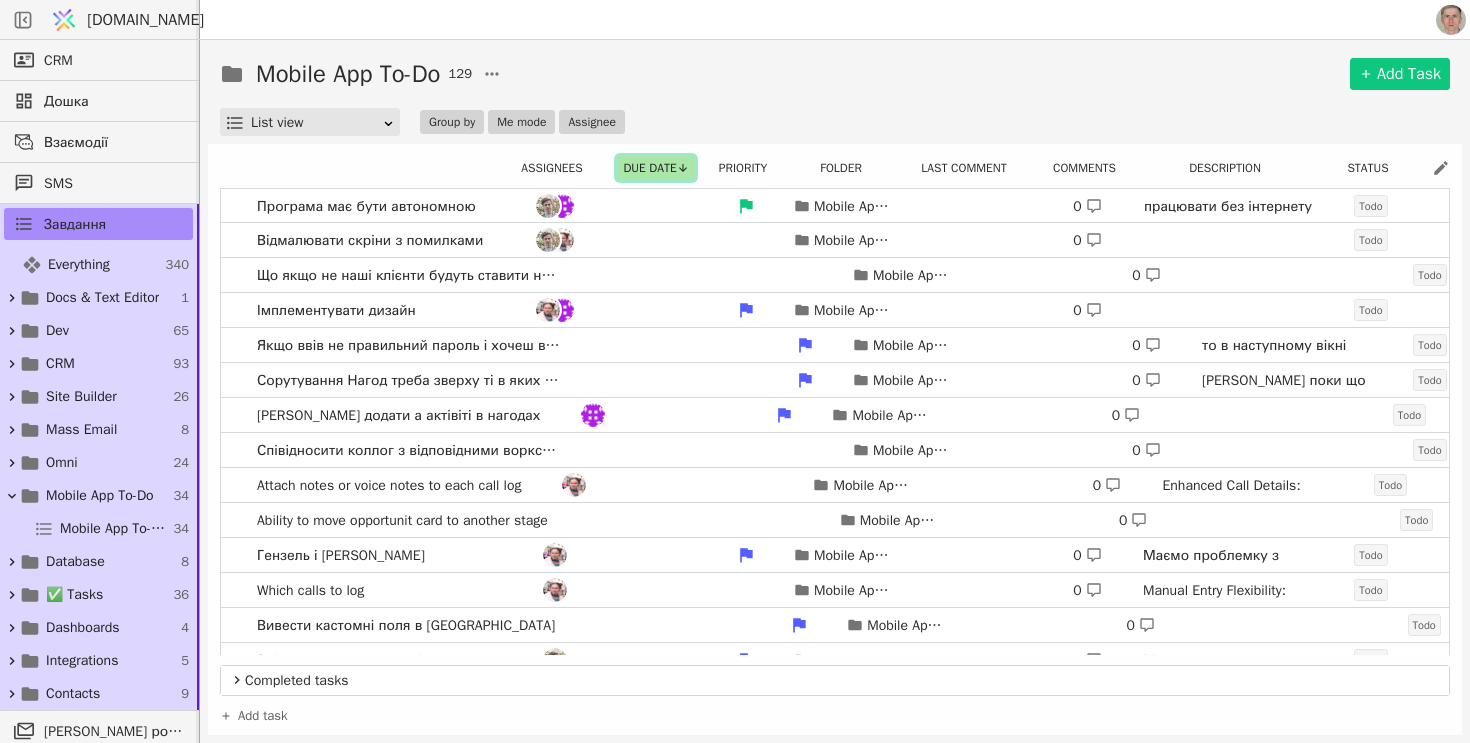 click on "Due date" at bounding box center [655, 168] 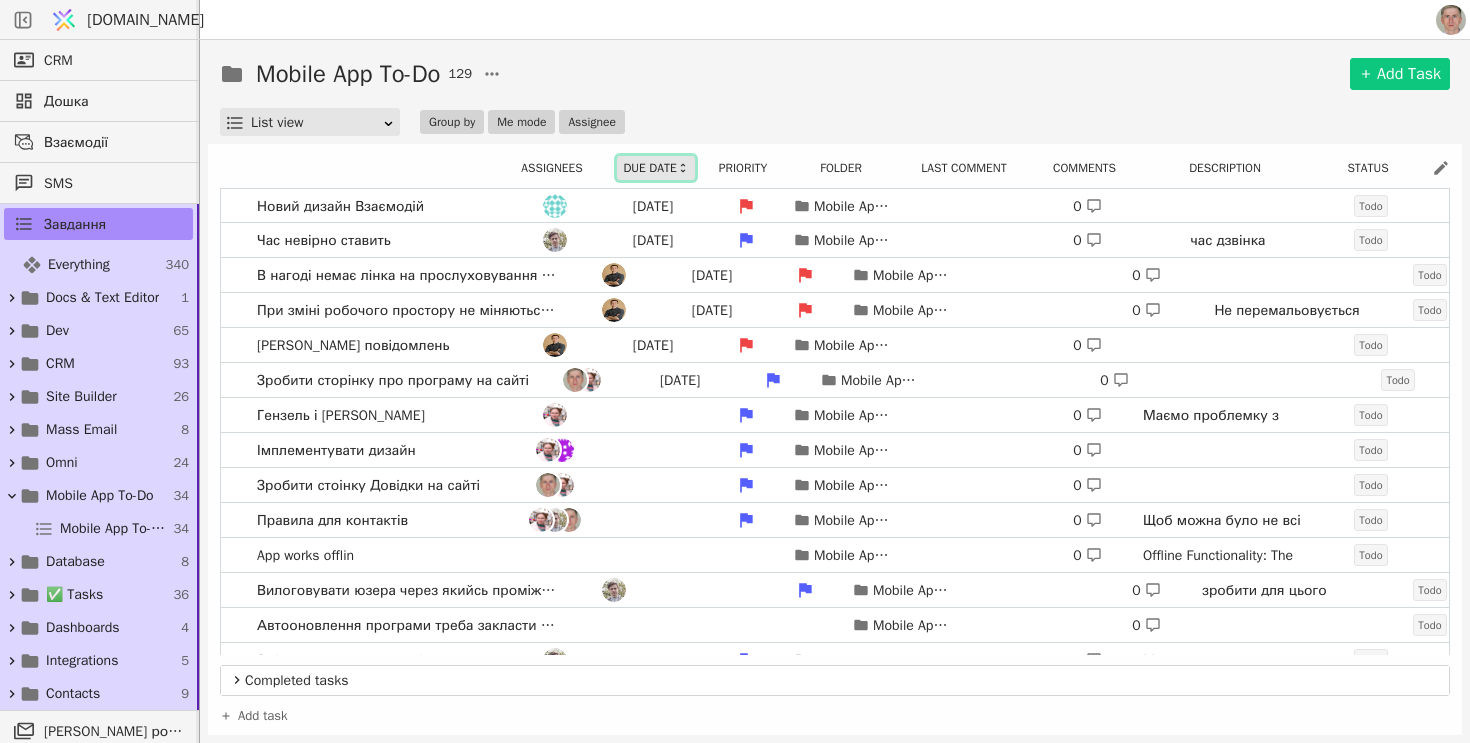 click on "Due date" at bounding box center [655, 168] 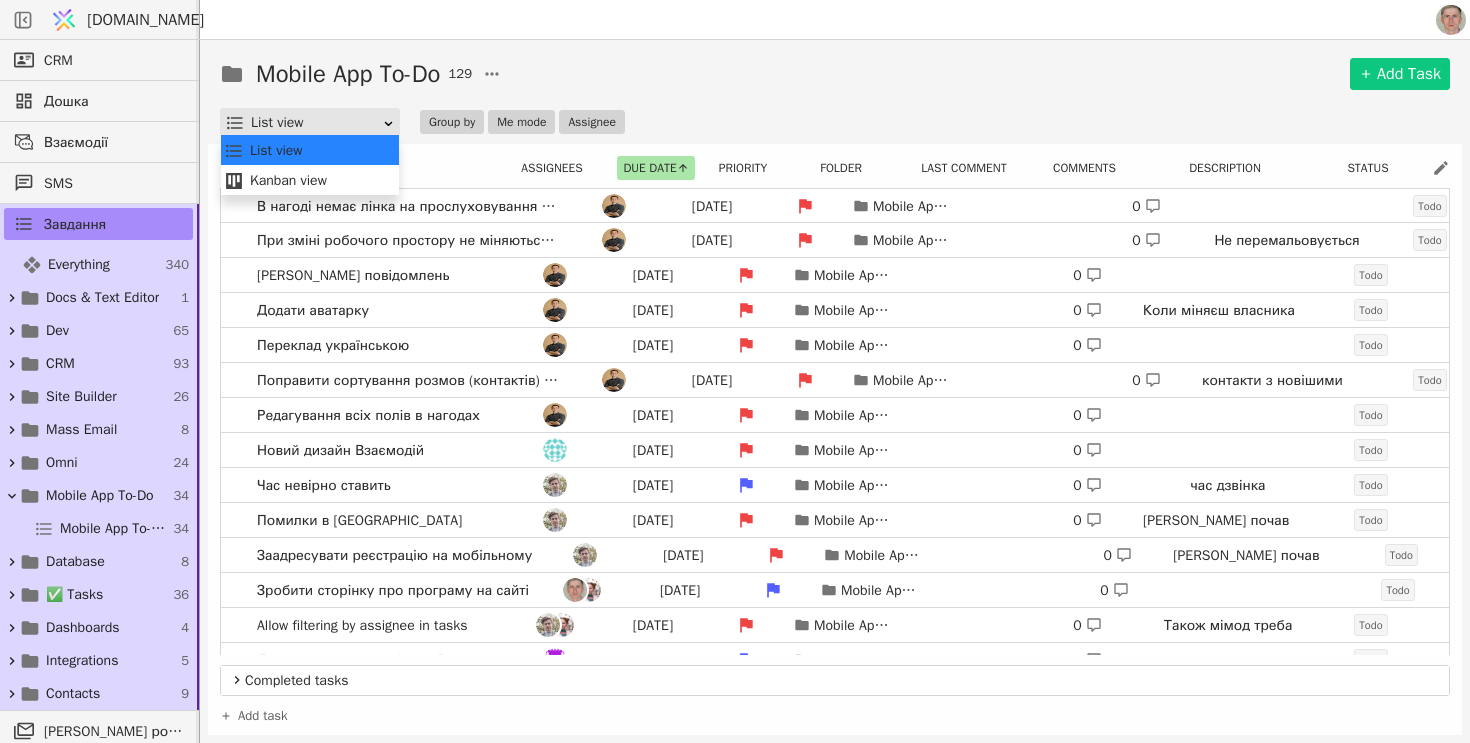click on "List view" at bounding box center (316, 123) 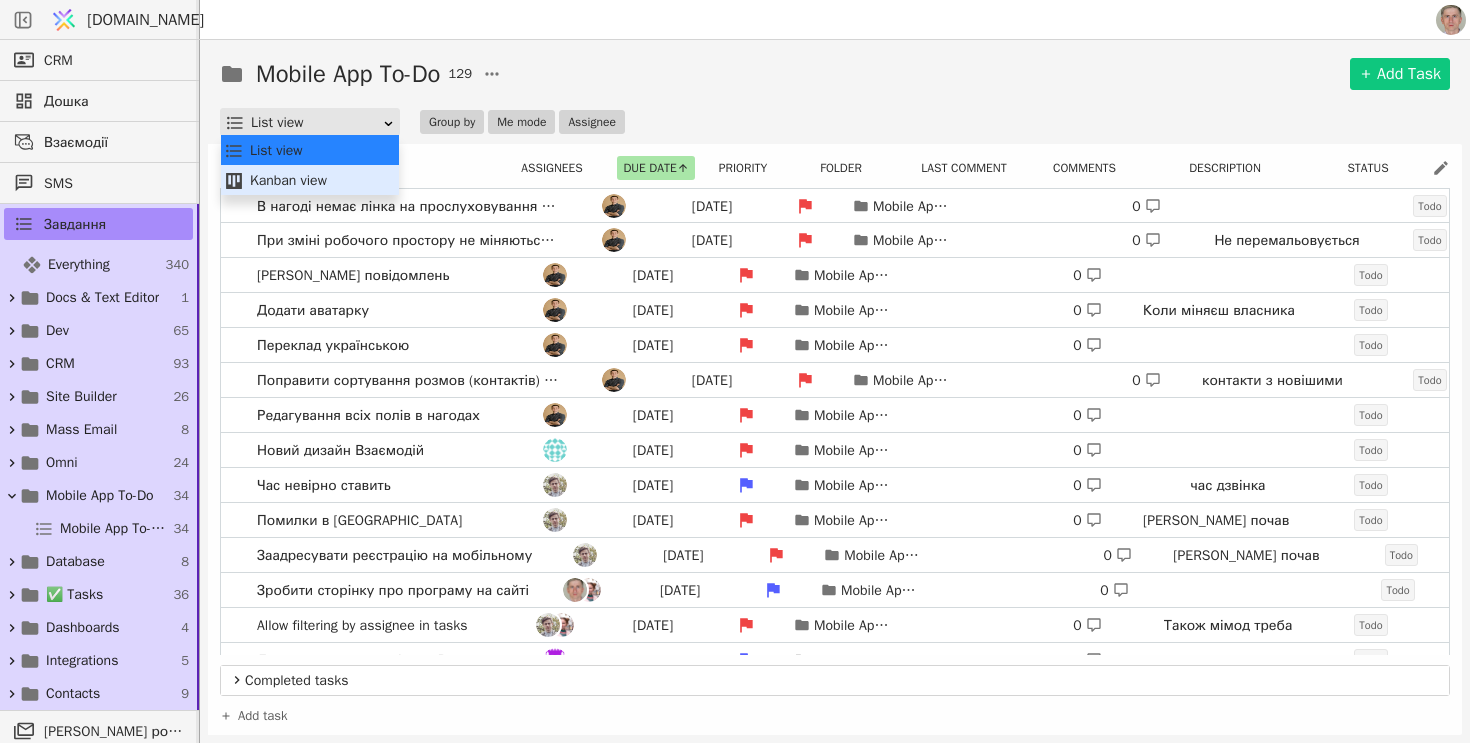 click on "Kanban view" at bounding box center (310, 181) 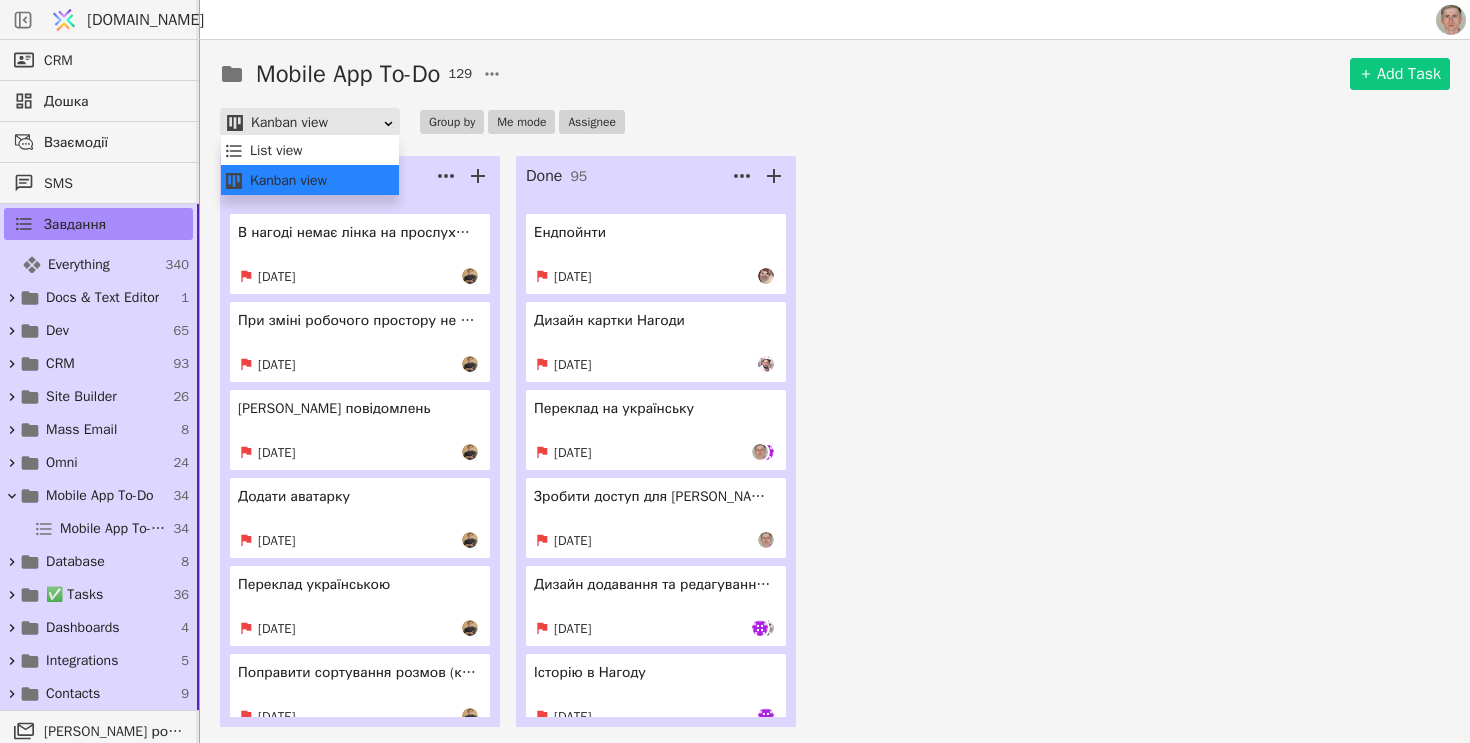 click on "Kanban view" at bounding box center [316, 123] 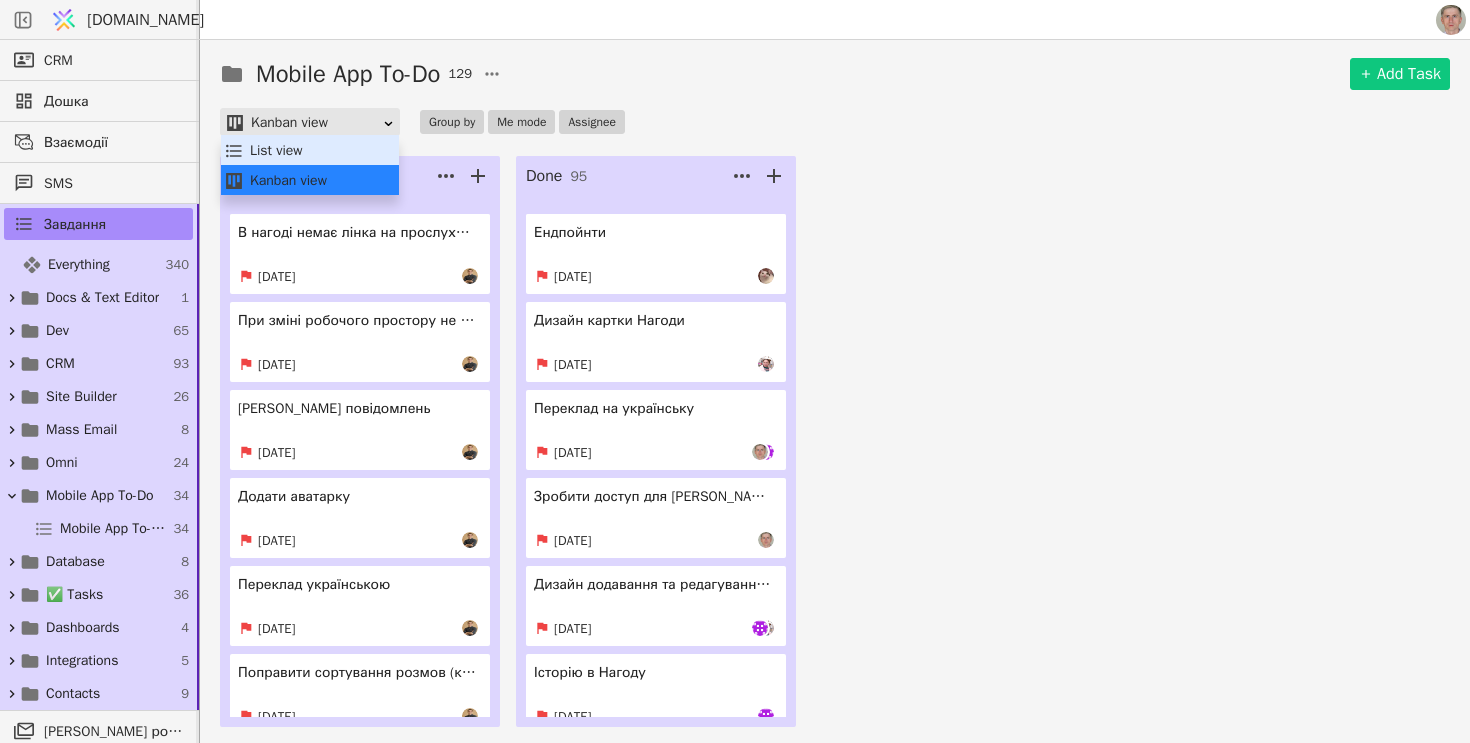 click on "List view" at bounding box center (310, 151) 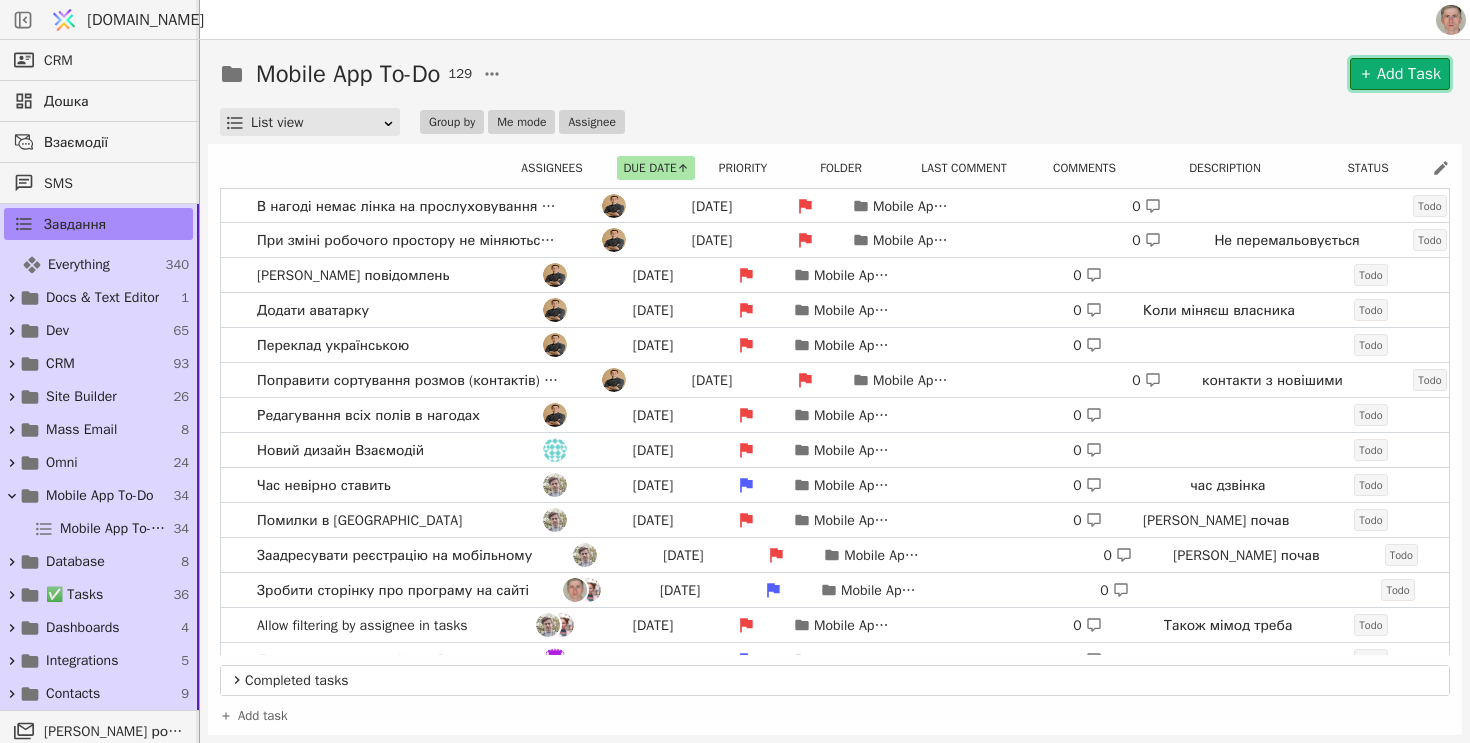 click on "Add Task" at bounding box center (1400, 74) 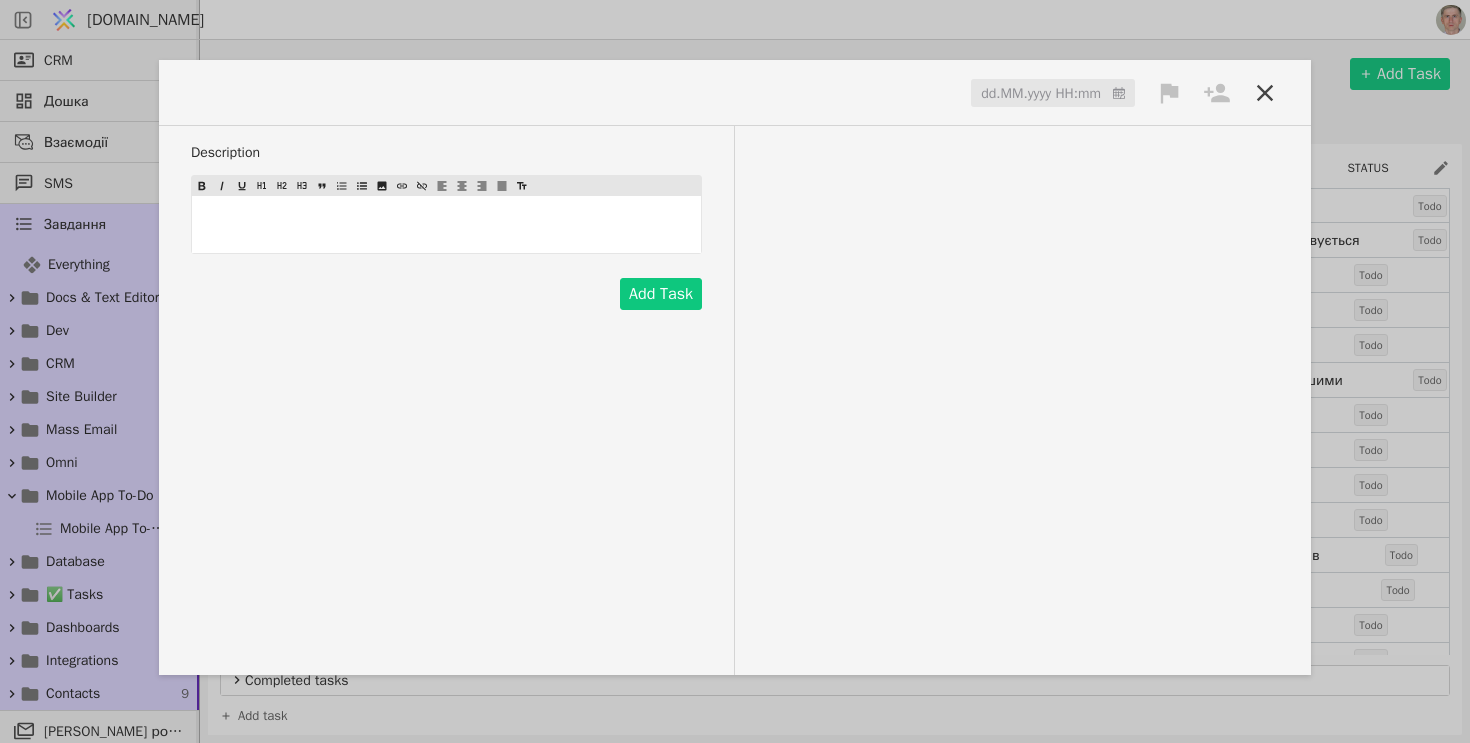 click at bounding box center (251, 92) 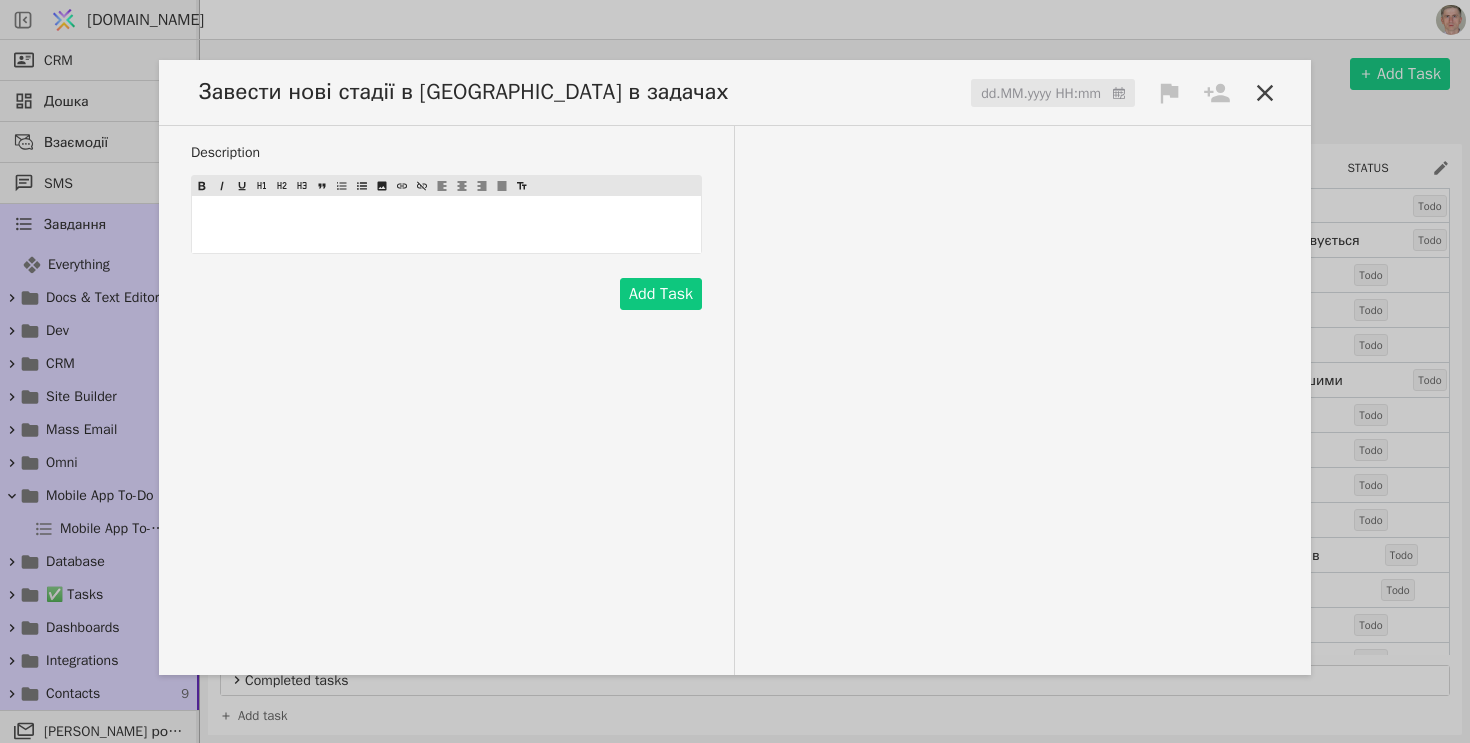 click at bounding box center (1053, 94) 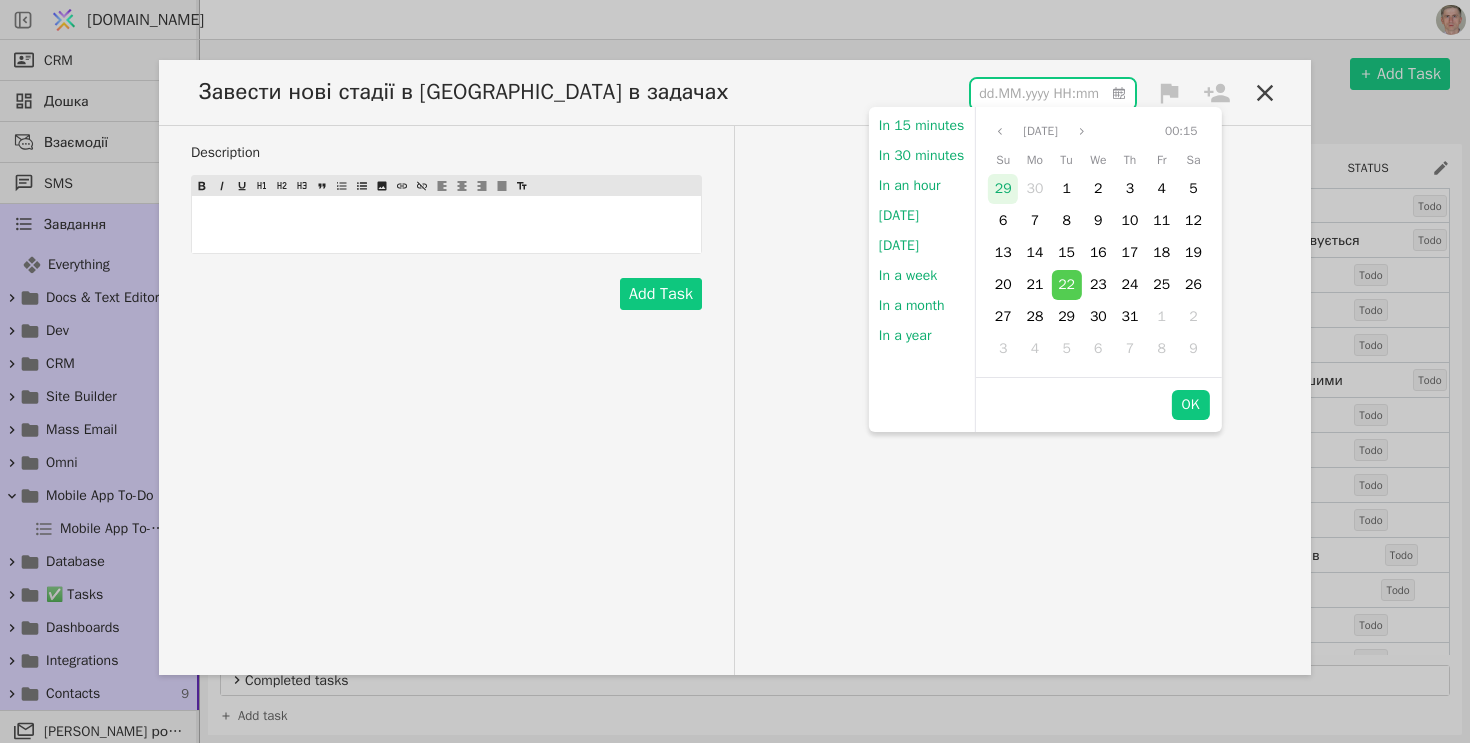 click on "29" at bounding box center [1003, 188] 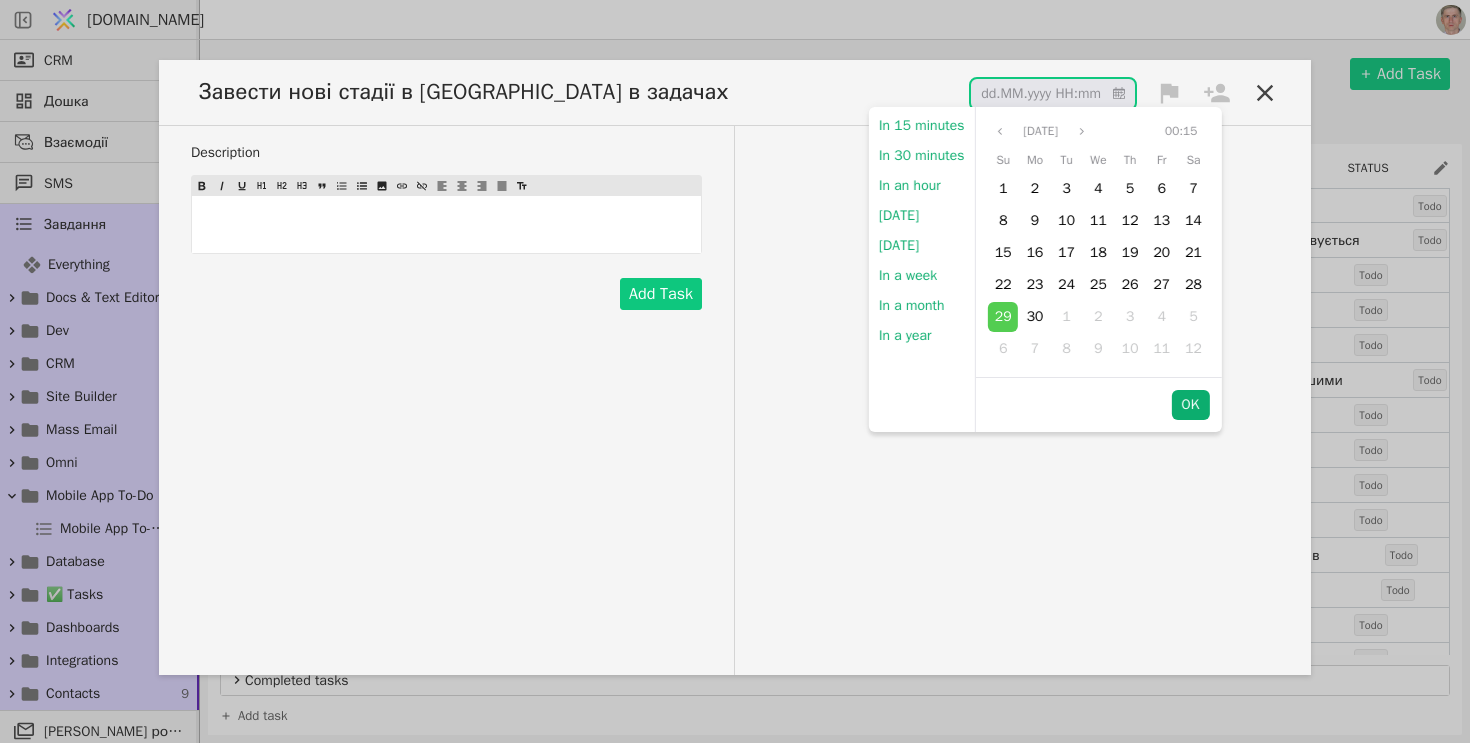 click on "OK" at bounding box center [1190, 405] 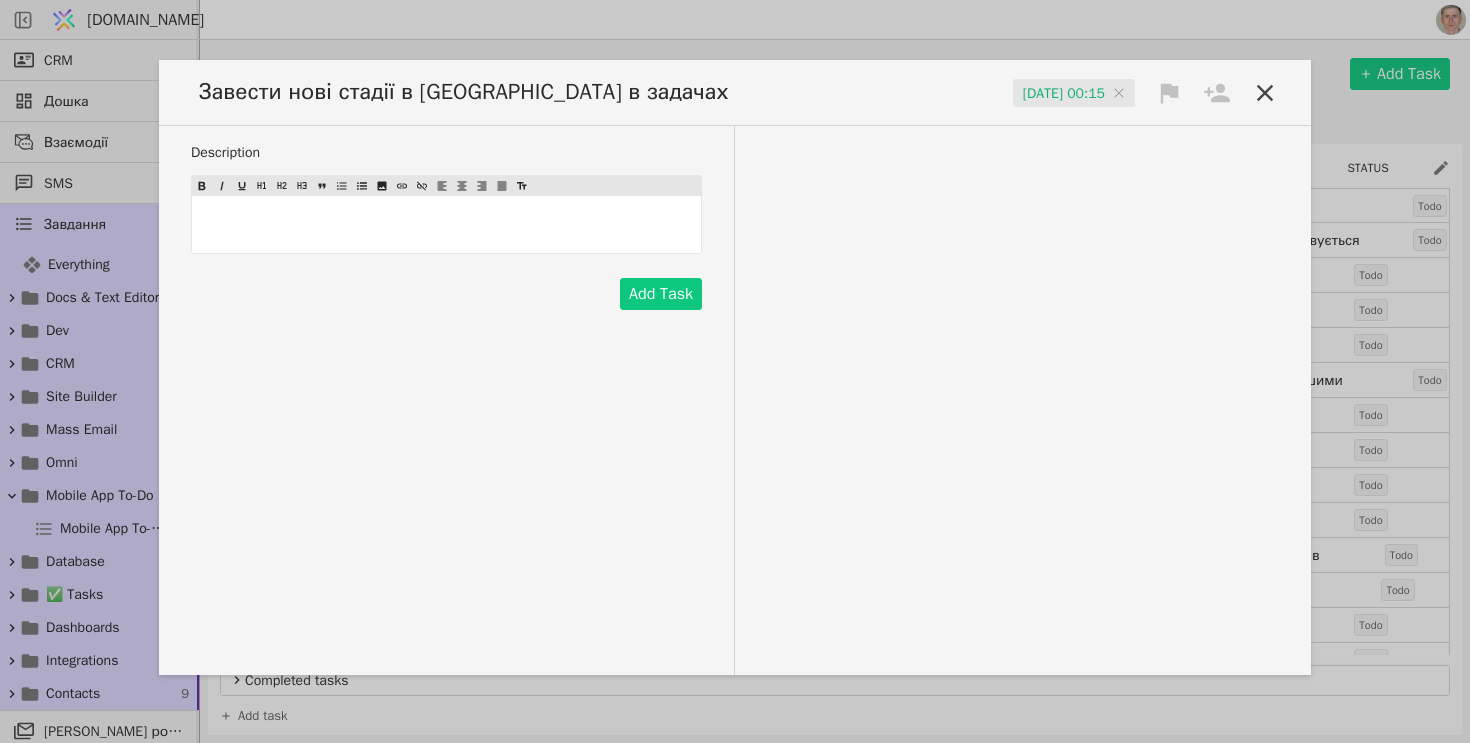 click 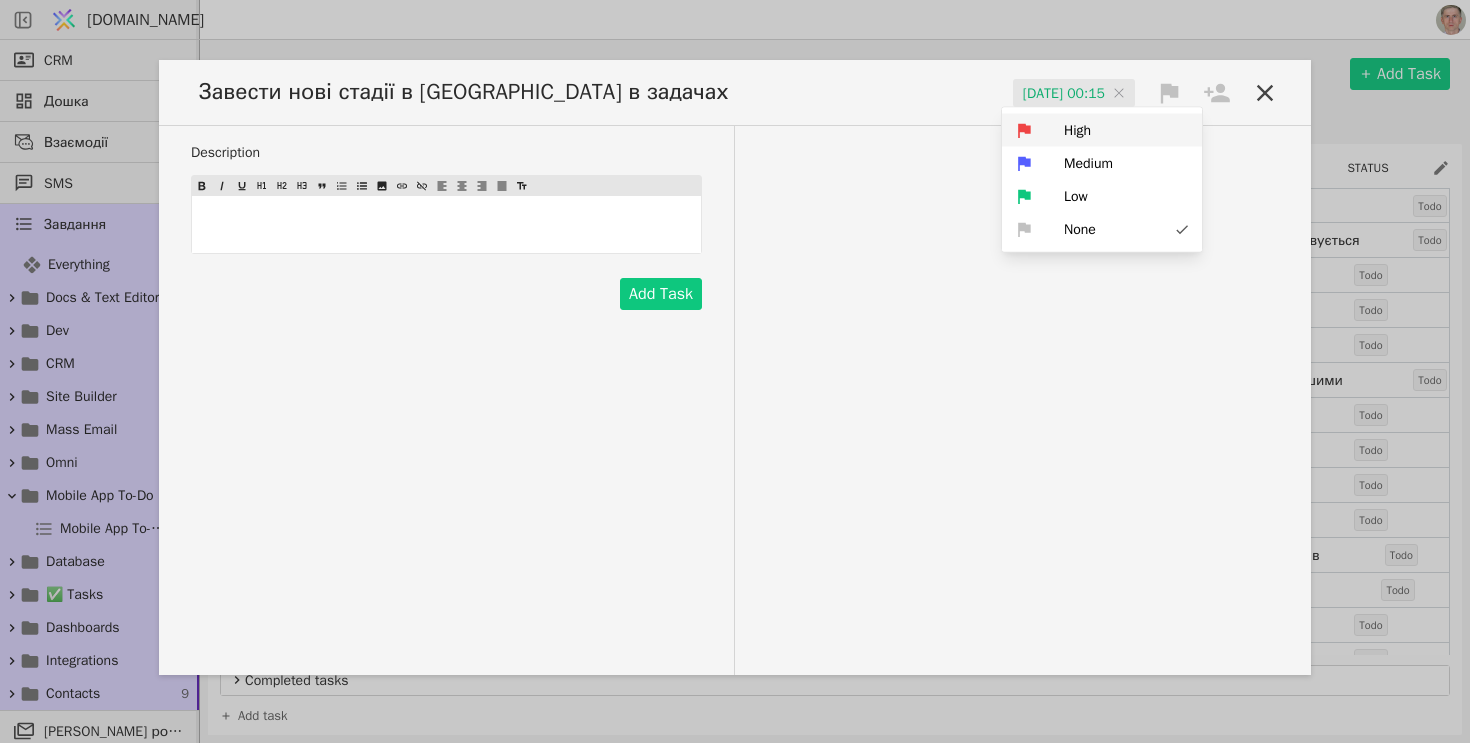click on "High" at bounding box center (1102, 130) 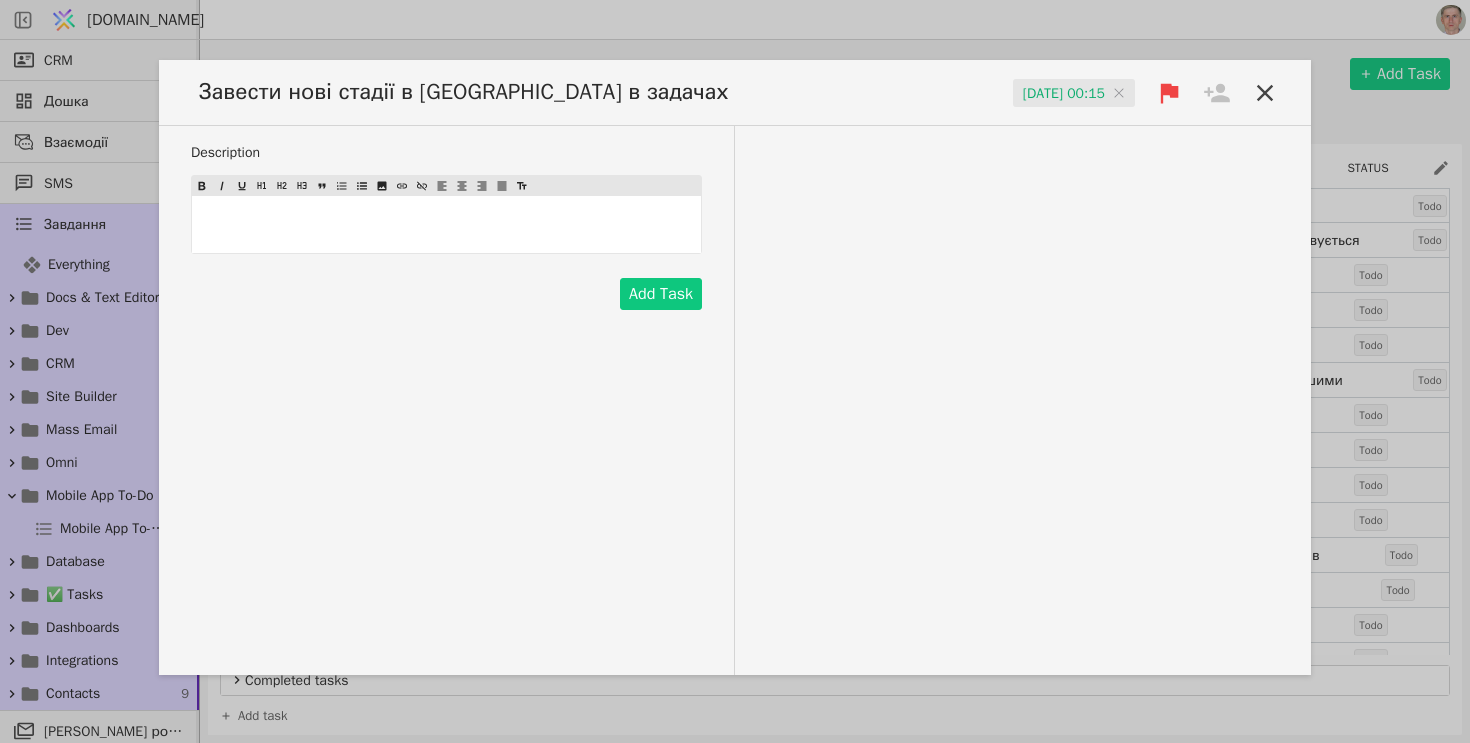 click 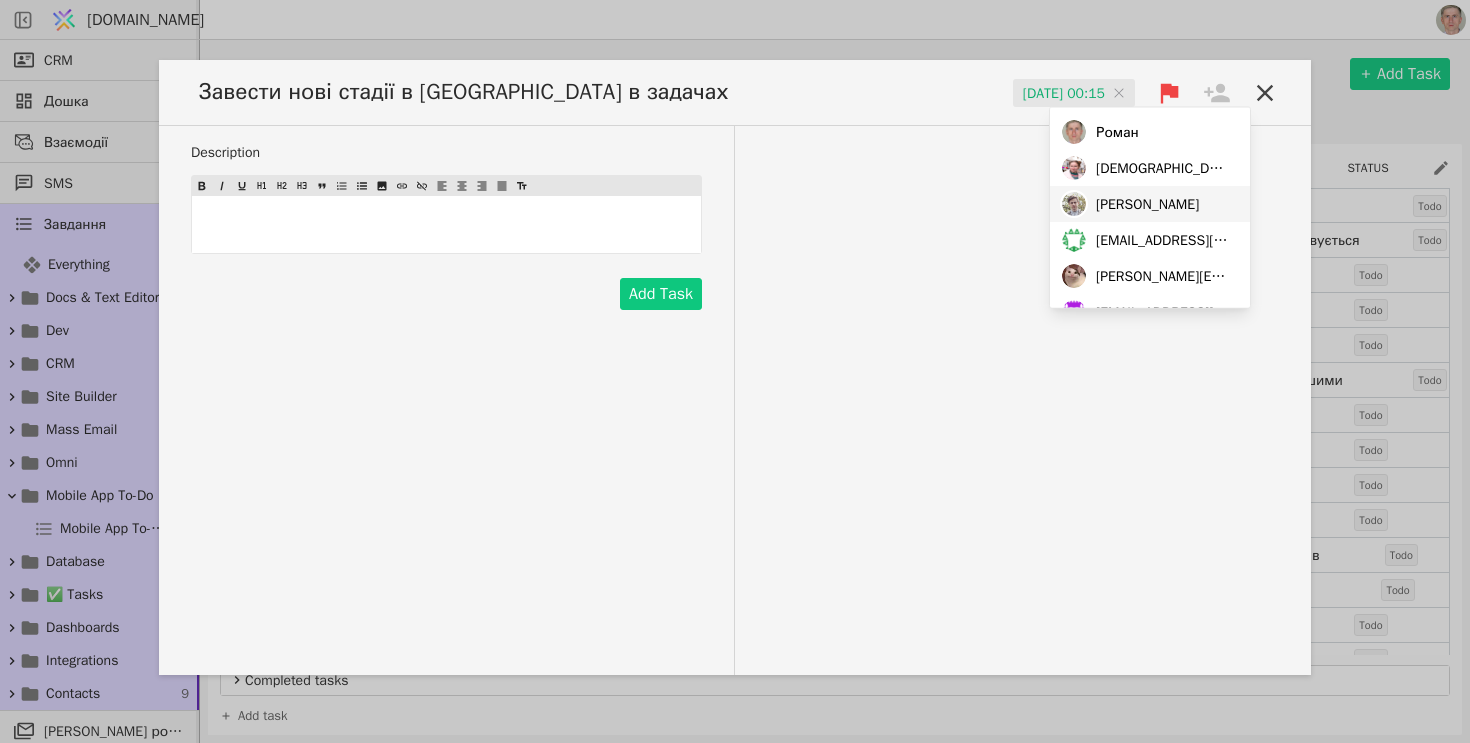 click on "[PERSON_NAME]" at bounding box center (1150, 204) 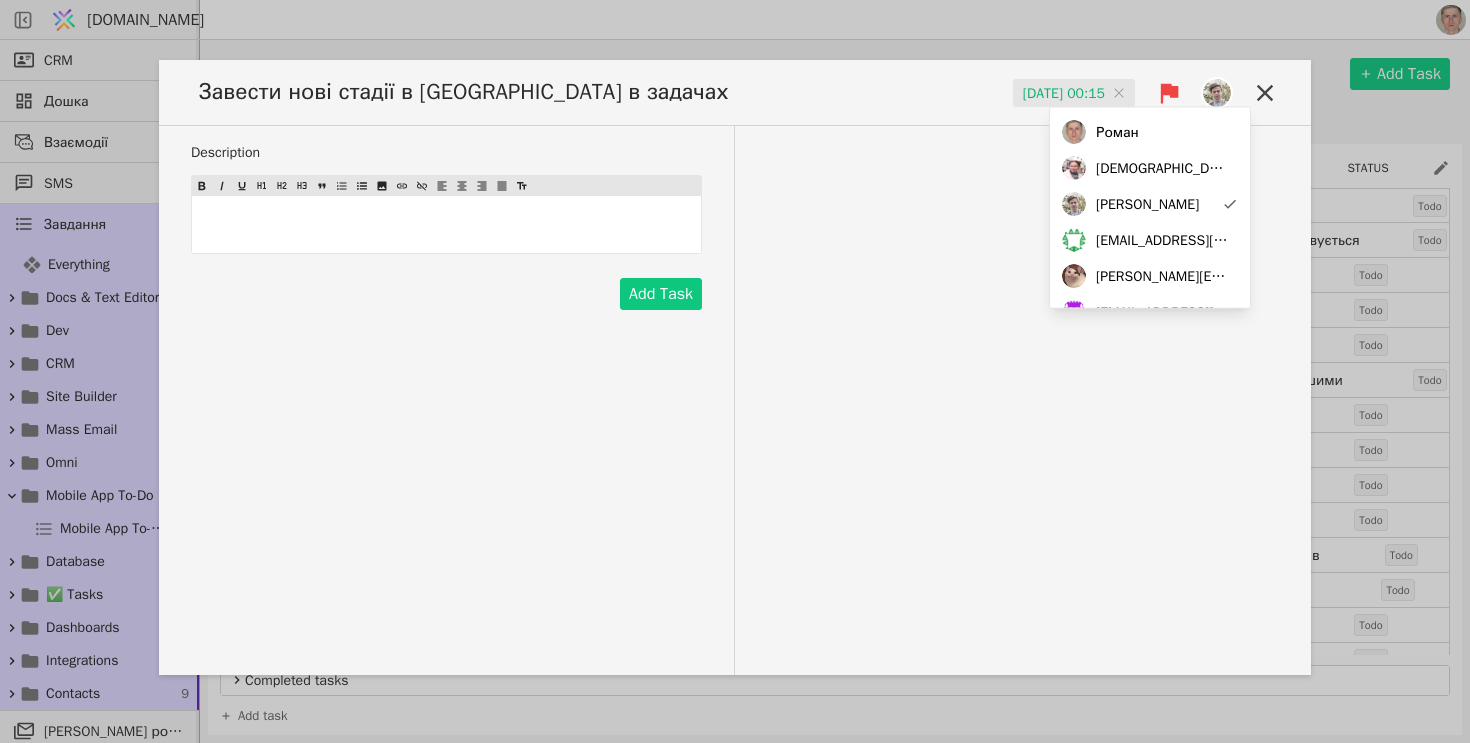 click on "Description ﻿ Add Task" at bounding box center (735, 400) 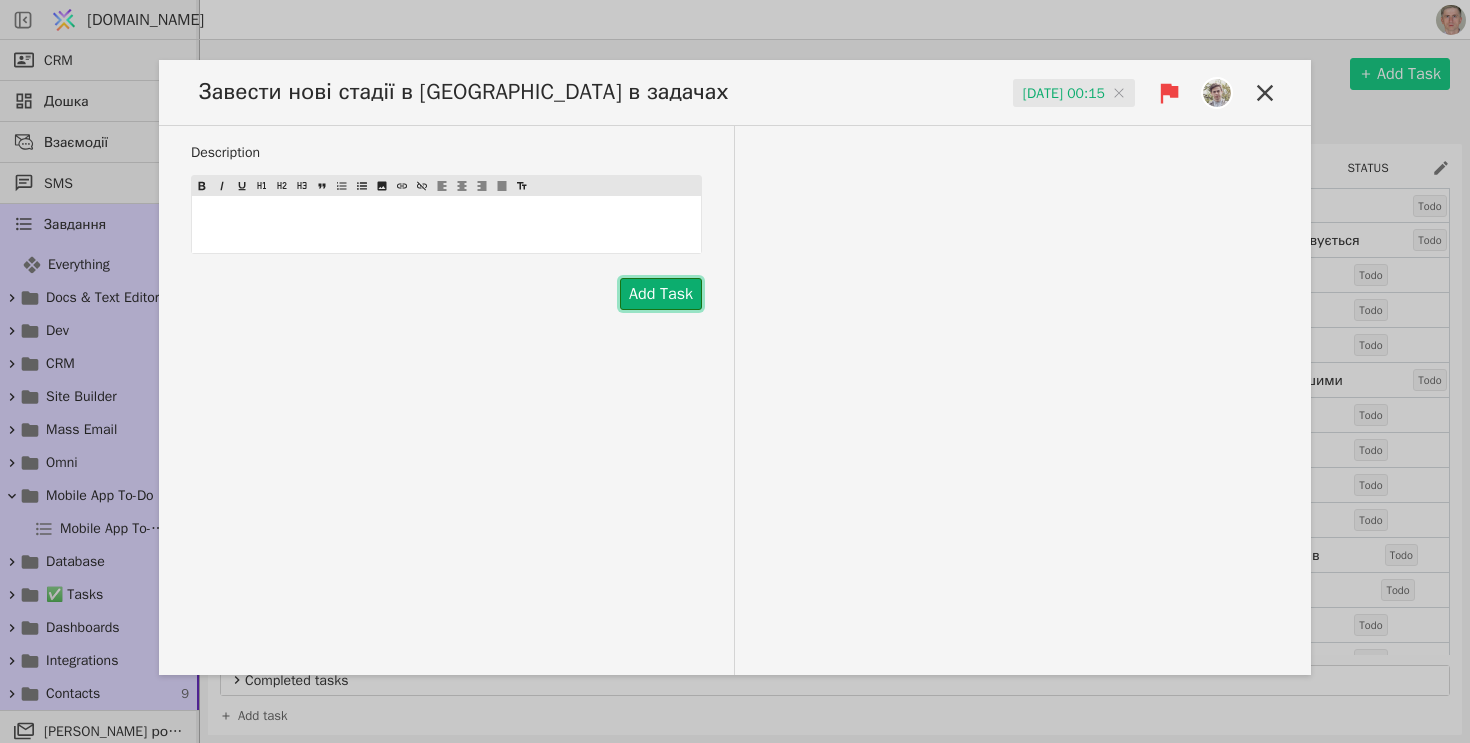 click on "Add Task" at bounding box center [661, 294] 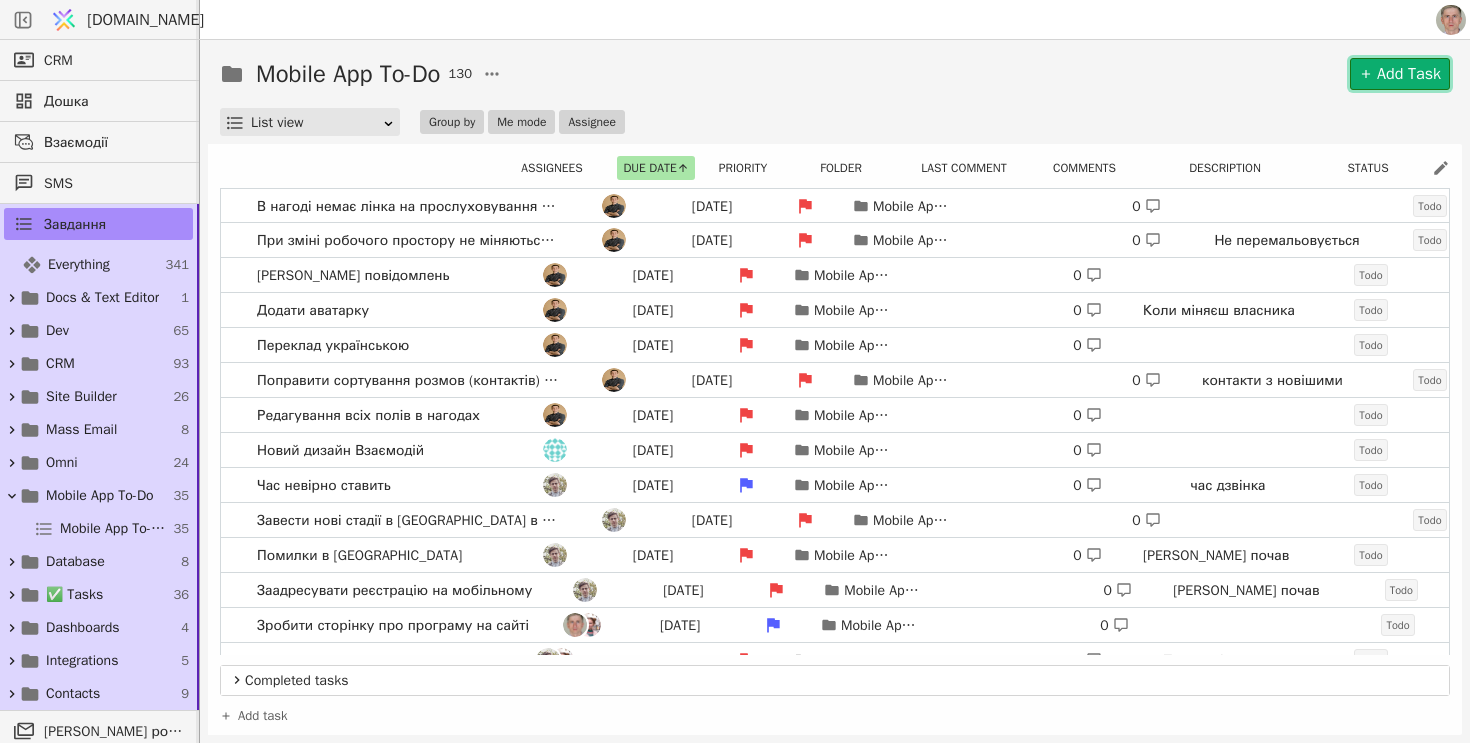 click on "Add Task" at bounding box center (1400, 74) 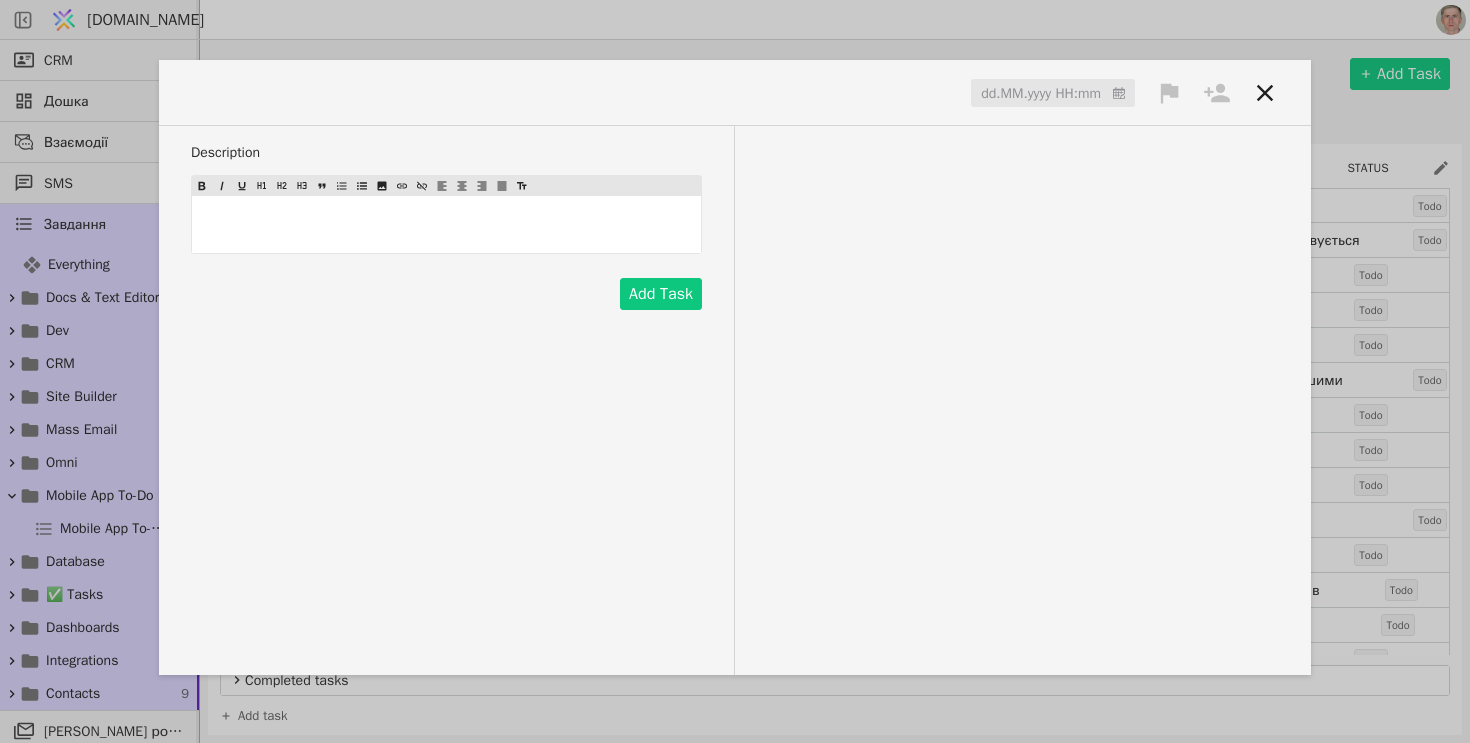 click 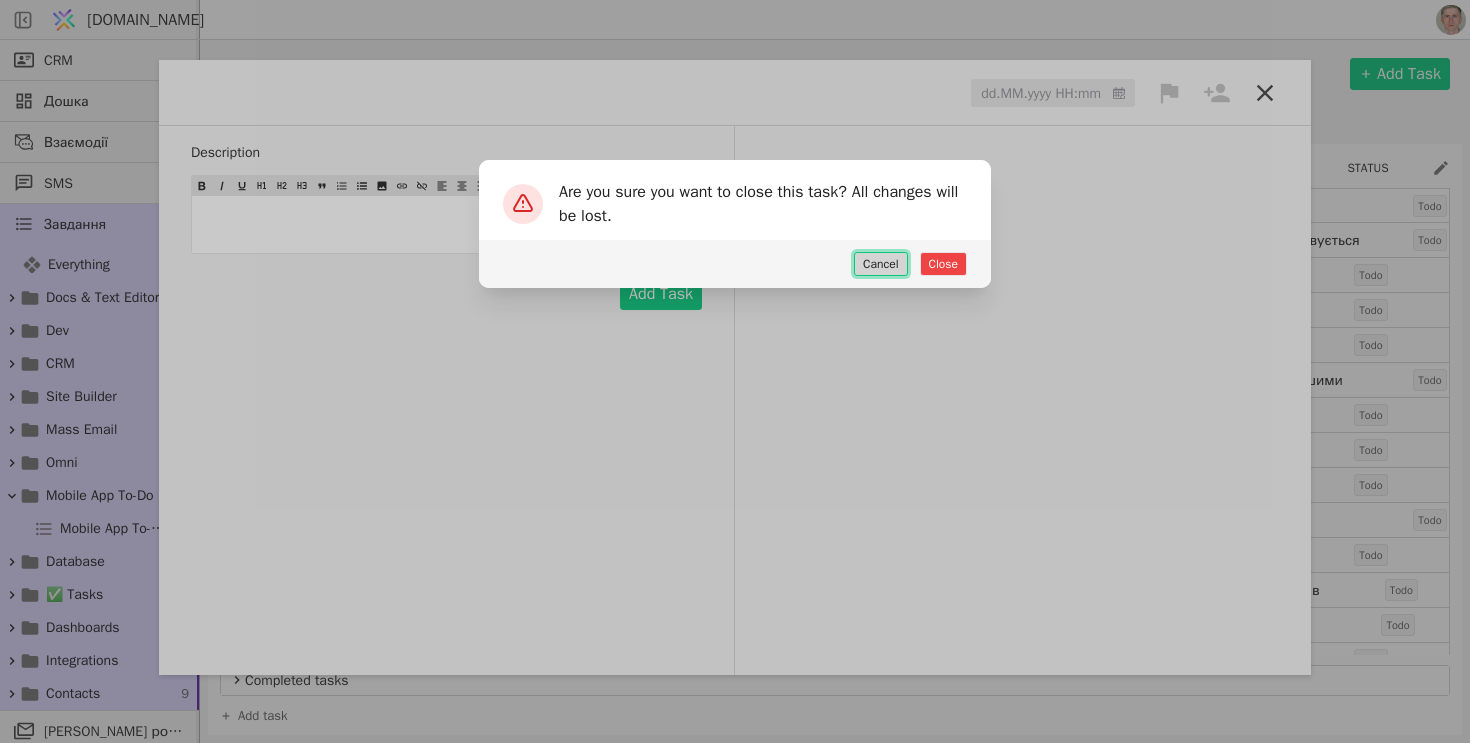 click on "Cancel" at bounding box center (880, 264) 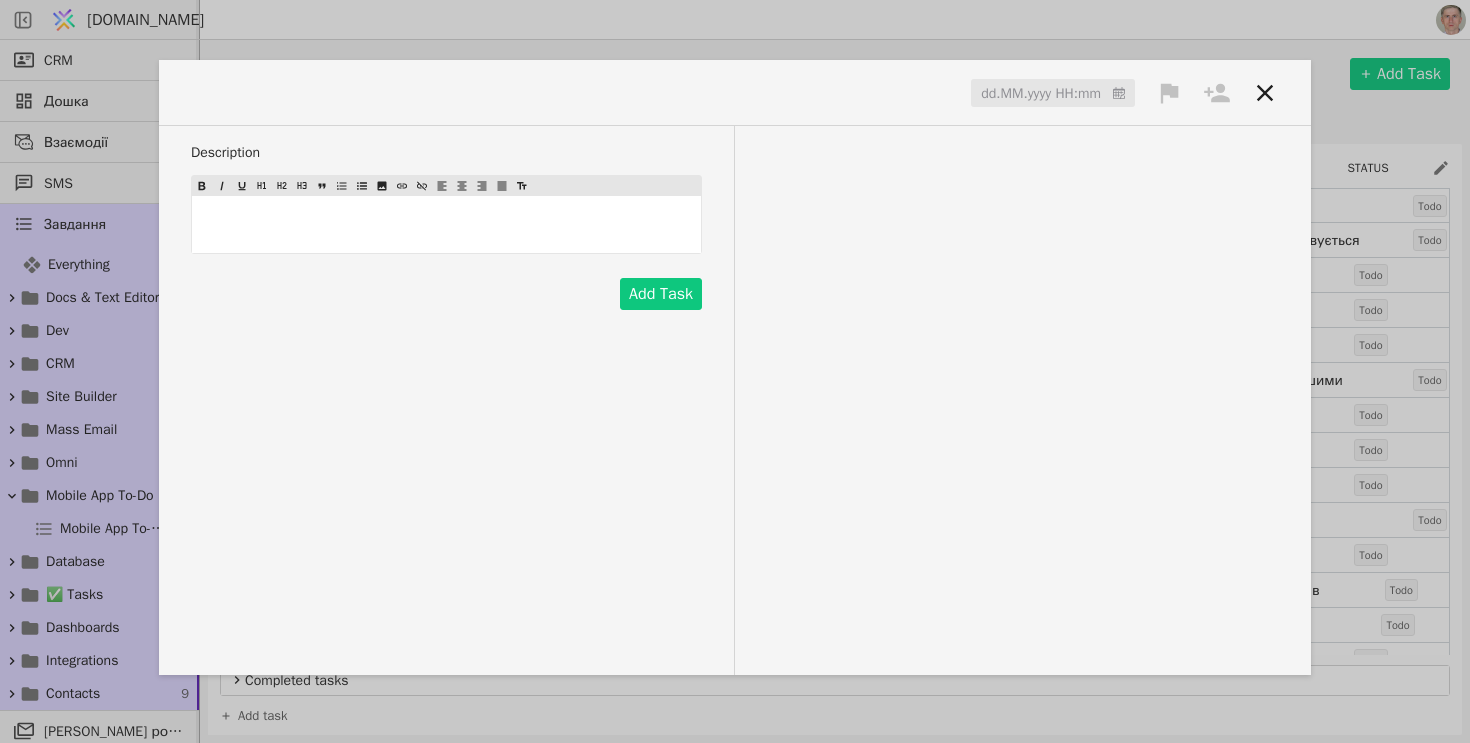 click 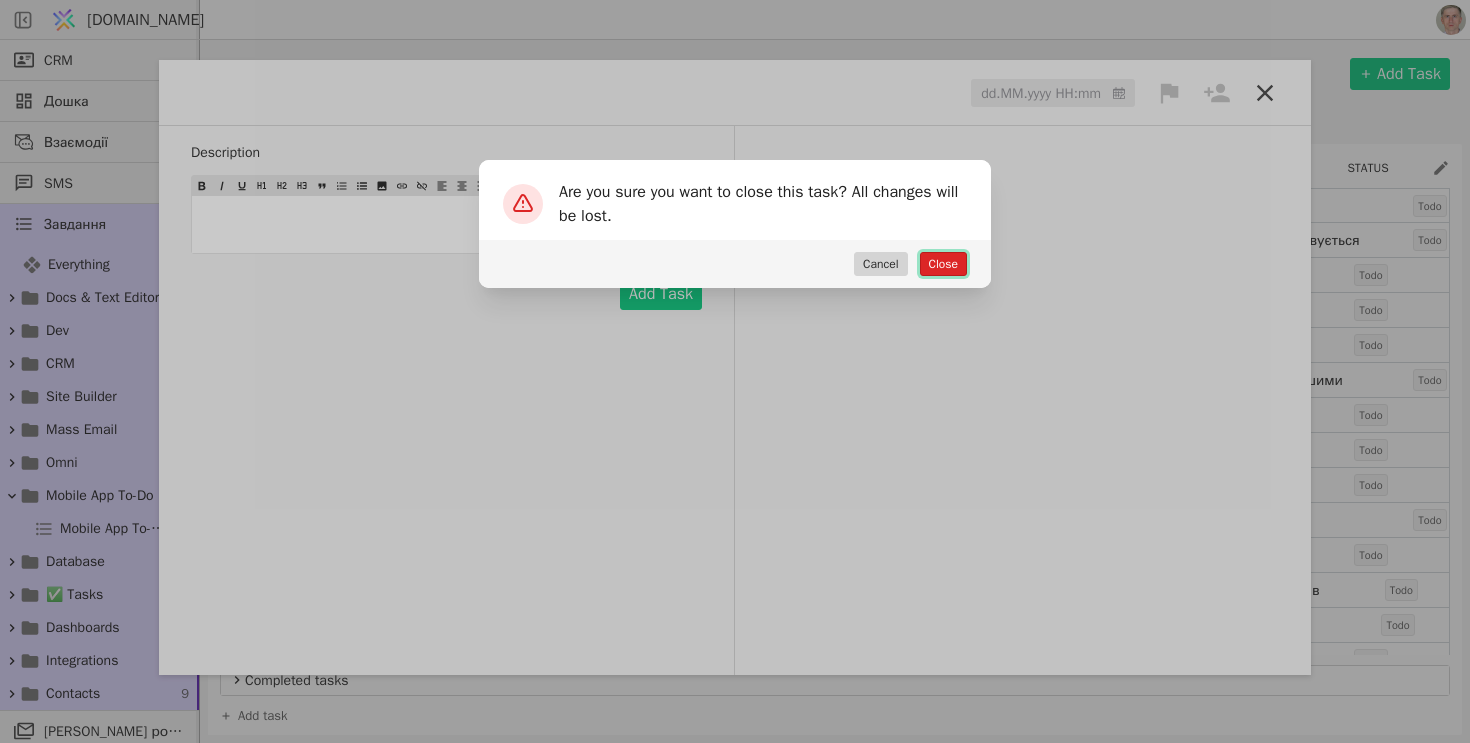 click on "Close" at bounding box center (943, 264) 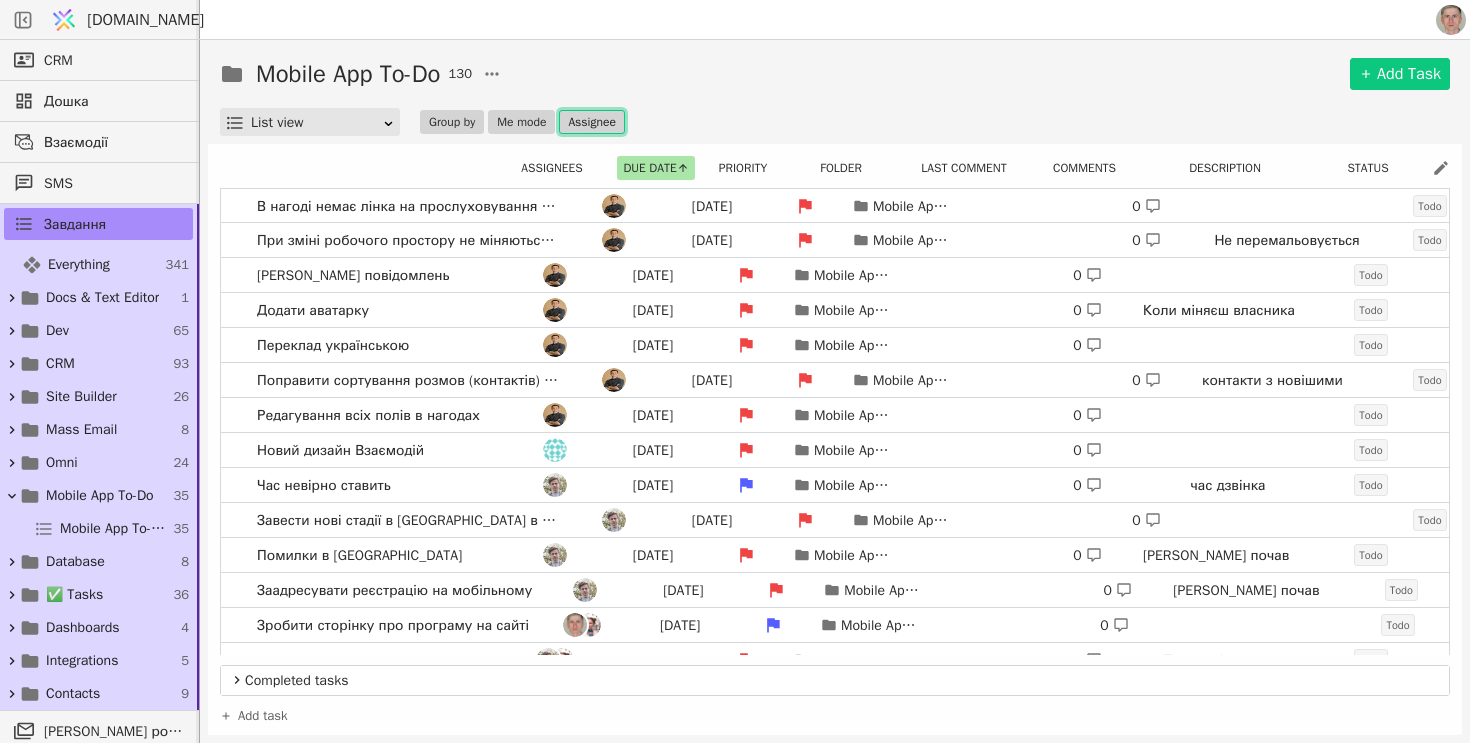 click on "Assignee" at bounding box center [591, 122] 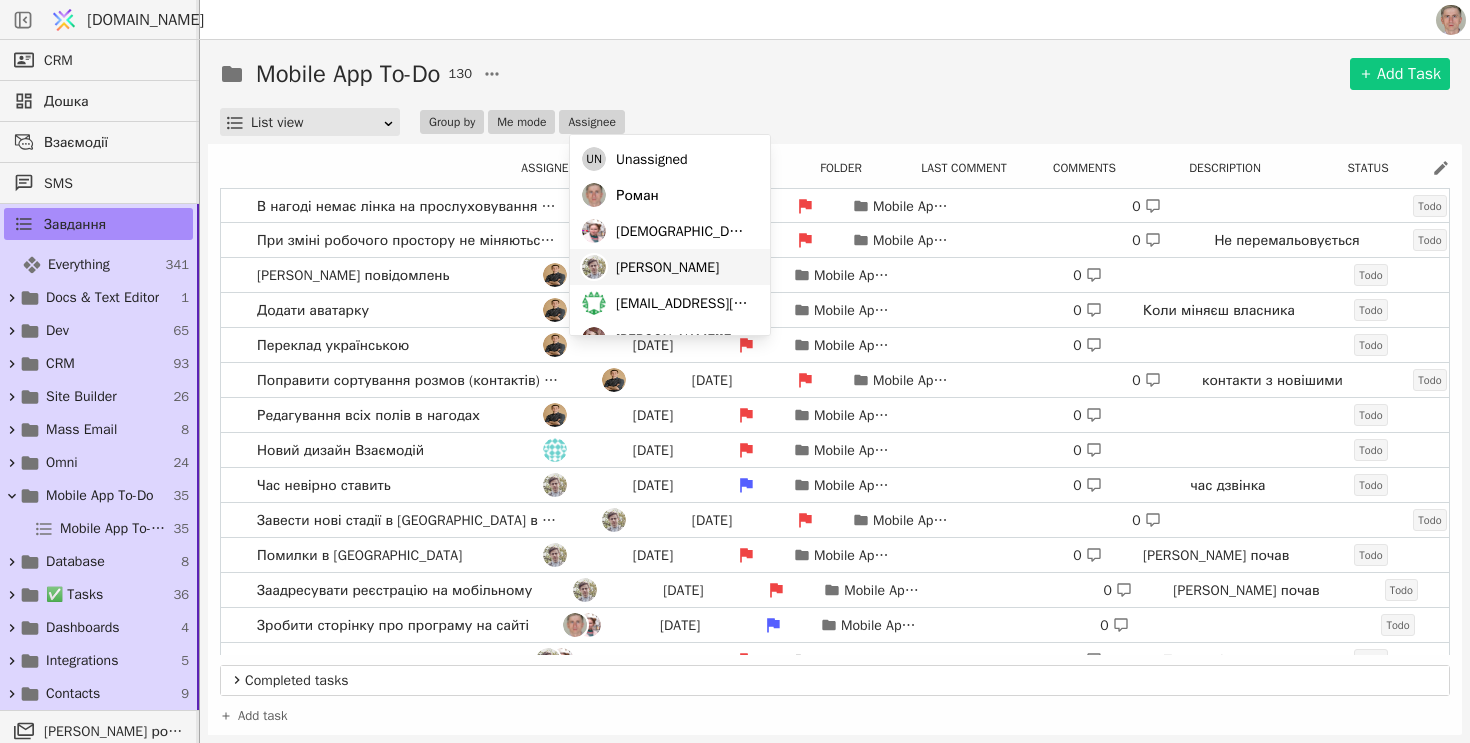 click on "[PERSON_NAME]" at bounding box center (667, 267) 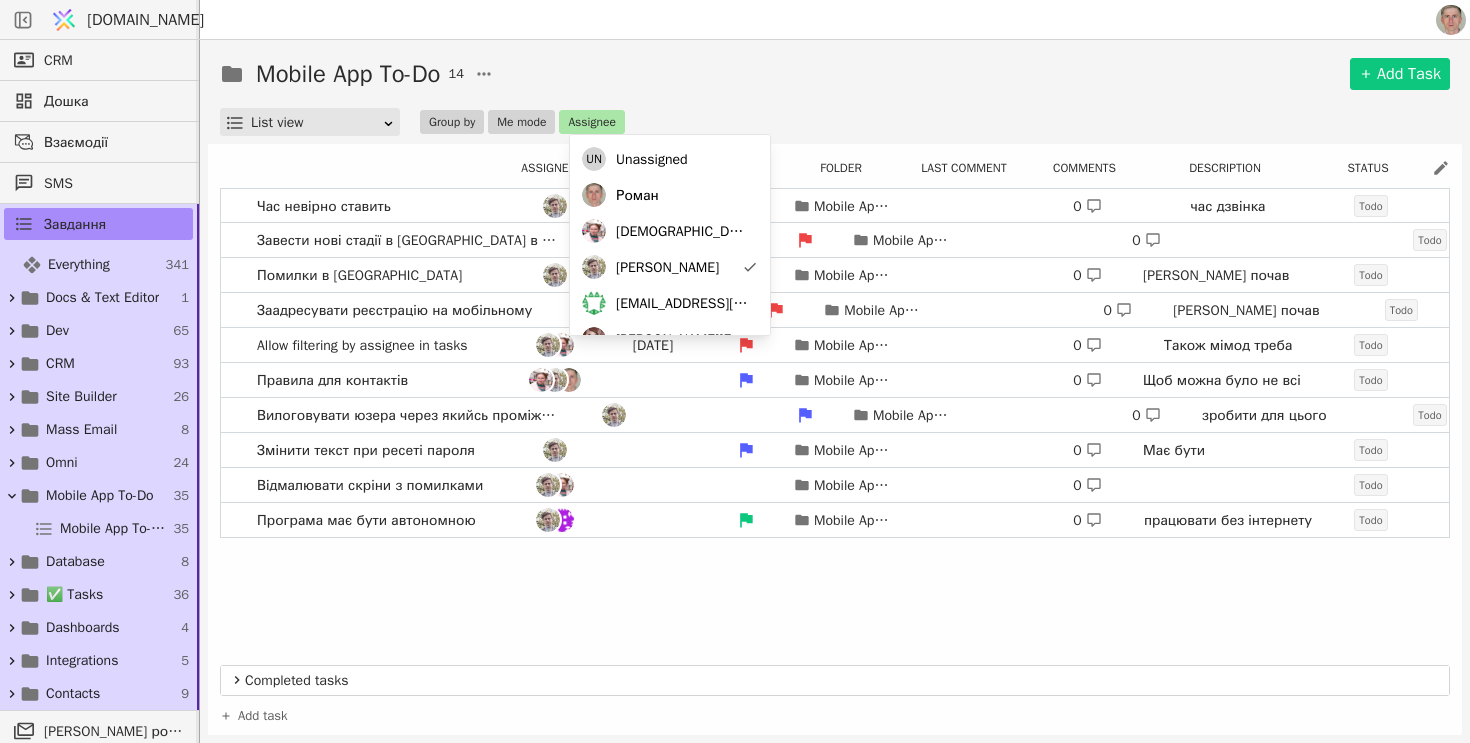 click on "Mobile App To-Do 14 Add Task List view Group by Me mode Assignee Assignees Due date Priority Folder Last comment Comments Description Status Час невірно ставить [DATE] Mobile App To-Do 0   час дзвінка Todo Завести нові стадії в канбан в задачах [DATE] Mobile App To-Do 0   Todo Помилки в АПІ [DATE] Mobile App To-Do 0   [PERSON_NAME] почав тред.  Todo Заадресувати реєстрацію на мобільному [DATE] Mobile App To-Do 0   [PERSON_NAME] почав тред Todo Allow filtering by assignee in tasks [DATE] Mobile App To-Do 0   Також мімод треба Todo Правила для контактів Mobile App To-Do 0   Щоб можна було не всі дзвінки логувати. Бо зараз можна ставити програму виключно на робочий телефон. Todo Mobile App To-Do 0   зробити для цього налаштування Todo 0   0" at bounding box center (835, 391) 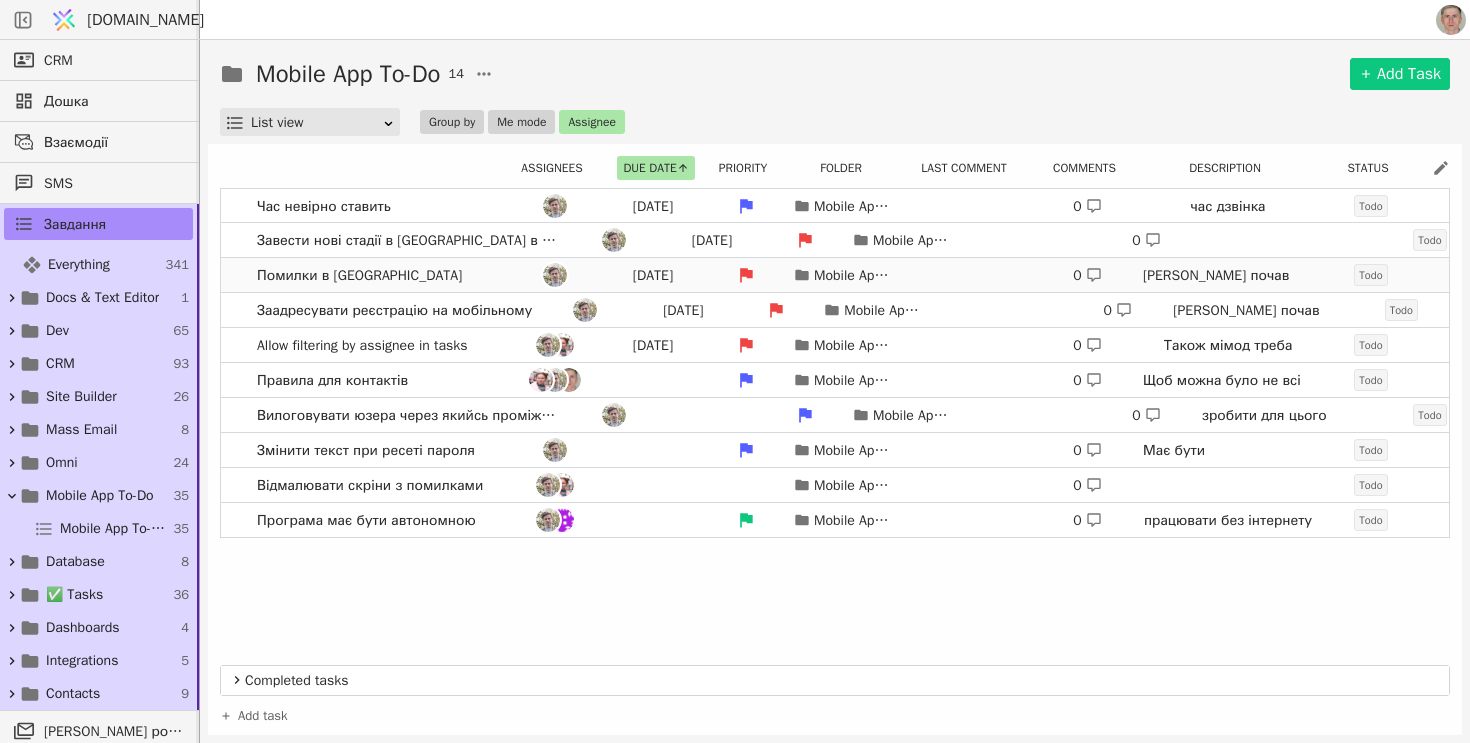 click on "Помилки в АПІ [DATE] Mobile App To-Do 0   [PERSON_NAME] почав тред.  Todo" at bounding box center (835, 275) 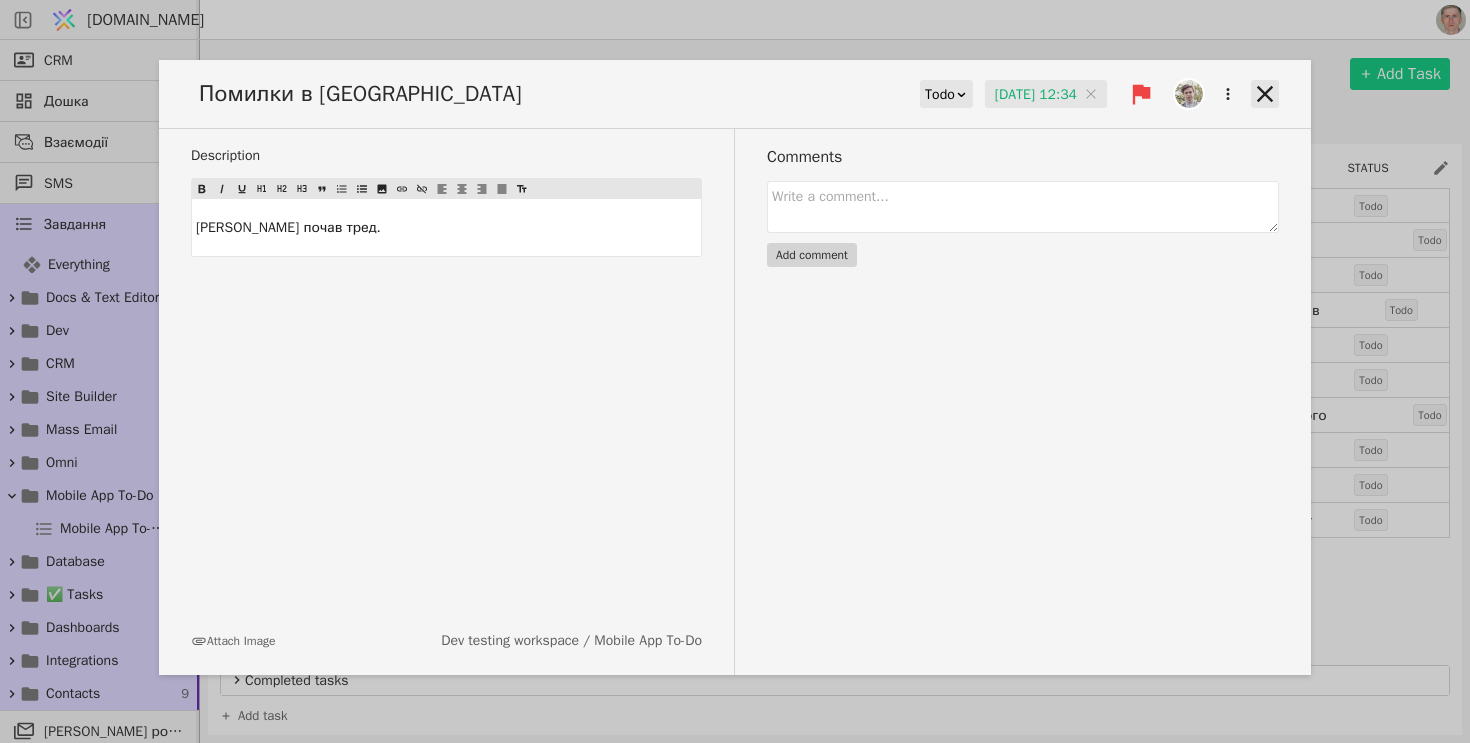 click 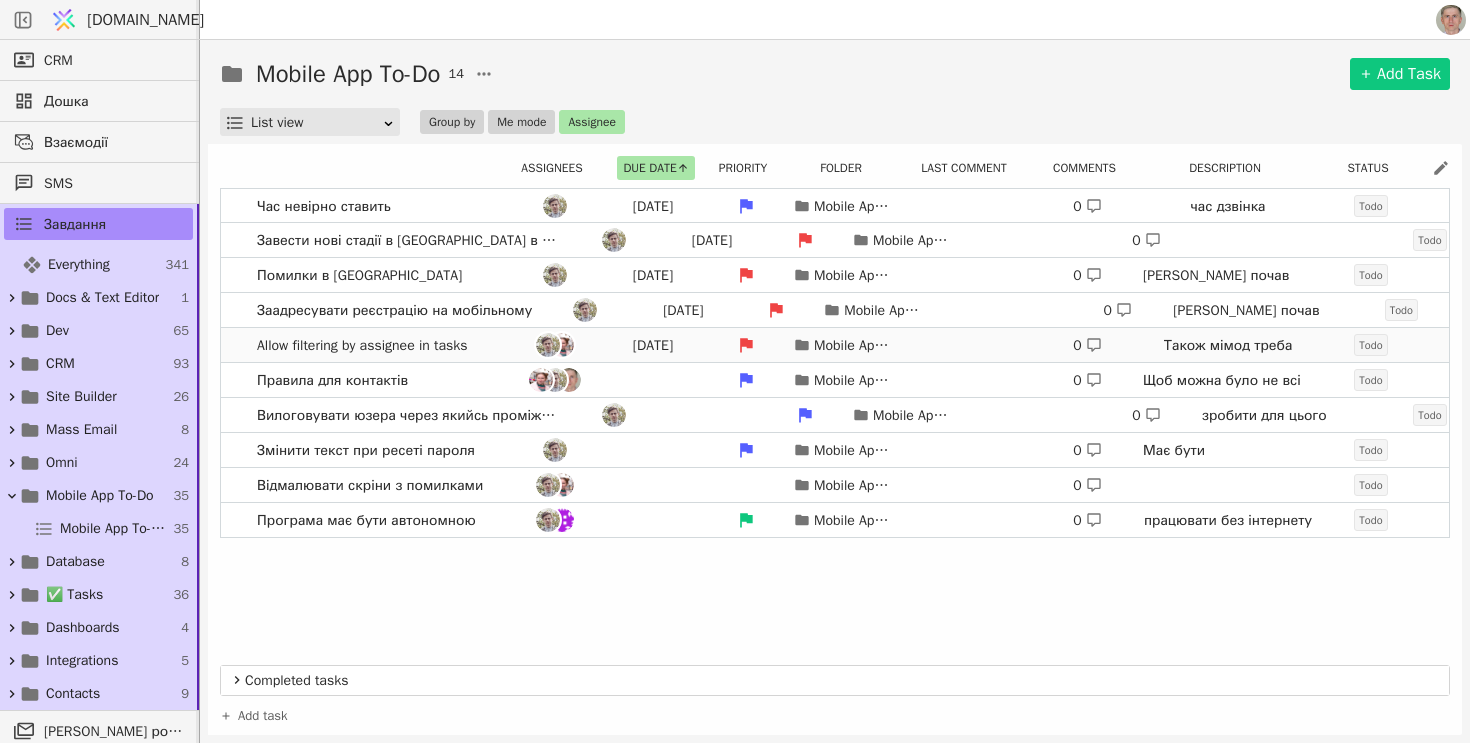 click on "Allow filtering by assignee in tasks [DATE] Mobile App To-Do 0   Також мімод треба Todo" at bounding box center (835, 345) 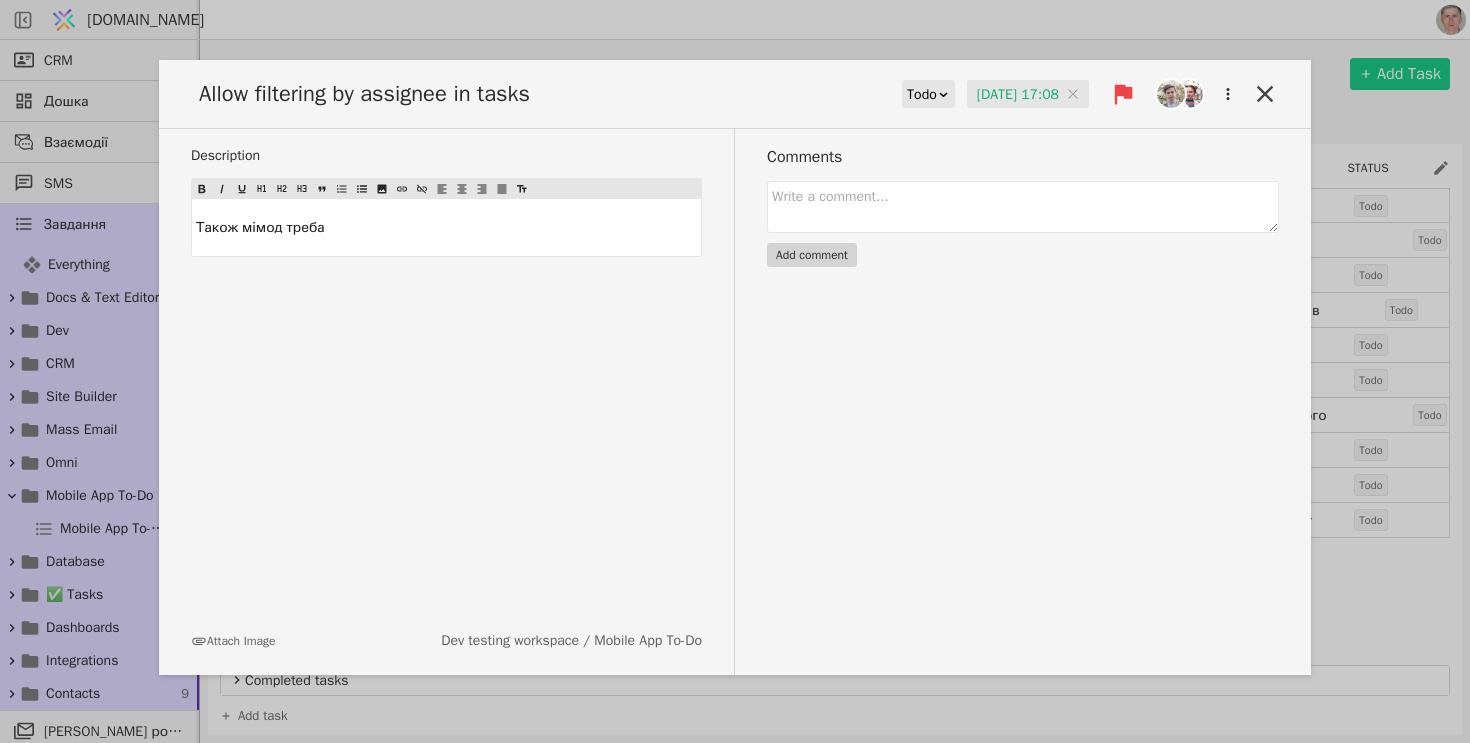 click on "[DATE] 17:08" at bounding box center (1028, 95) 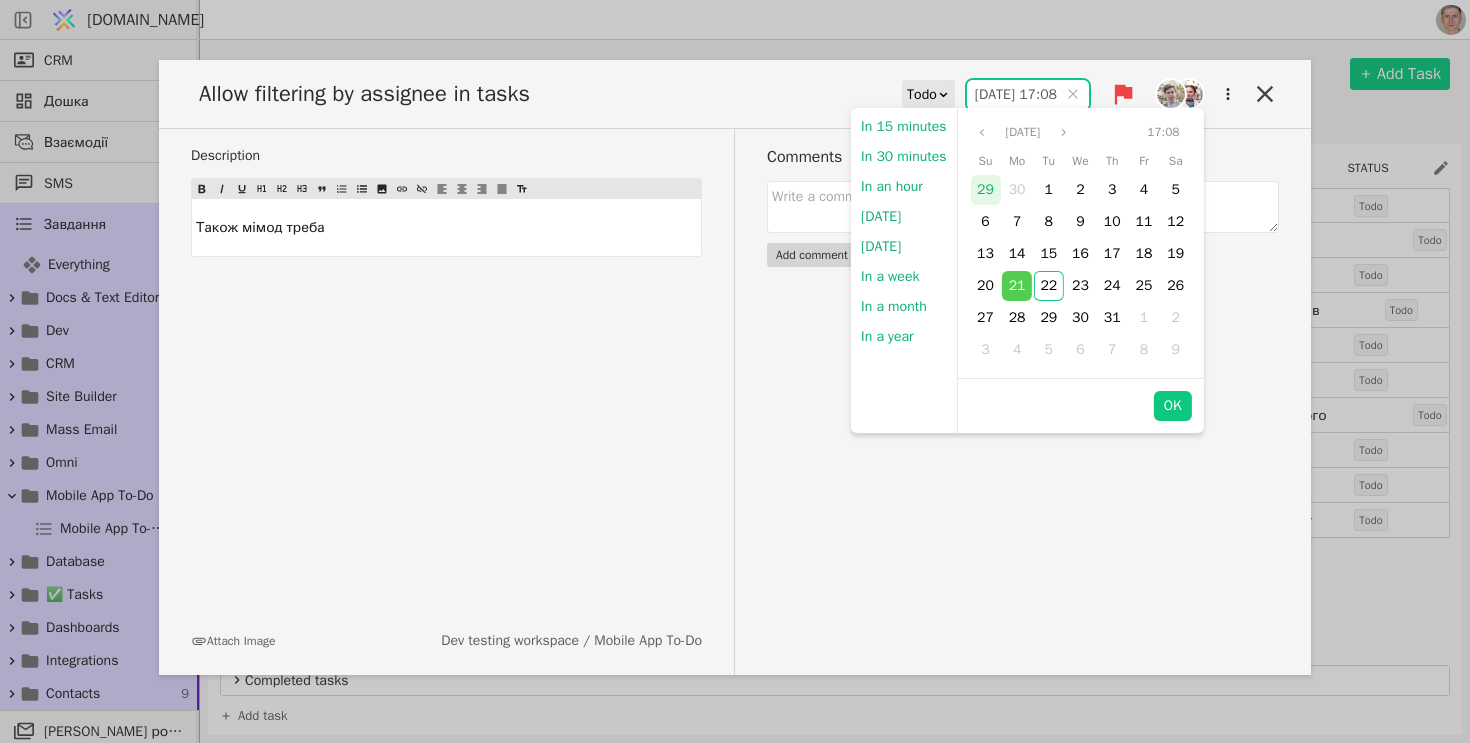 click on "29" at bounding box center (985, 190) 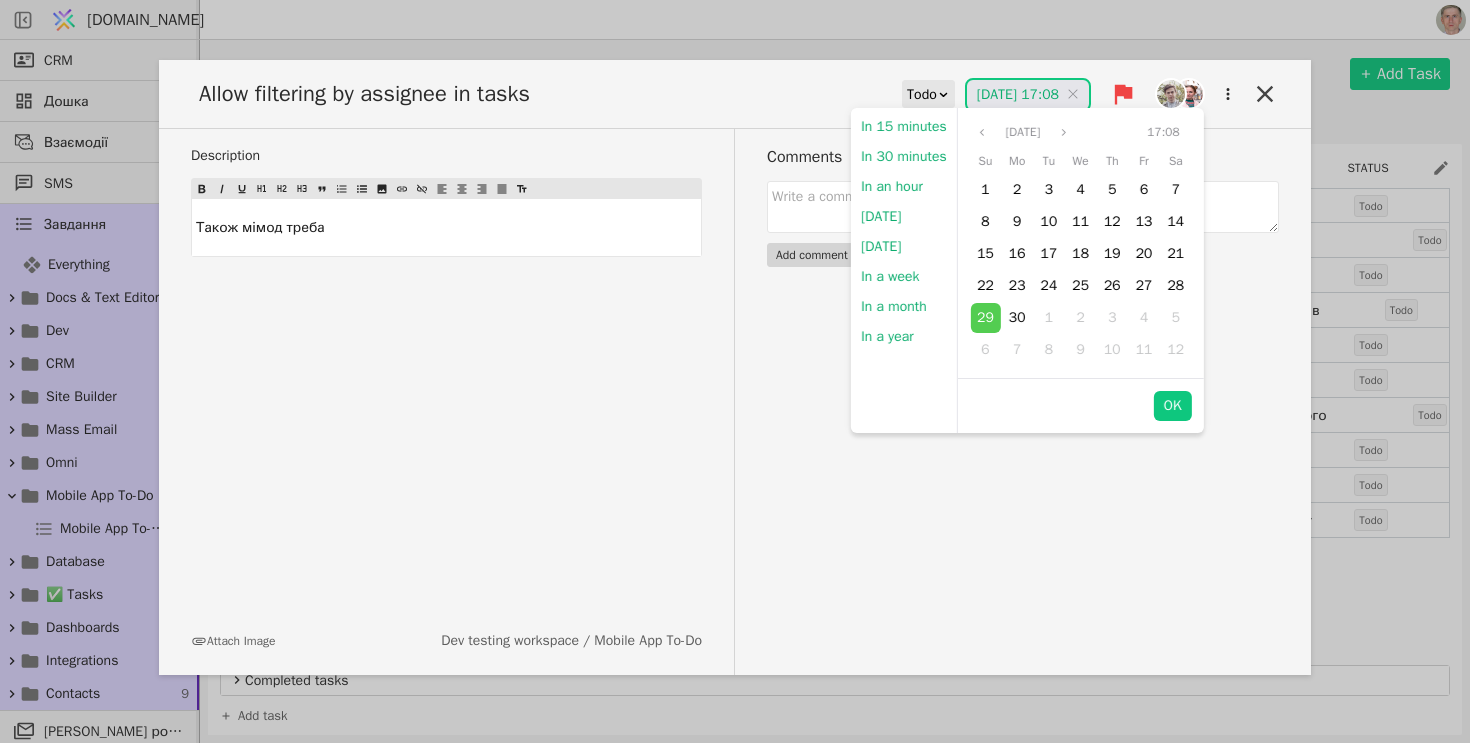 click on "1" at bounding box center (985, 190) 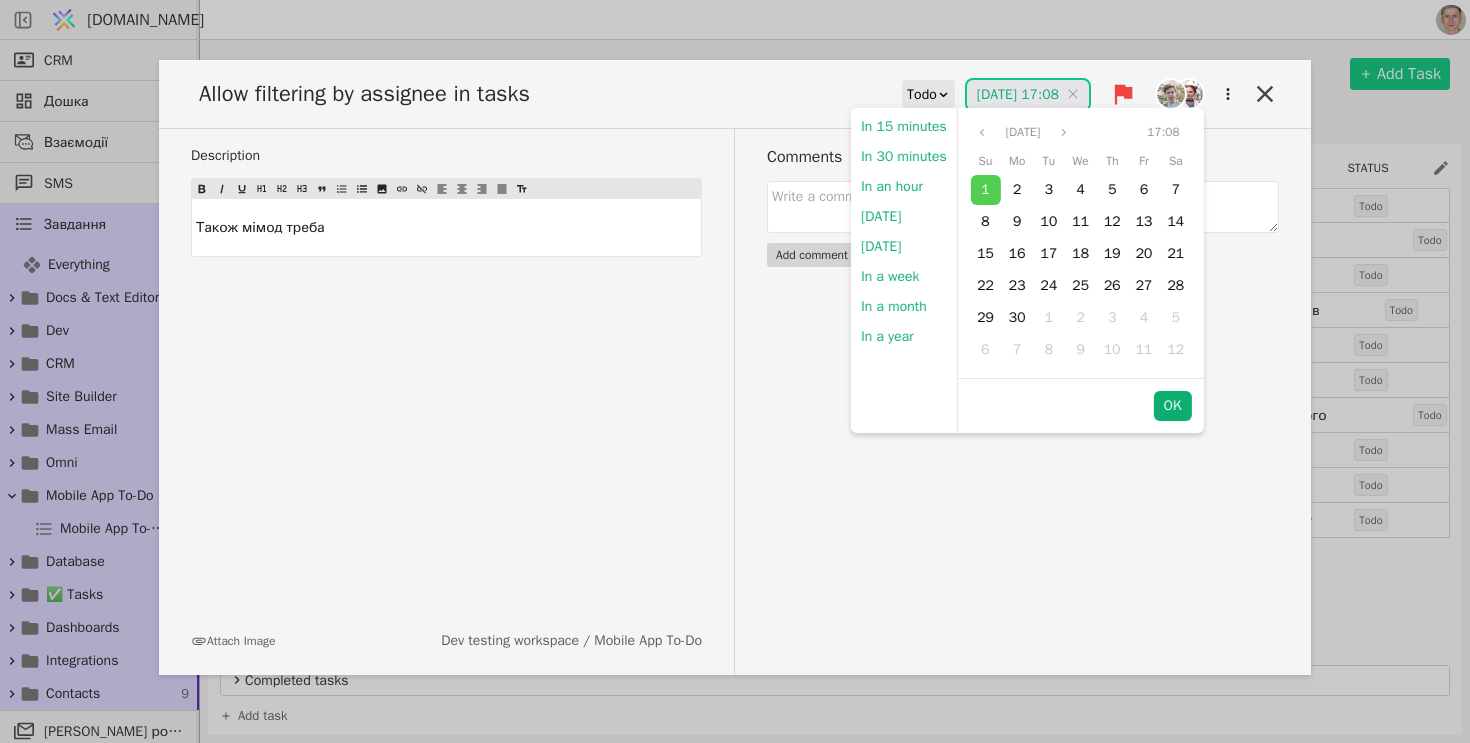 click on "OK" at bounding box center (1173, 406) 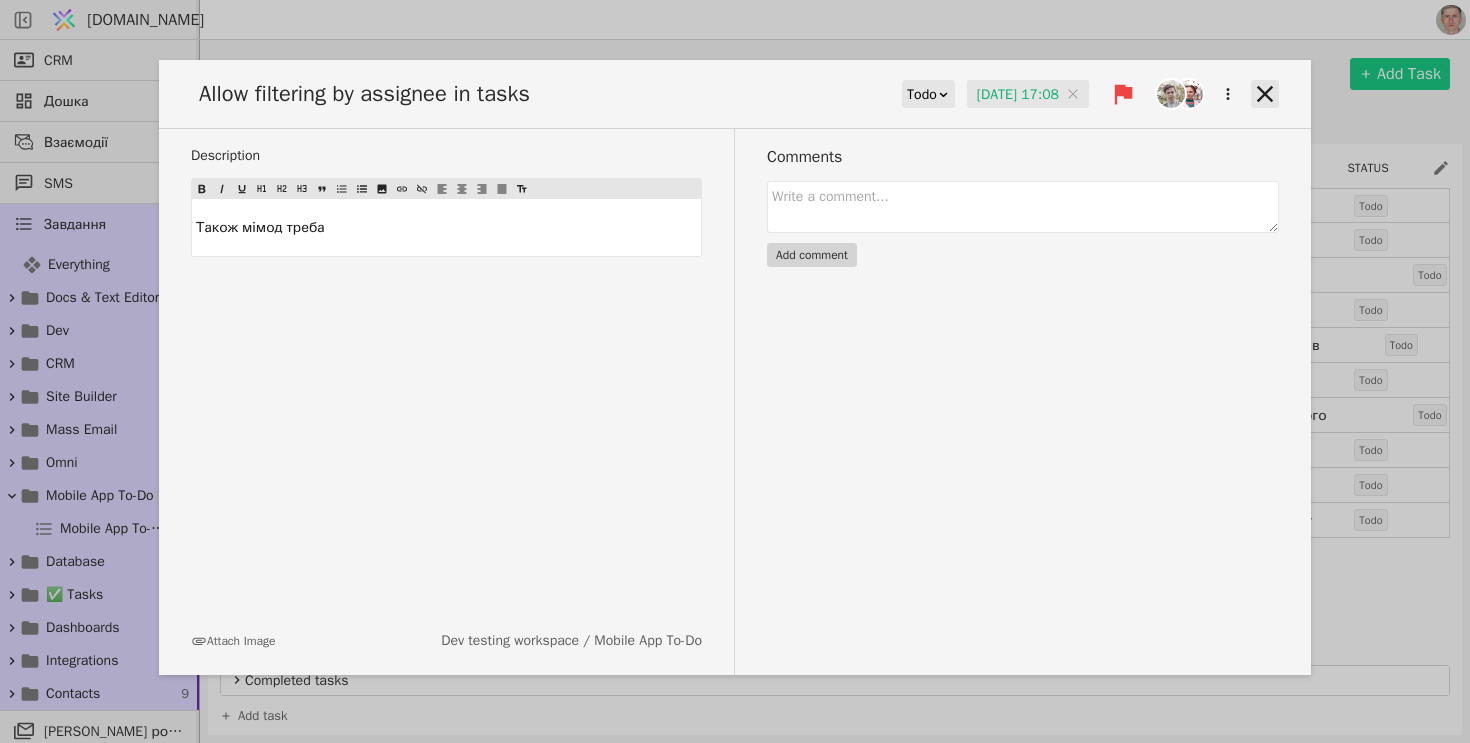 click 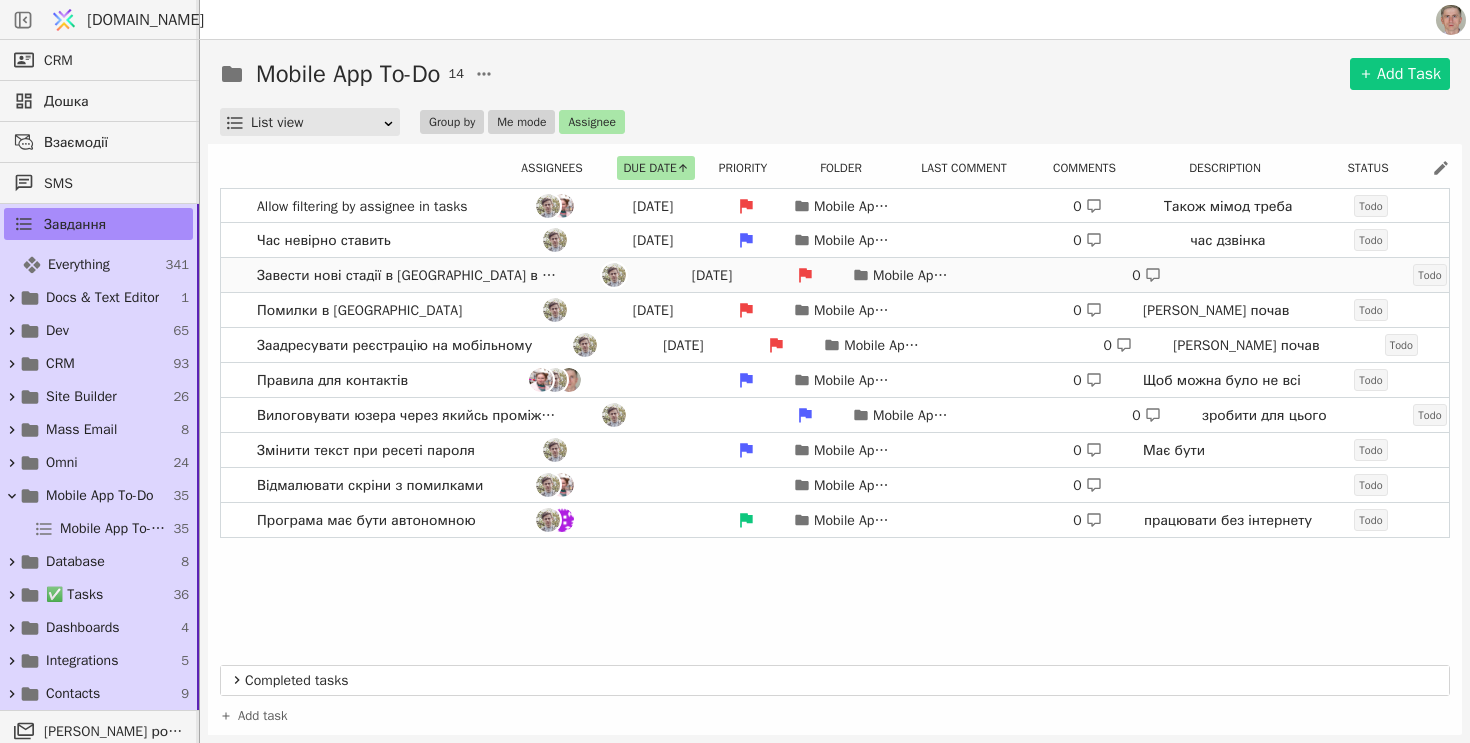 click on "Завести нові стадії в [GEOGRAPHIC_DATA] в задачах [DATE] Mobile App To-Do 0   Todo" at bounding box center (835, 275) 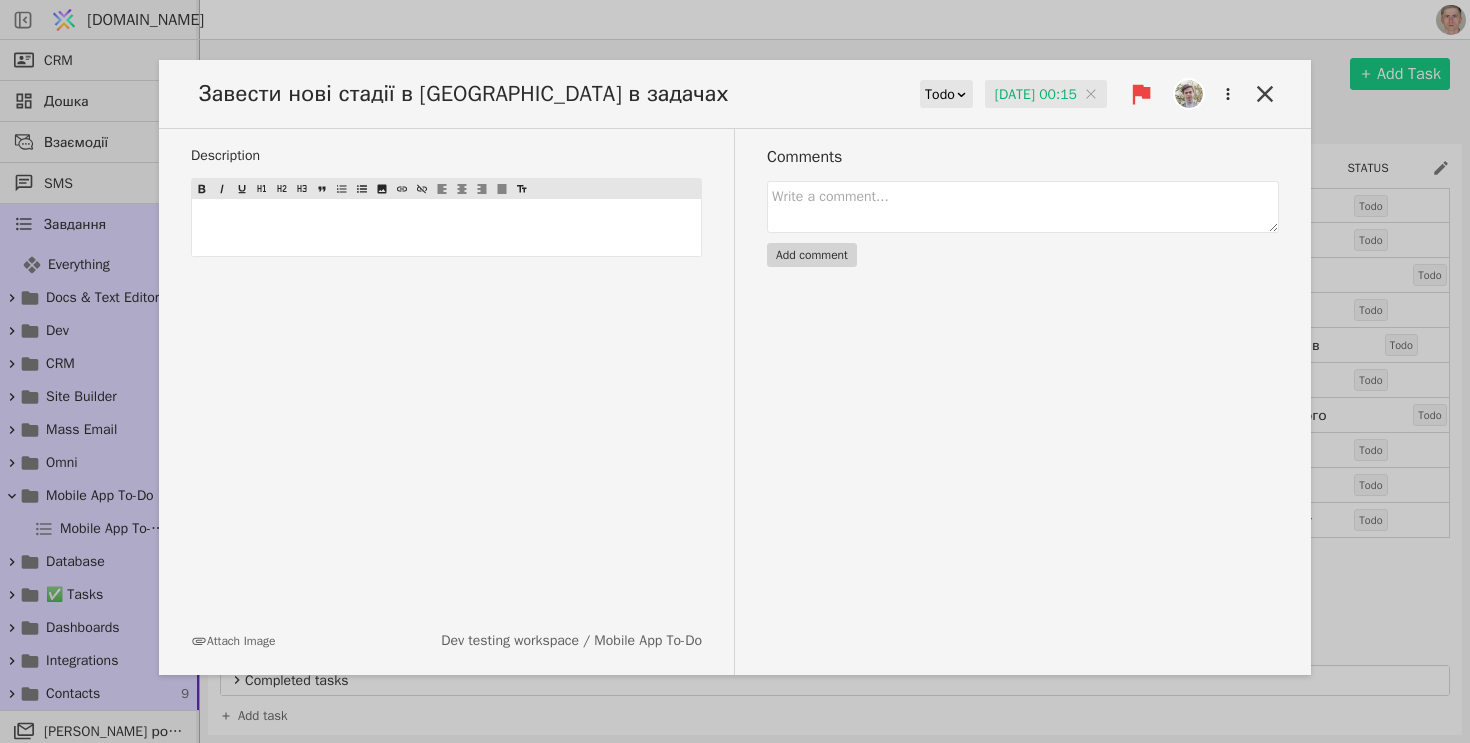 click on "[DATE] 00:15" at bounding box center (1046, 95) 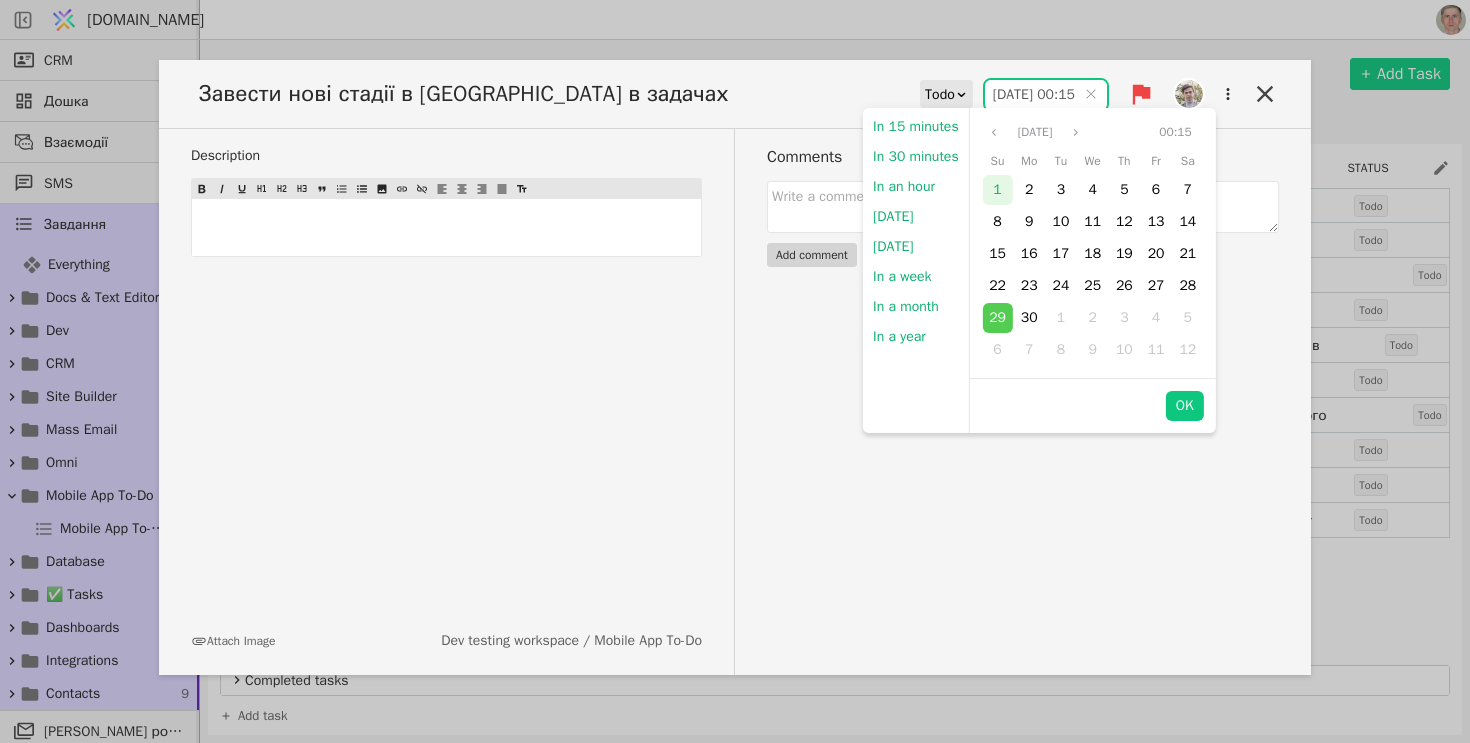 click on "1" at bounding box center [997, 189] 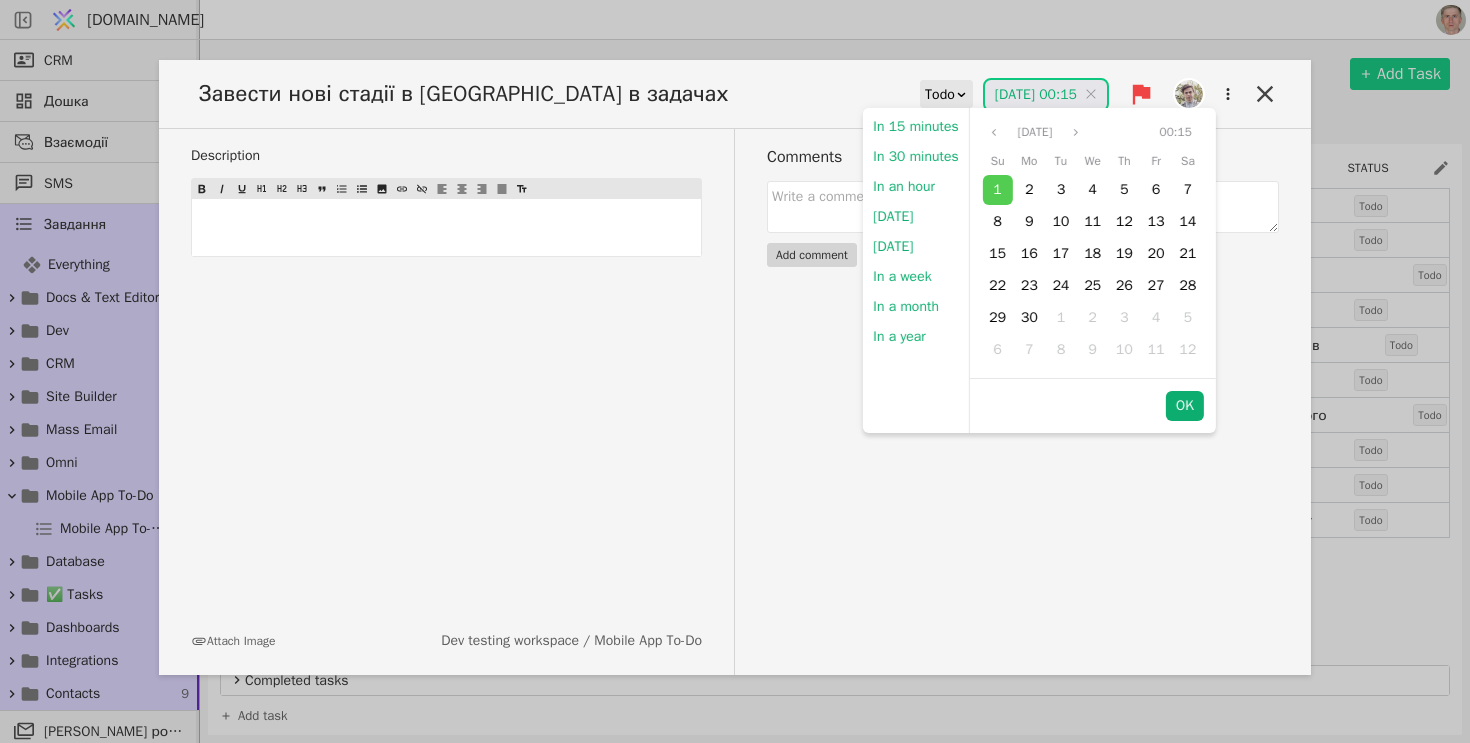 click on "OK" at bounding box center (1185, 406) 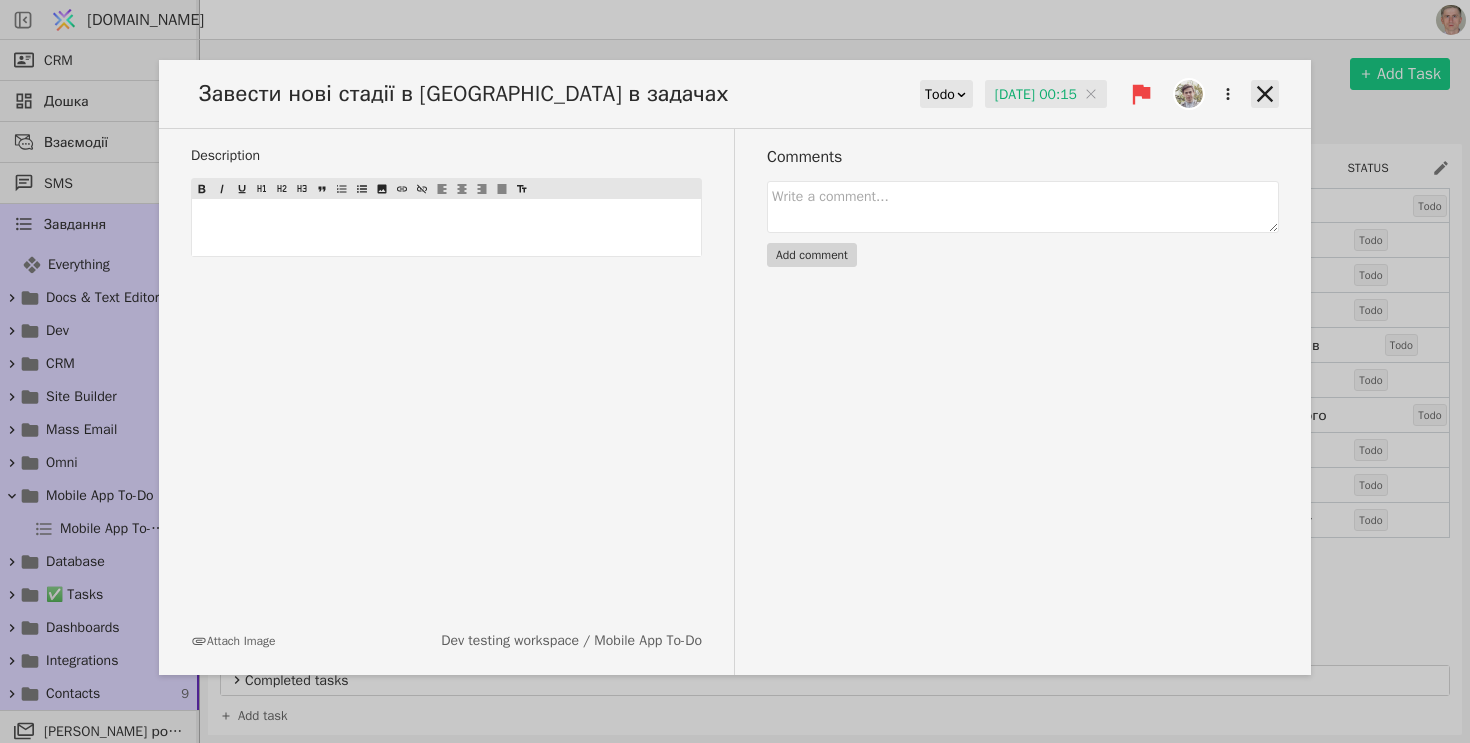 click 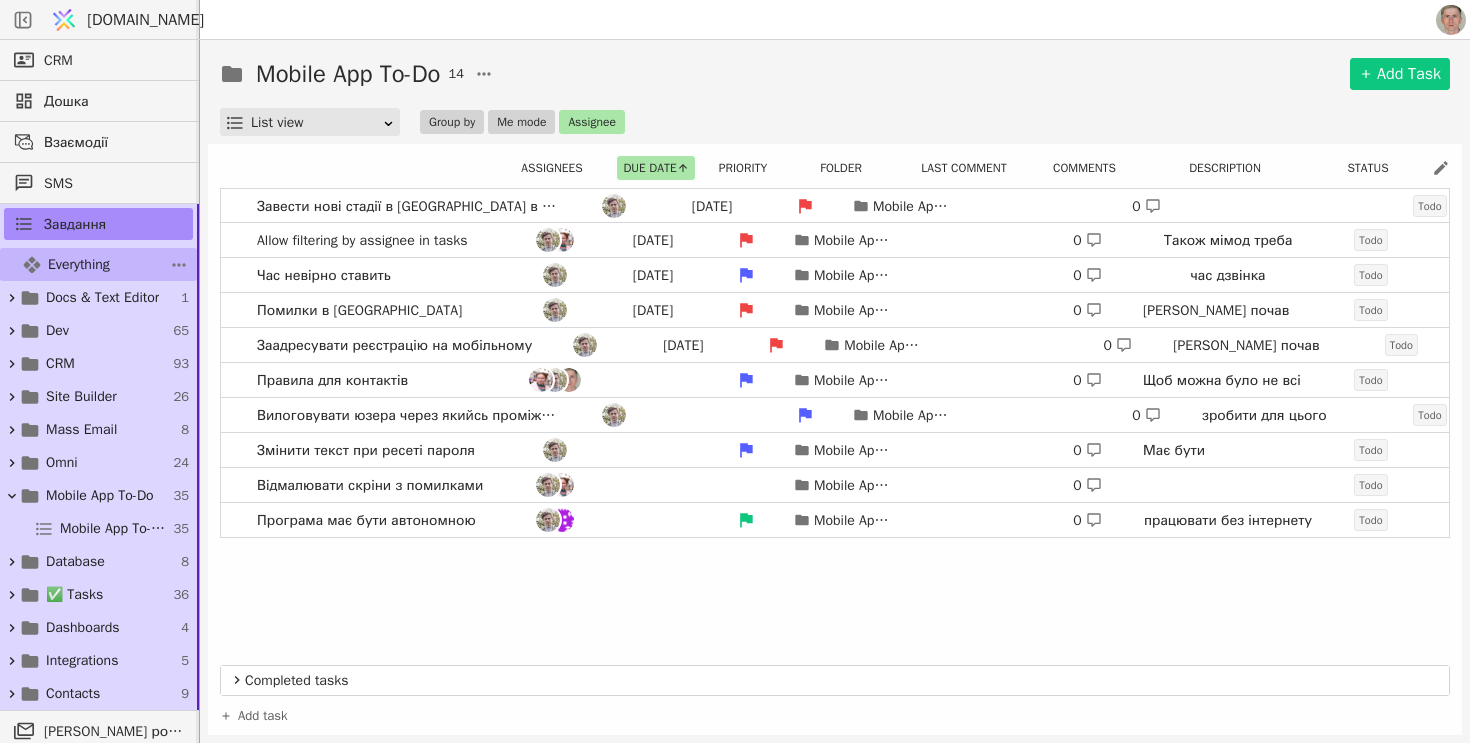 click on "Everything" at bounding box center (79, 264) 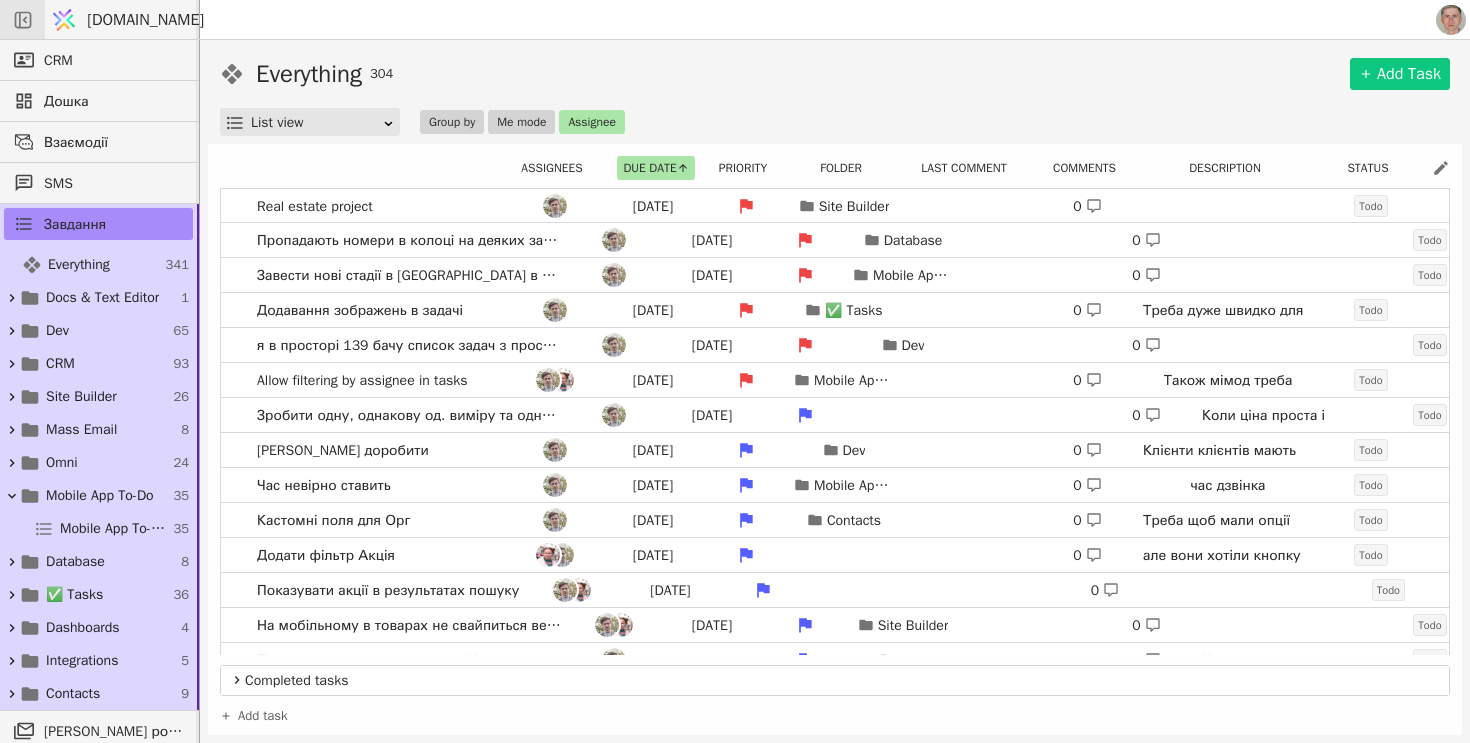 click at bounding box center [22, 19] 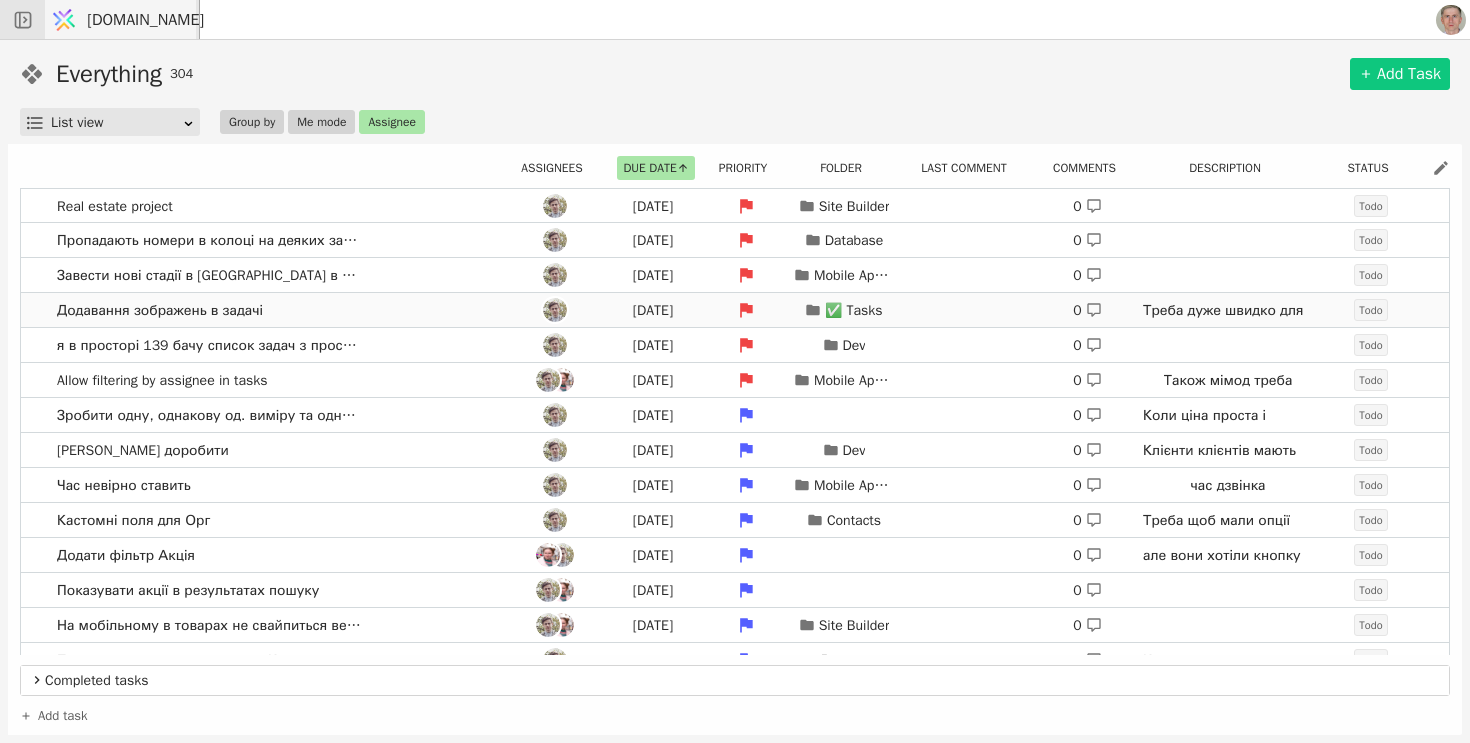 click on "Додавання зображень в задачі [DATE] ✅ Tasks 0   Треба дуже швидко для Металіки. Може бейс64 там, попередньо на льоту зменшивши розмір та затиснувши? Але й глобально треба вирішити як. Todo" at bounding box center [735, 310] 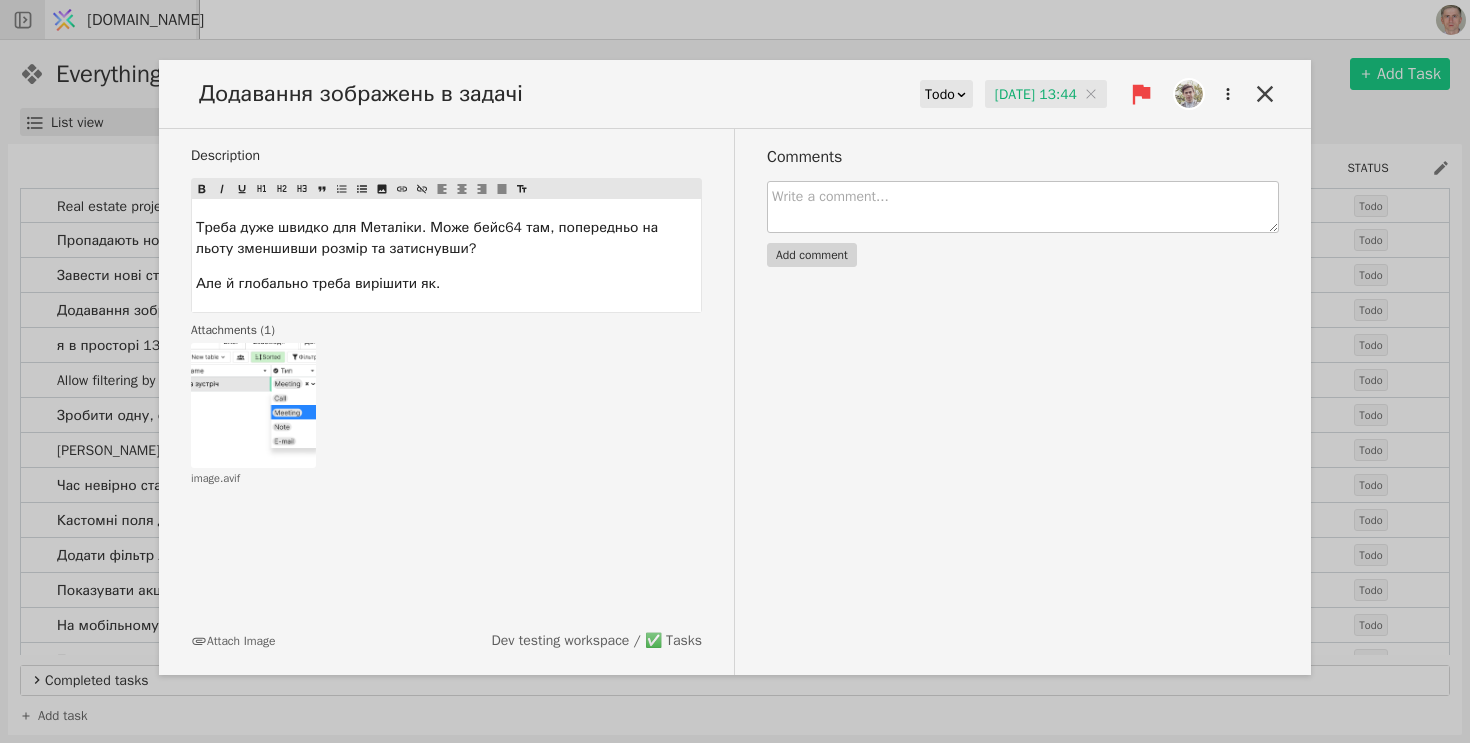 click at bounding box center (1023, 207) 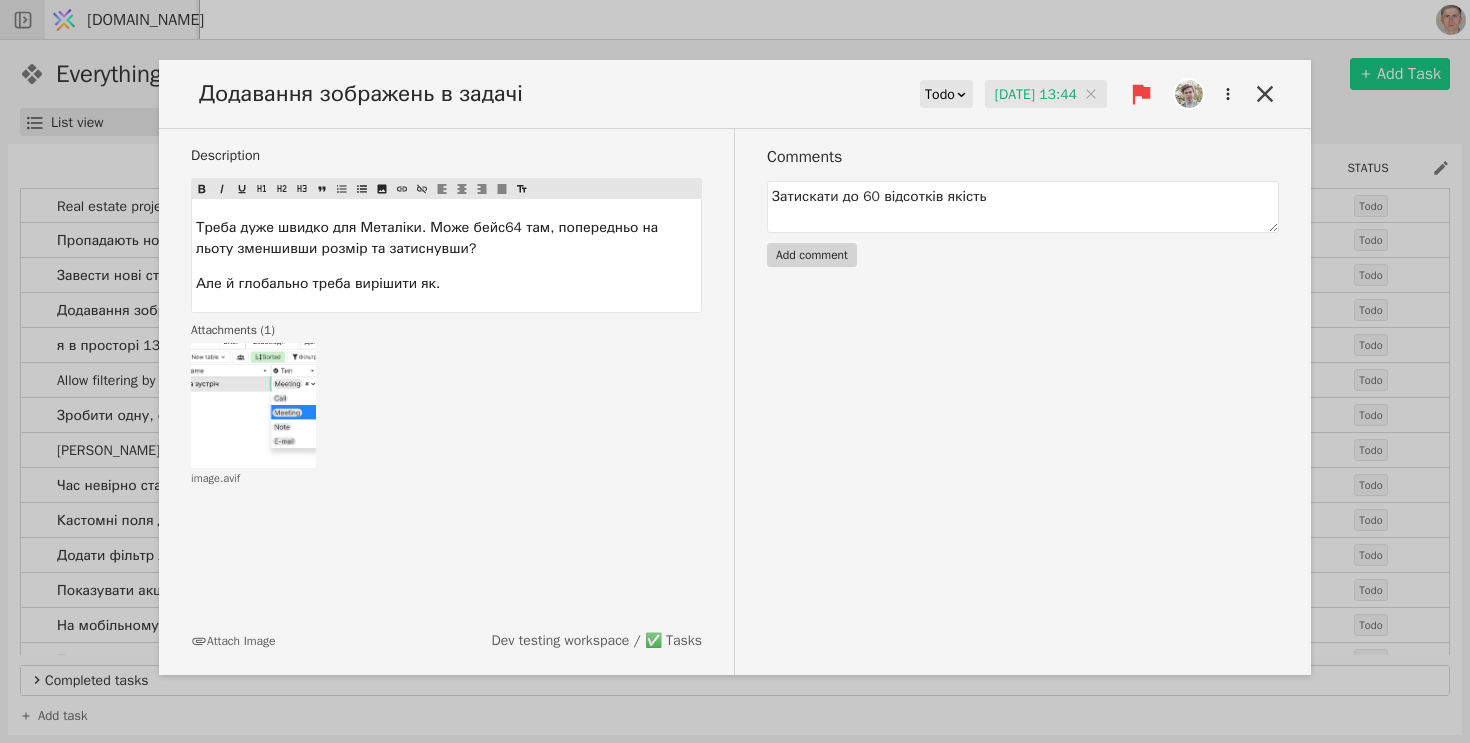 type on "Затискати до 60 відсотків якість" 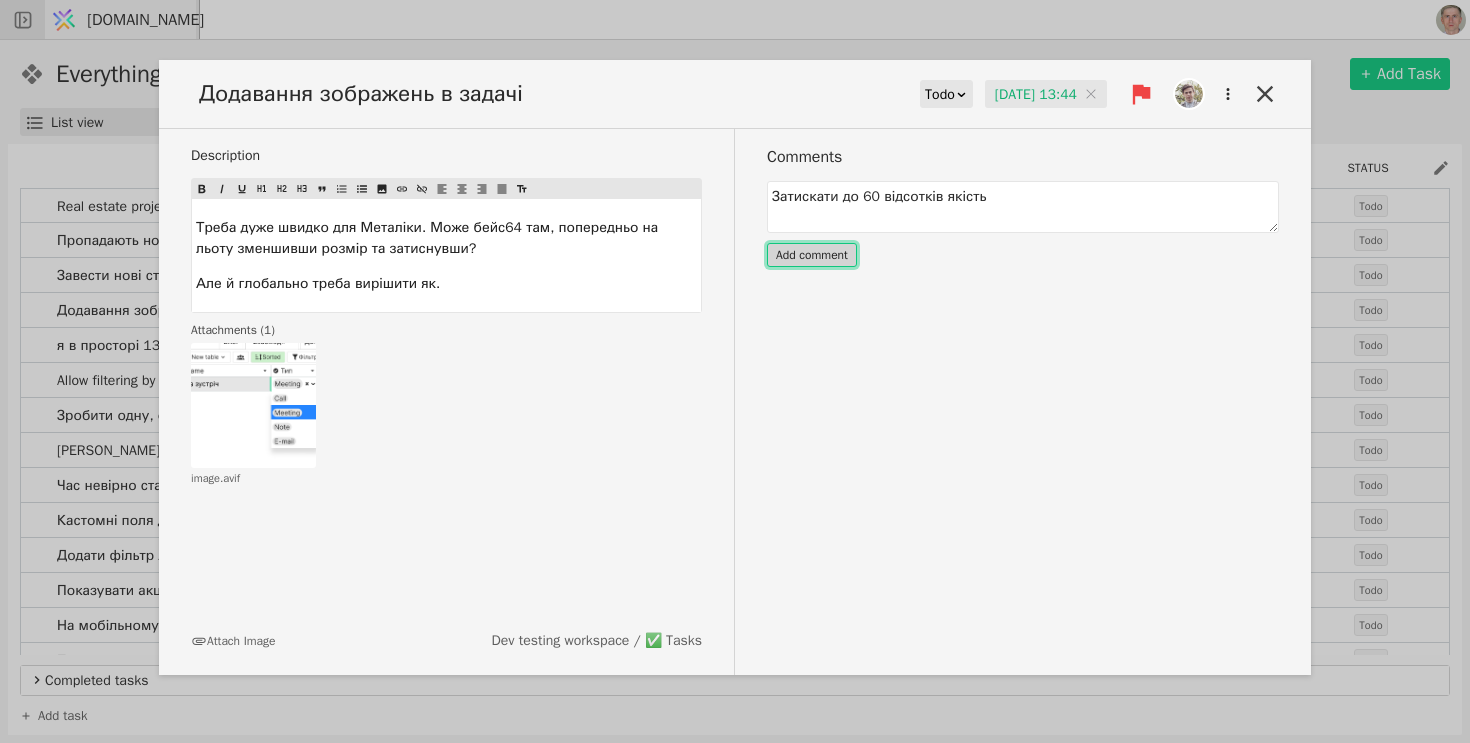 click on "Add comment" at bounding box center (812, 255) 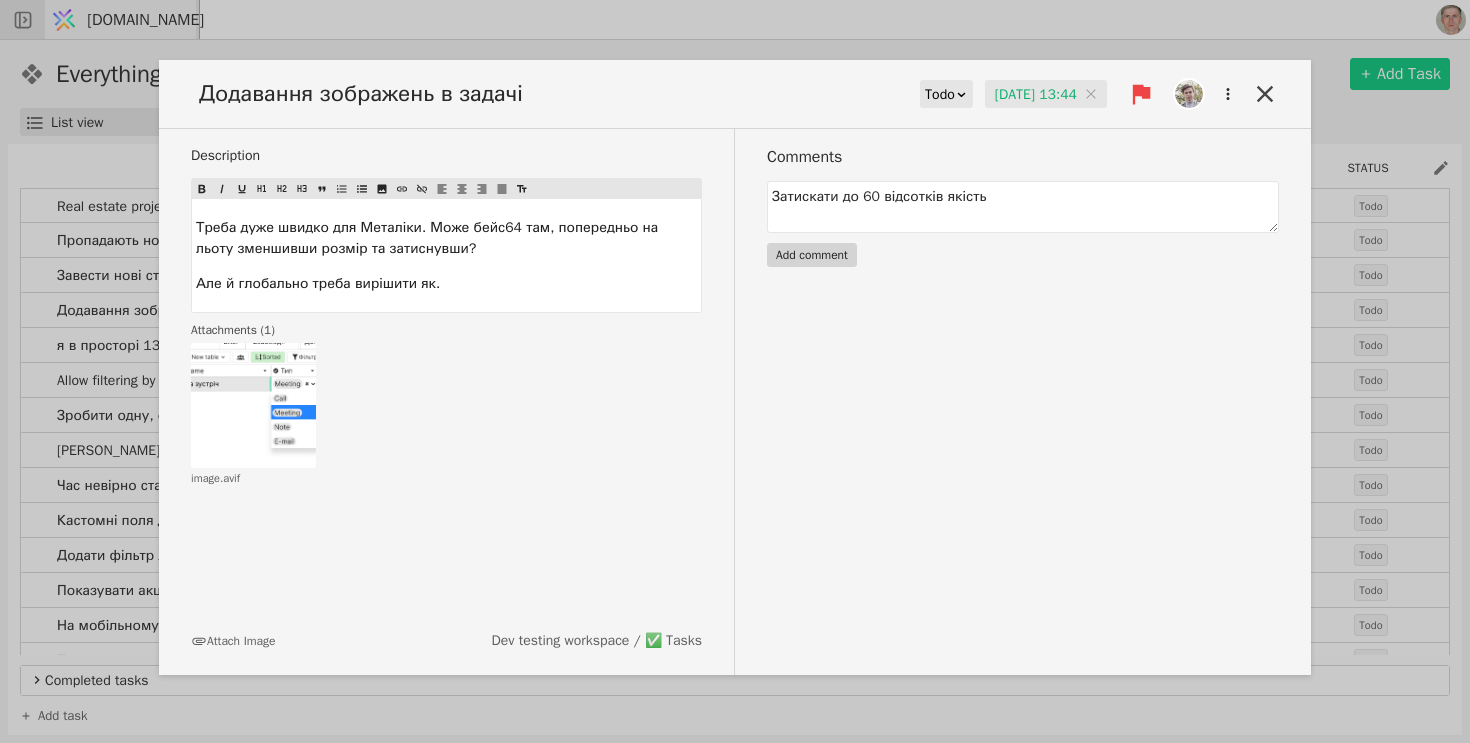 type 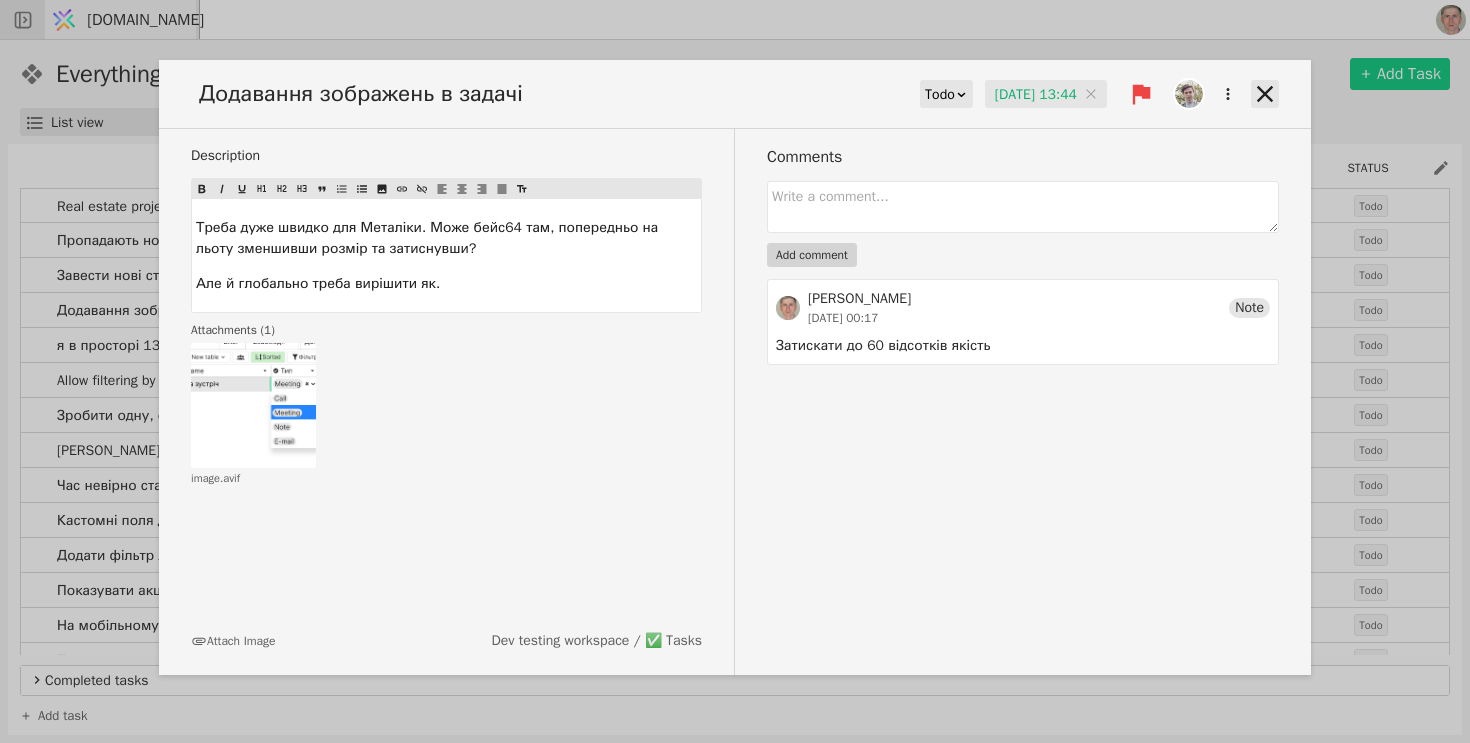 click 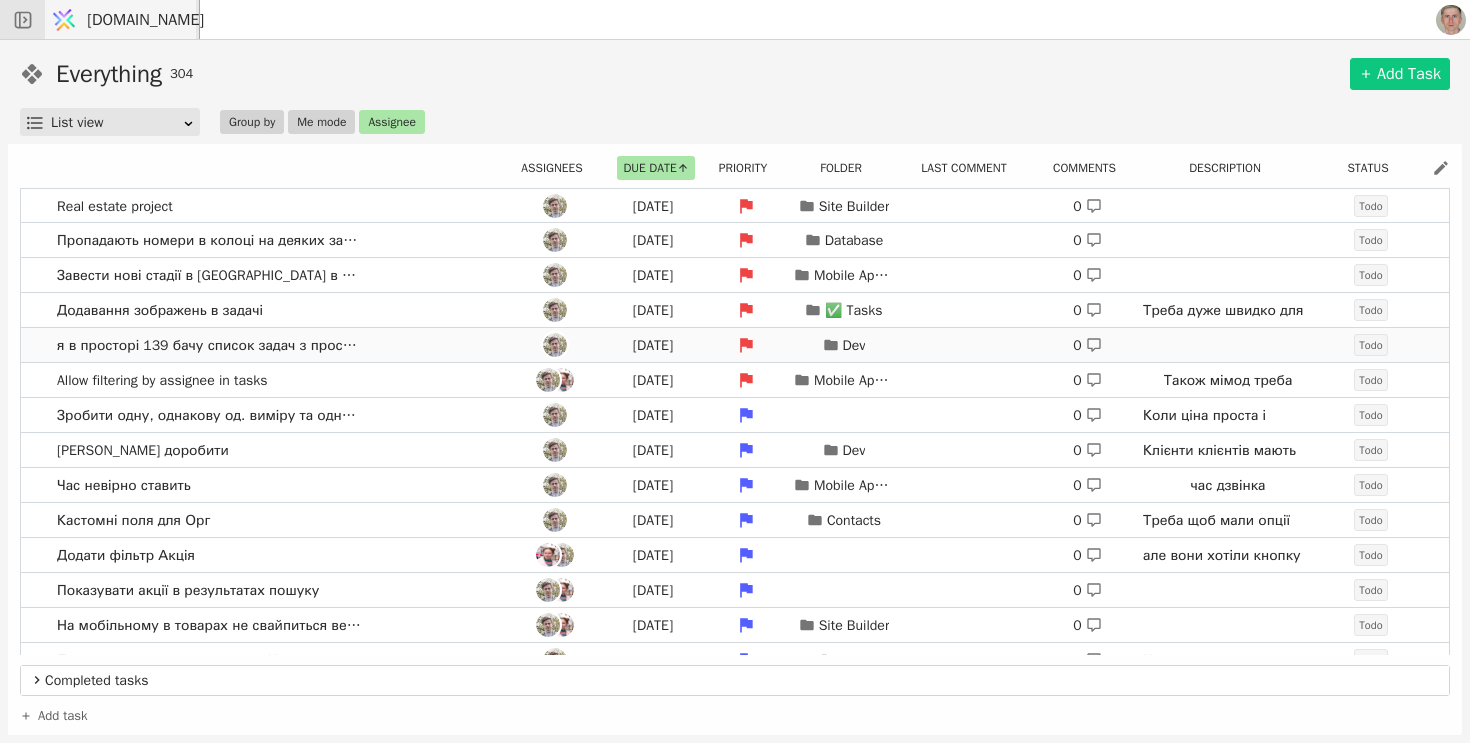 click on "я в просторі 139 бачу список задач з простору ЗД [DATE] Dev 0   Todo" at bounding box center [735, 345] 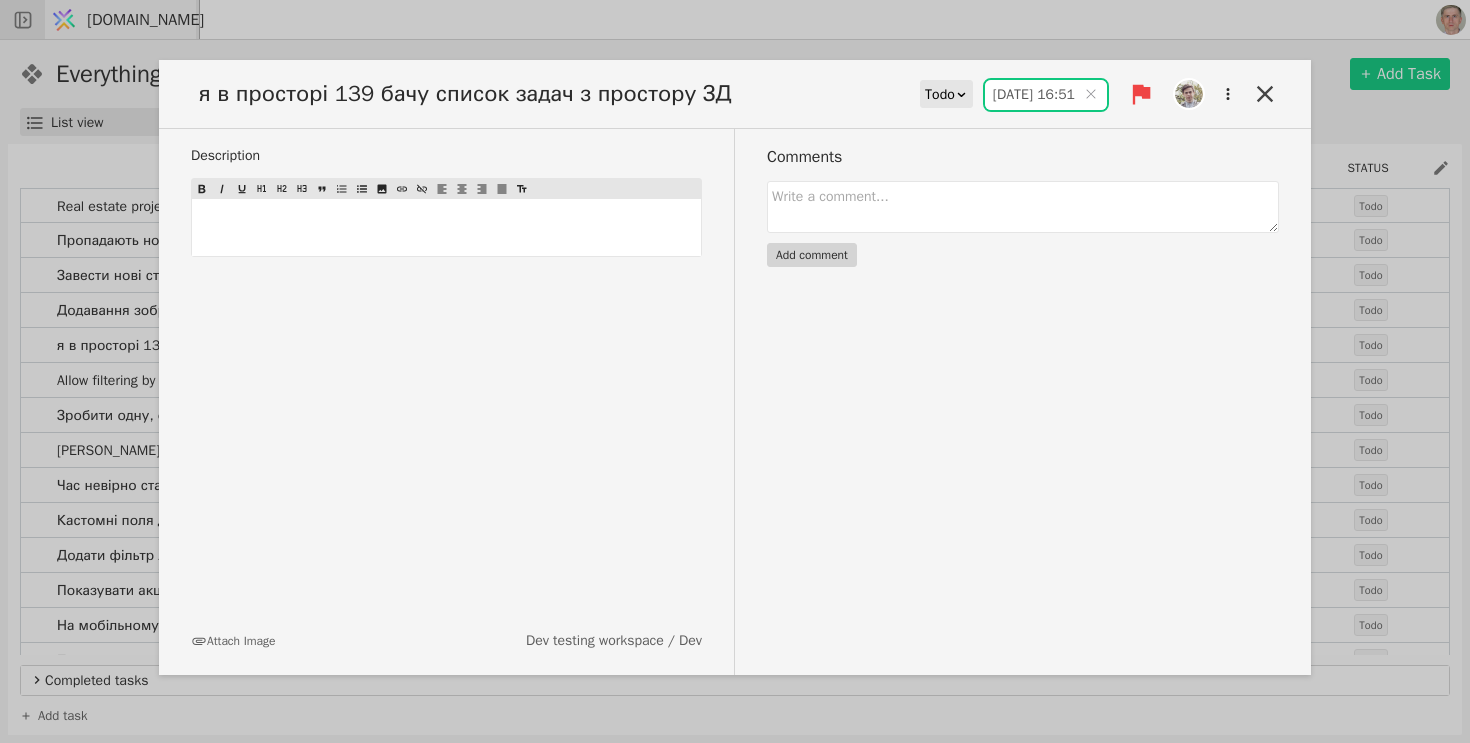 click on "[DATE] 16:51" at bounding box center [1046, 95] 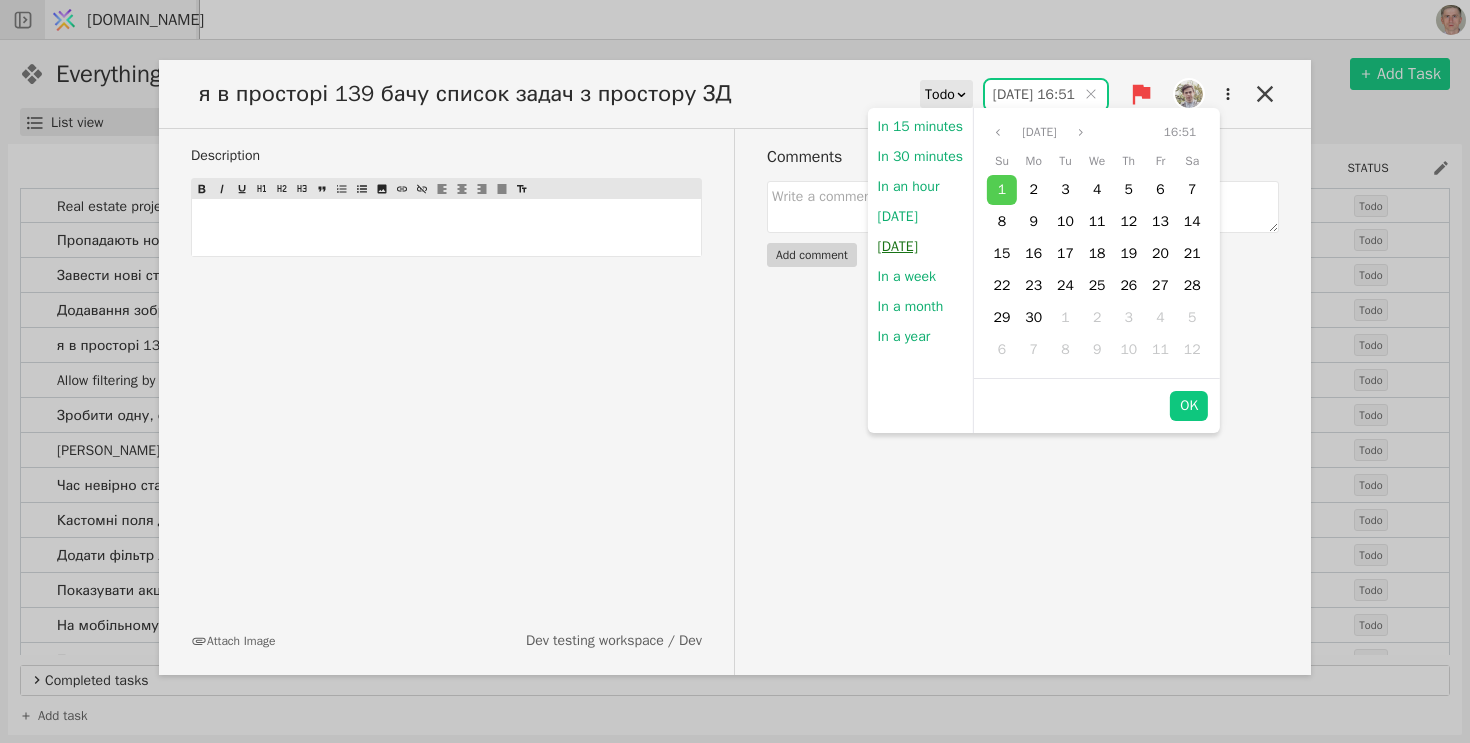 click on "[DATE]" at bounding box center (898, 247) 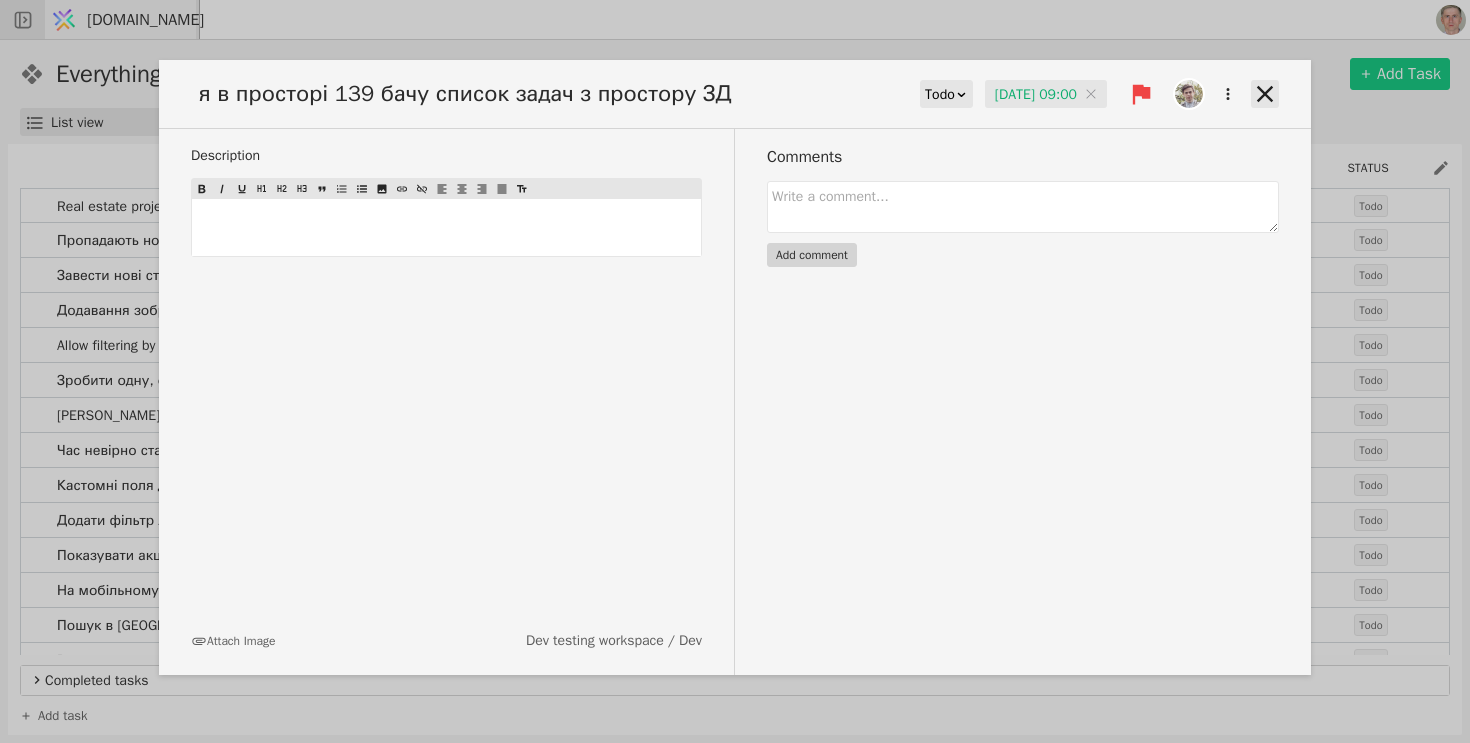 click 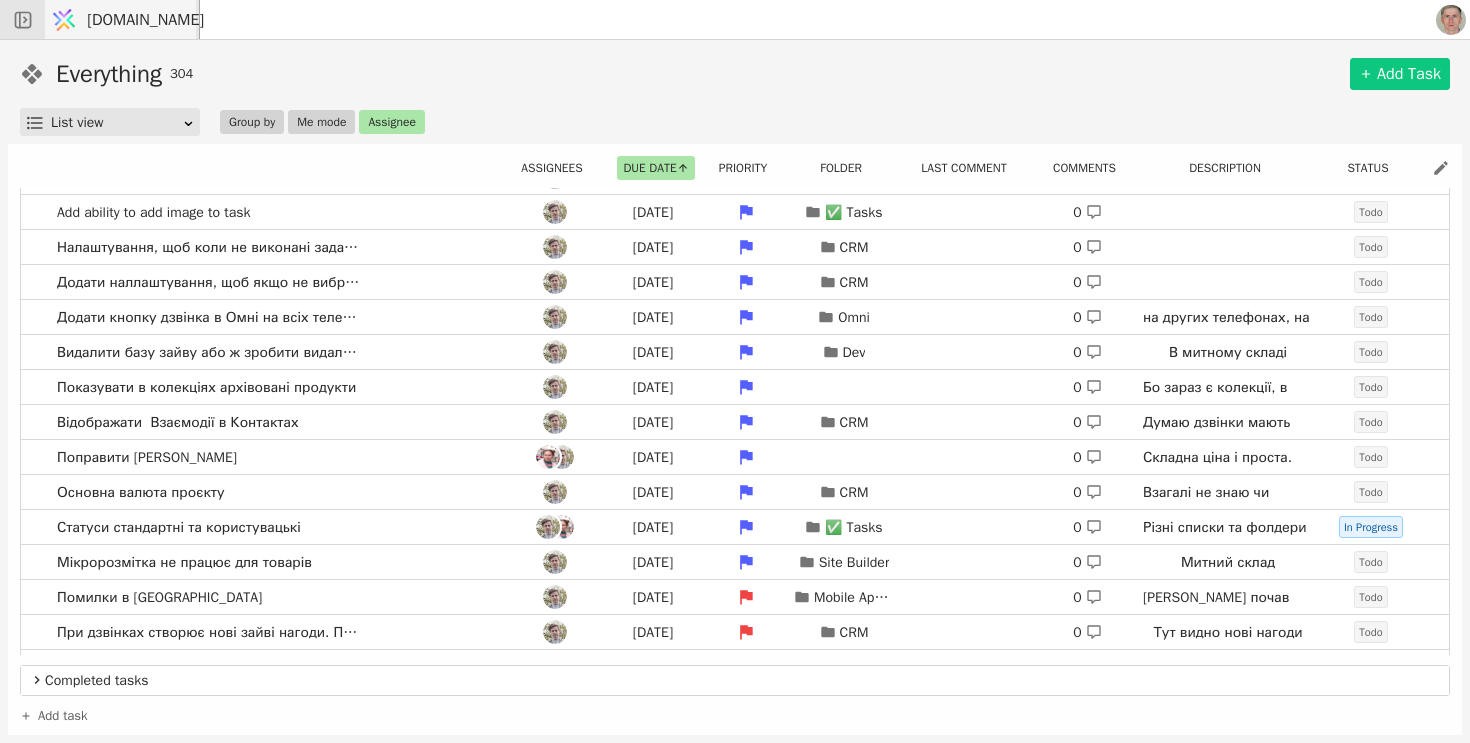 scroll, scrollTop: 0, scrollLeft: 0, axis: both 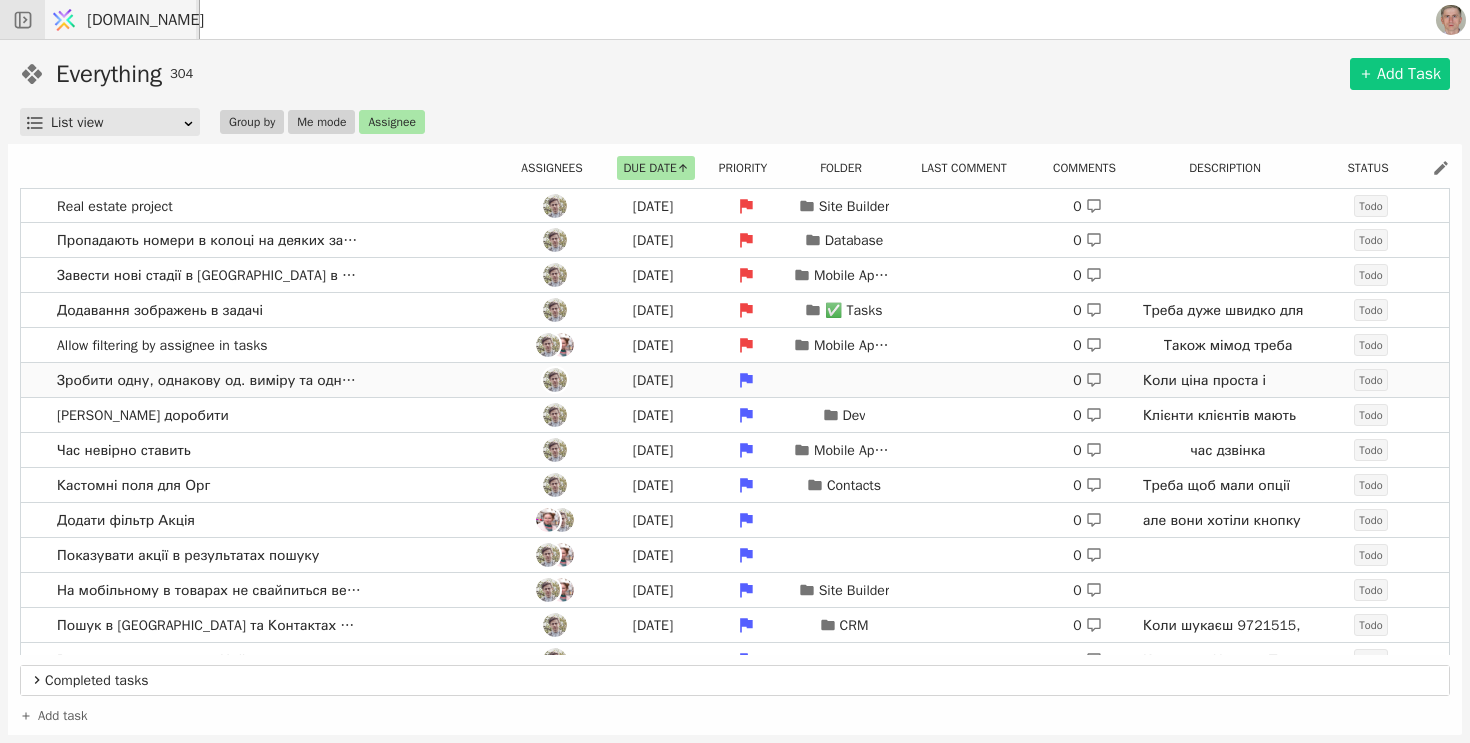 click on "Зробити одну, однакову од. виміру та одну валюту для різної складності [DATE] 0   Коли ціна проста і складна, має бути одна валюта і одна од. виміру та ж  Todo" at bounding box center (735, 380) 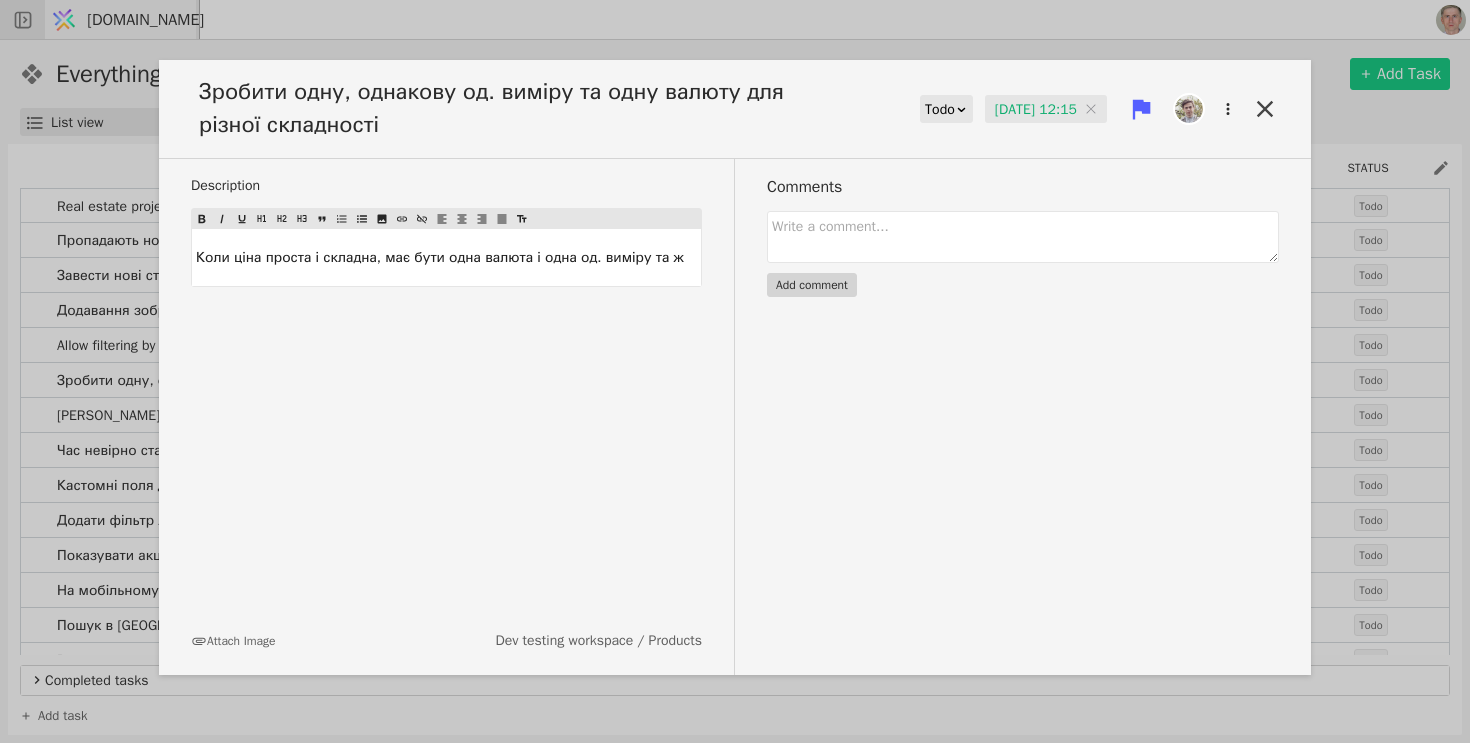 click on "[DATE] 12:15" at bounding box center (1046, 110) 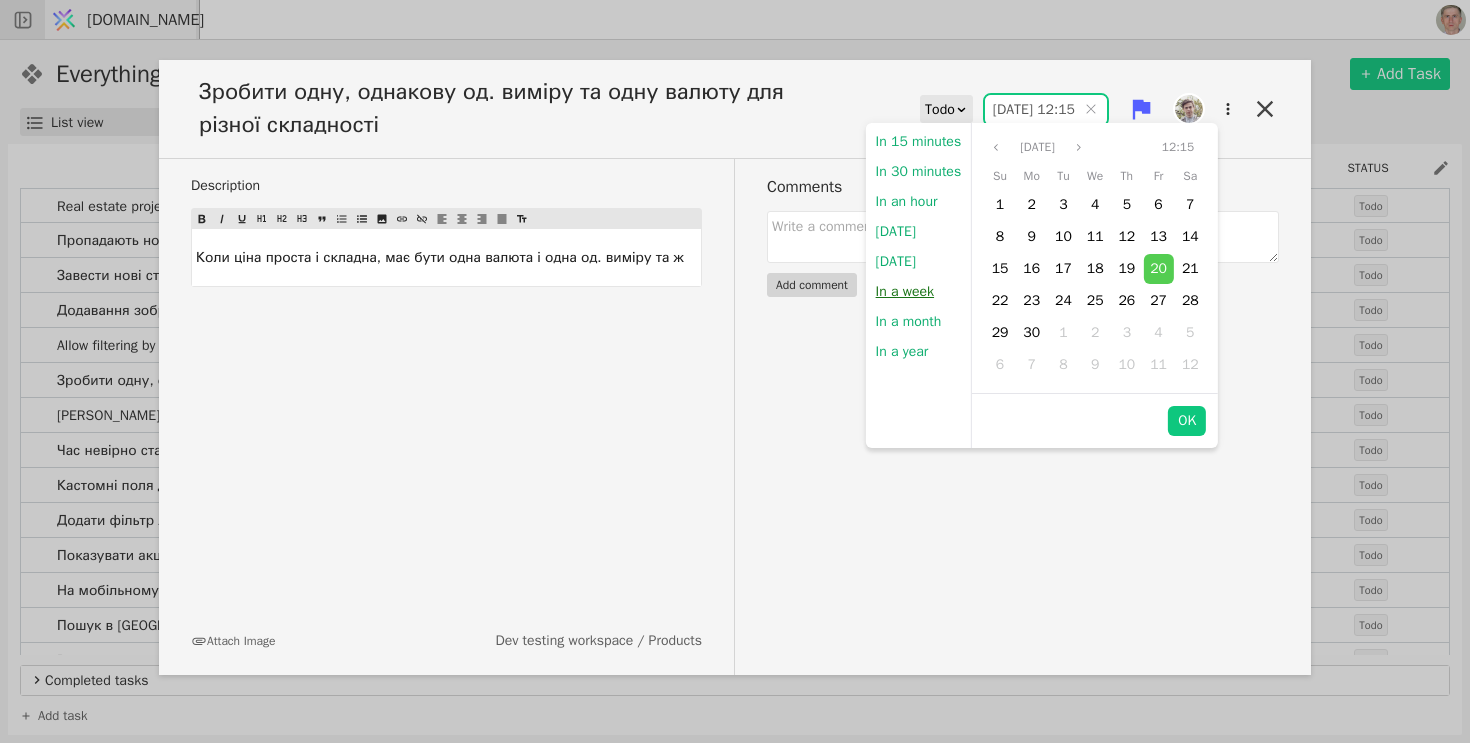 click on "In a week" at bounding box center [905, 292] 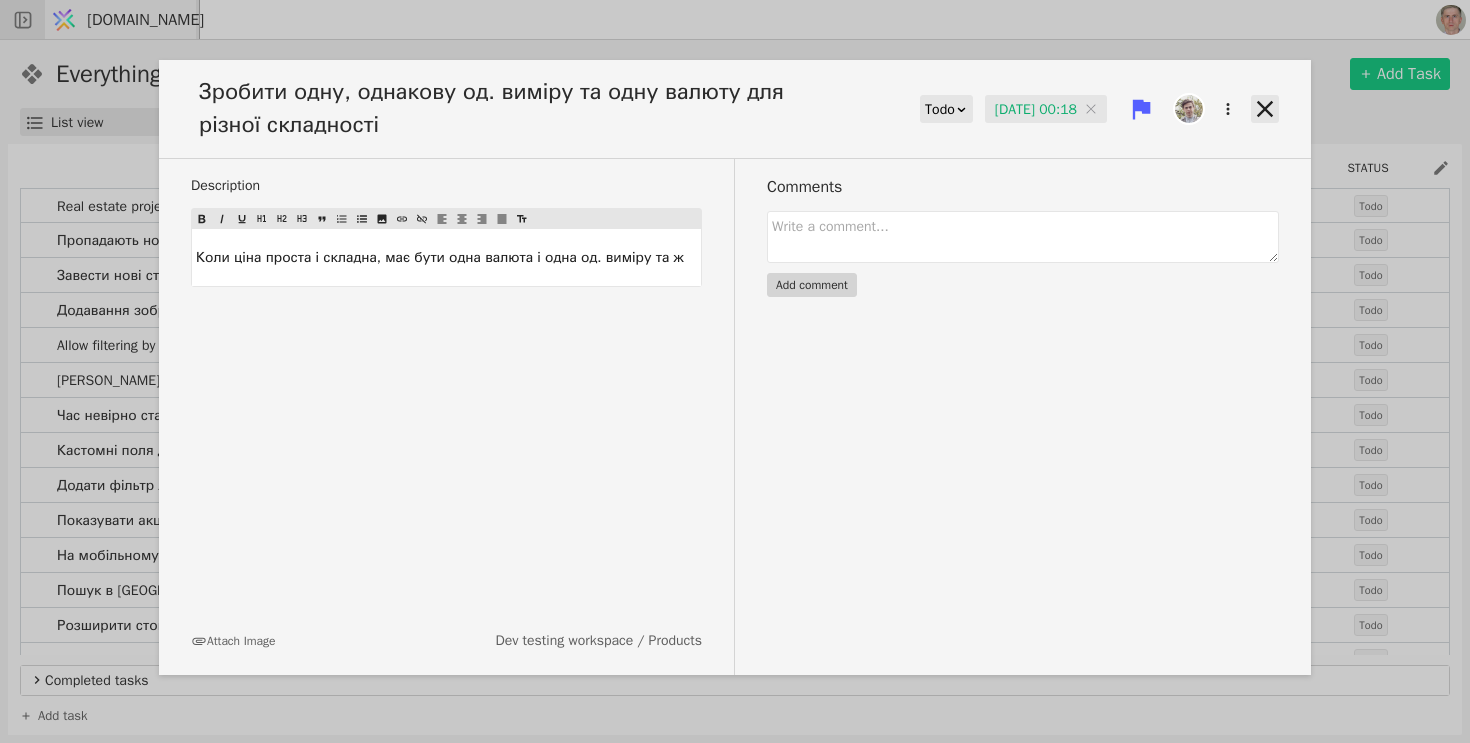 click 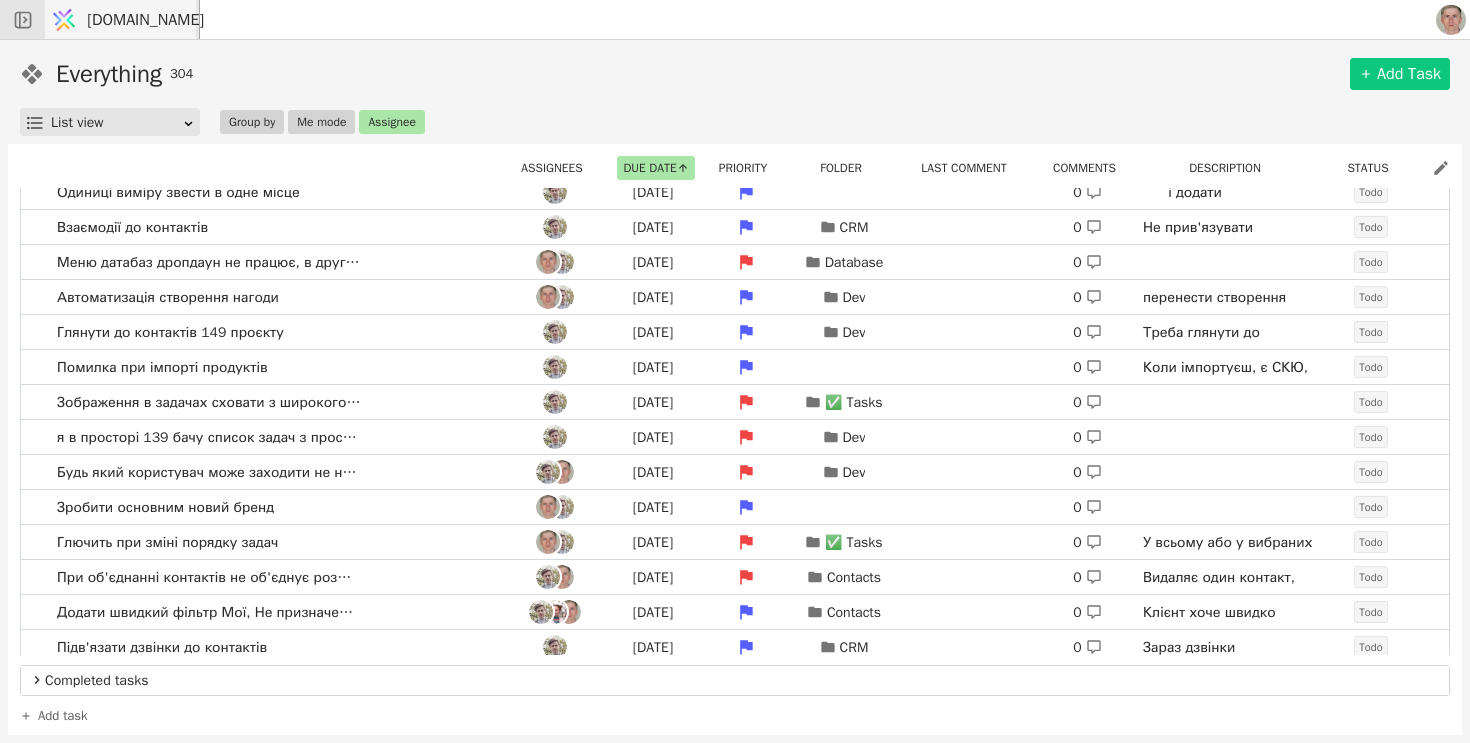 scroll, scrollTop: 1418, scrollLeft: 0, axis: vertical 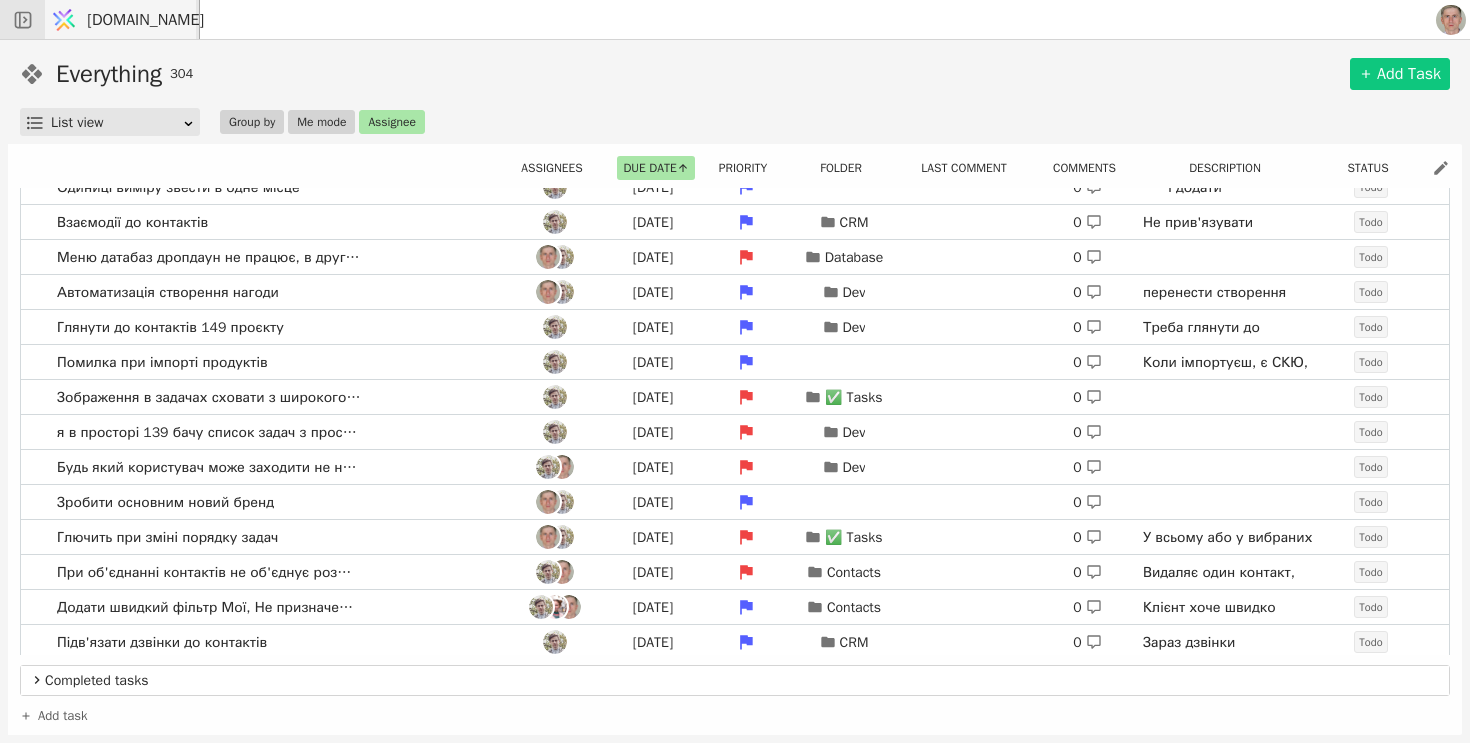 click on "Зображення в задачах сховати з широкого доступу [DATE] ✅ Tasks 0   Todo" at bounding box center [735, 397] 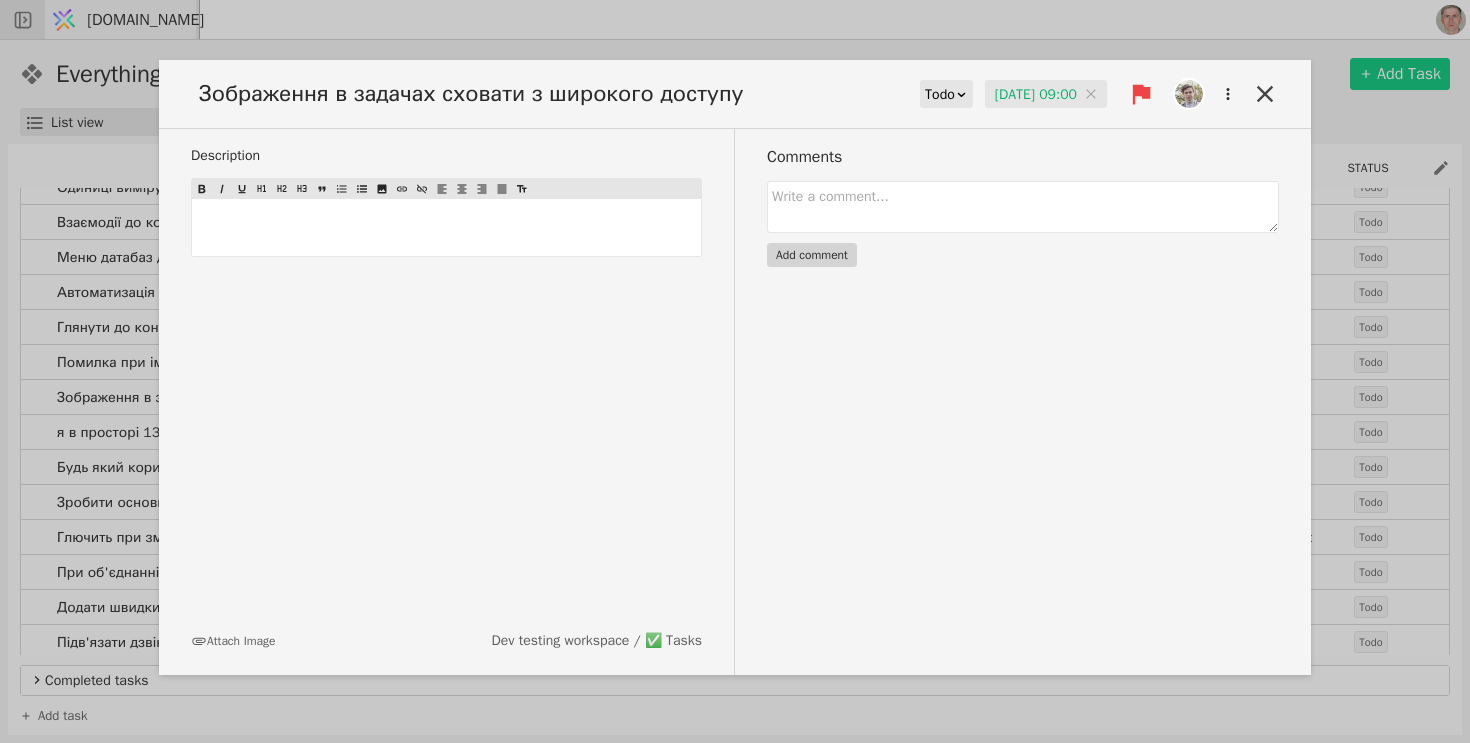 click on "[DATE] 09:00" at bounding box center (1046, 95) 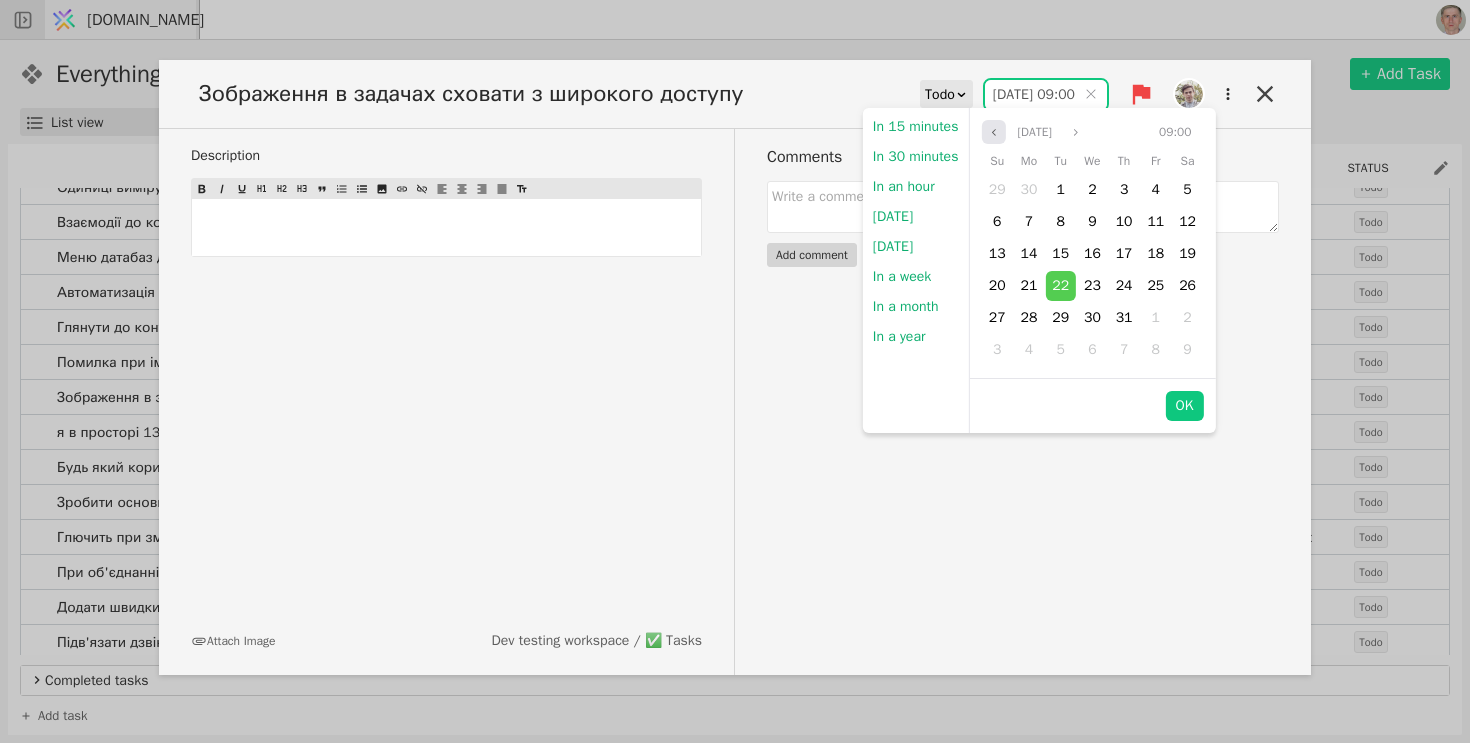 click 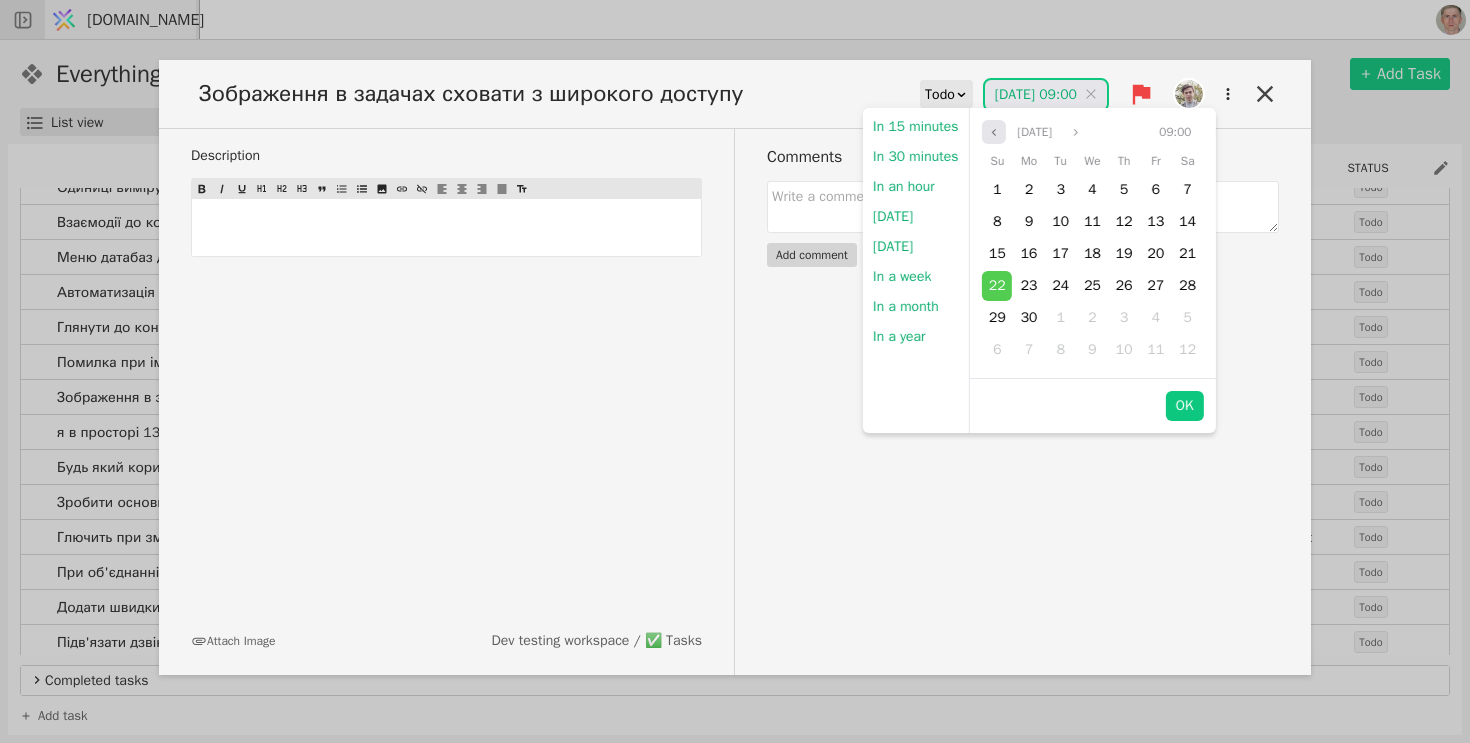 click 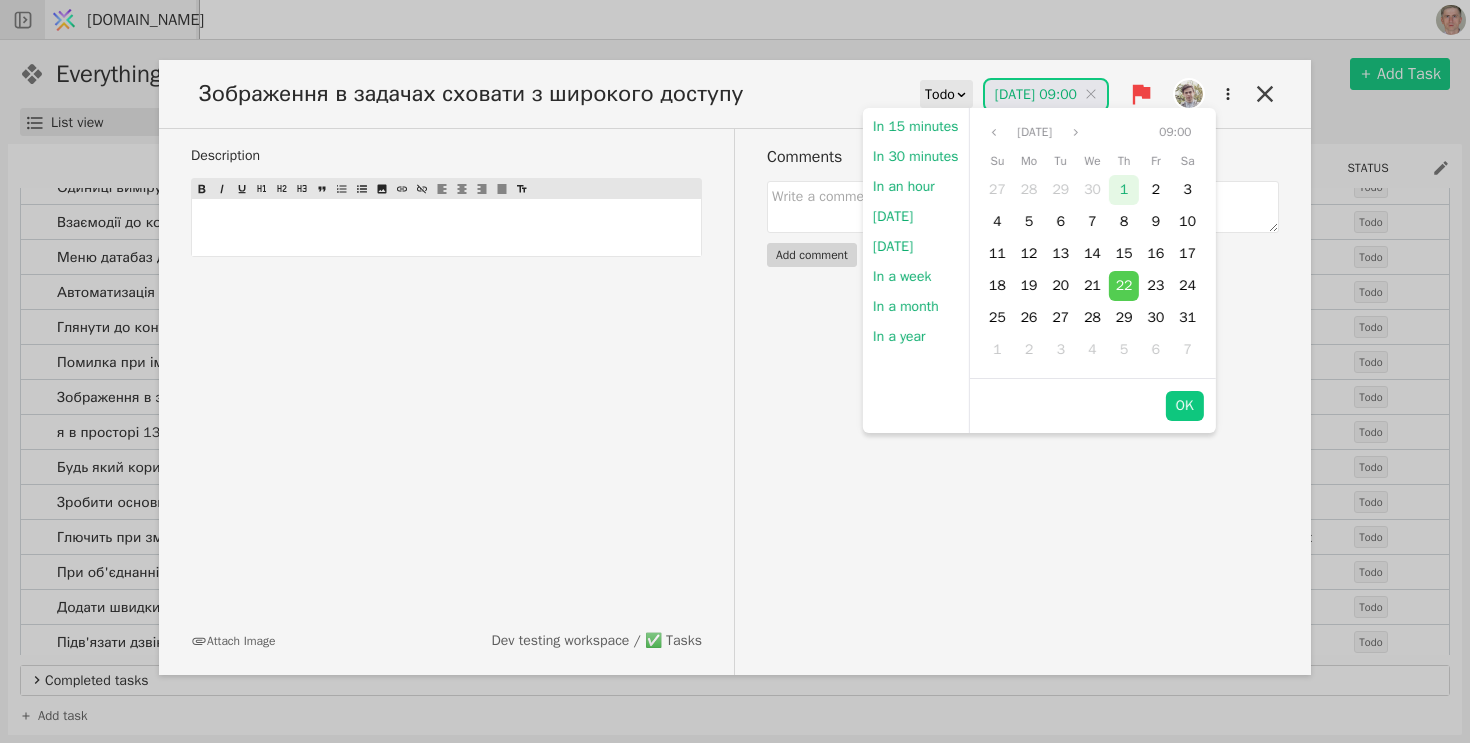 click on "1" at bounding box center (1124, 190) 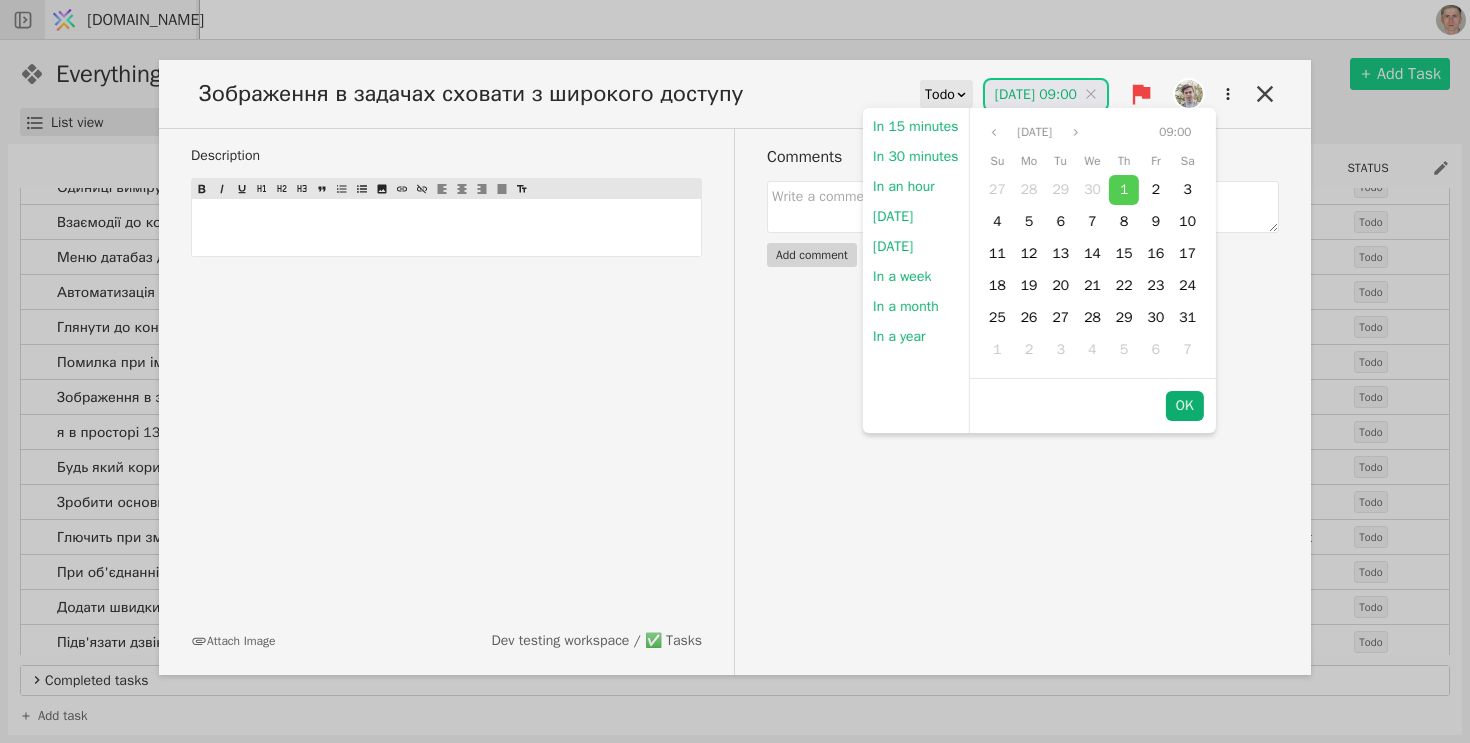 click on "OK" at bounding box center [1185, 406] 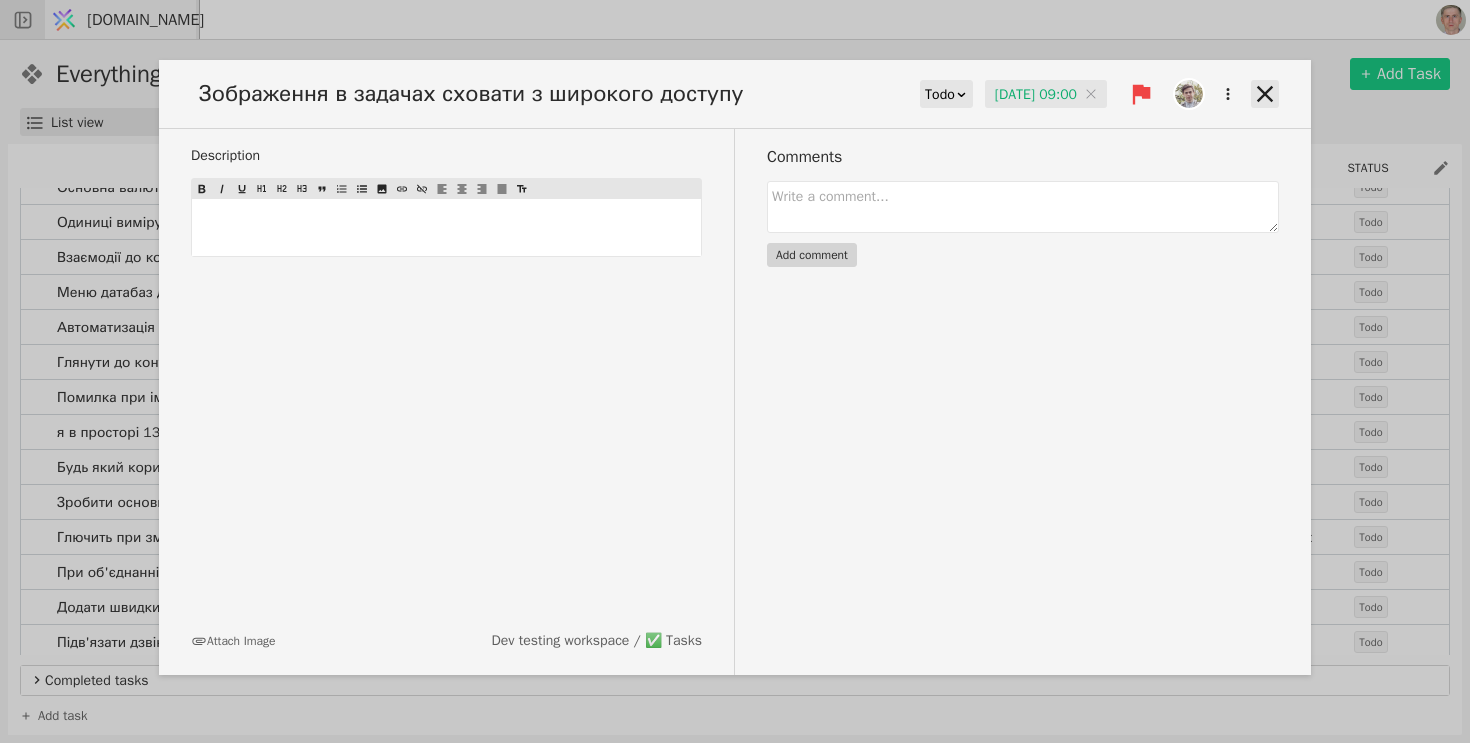 click 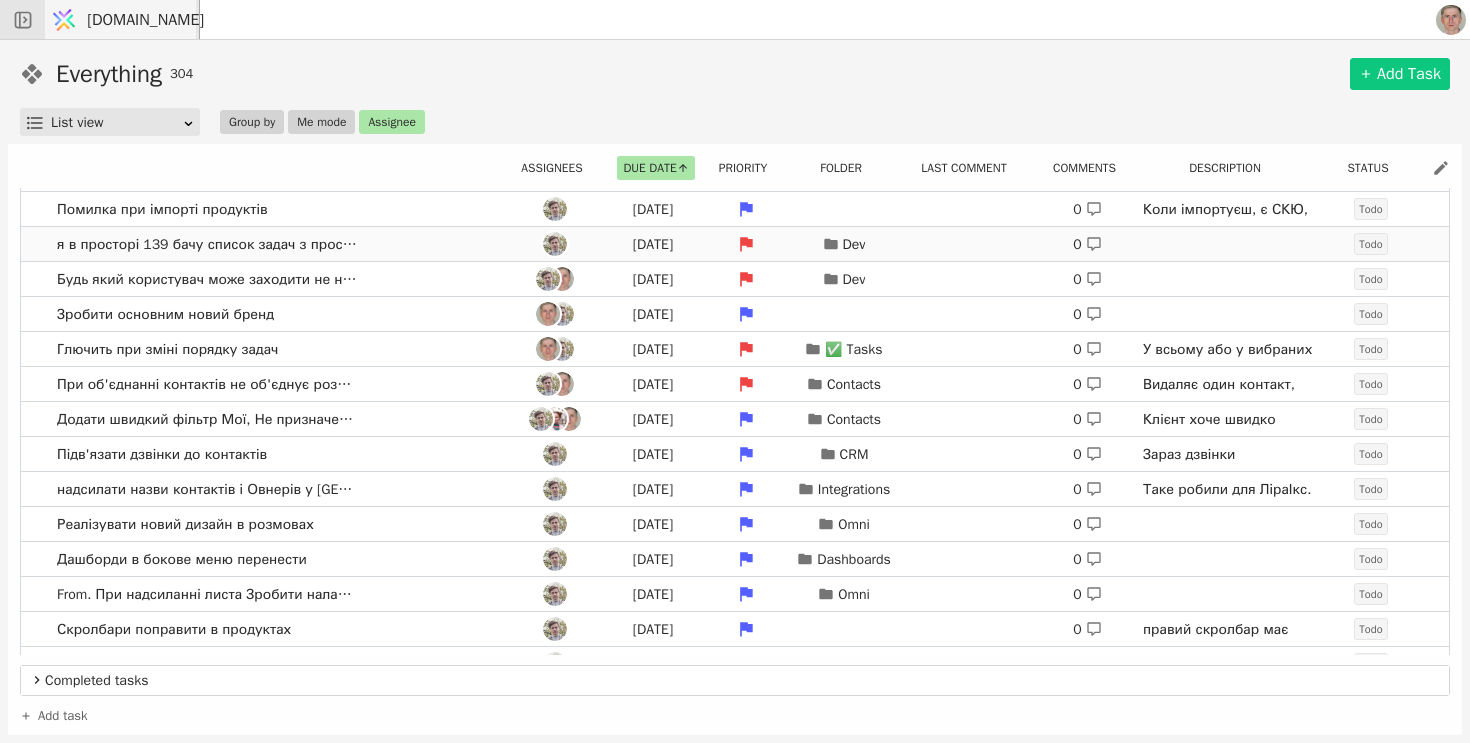 scroll, scrollTop: 1608, scrollLeft: 0, axis: vertical 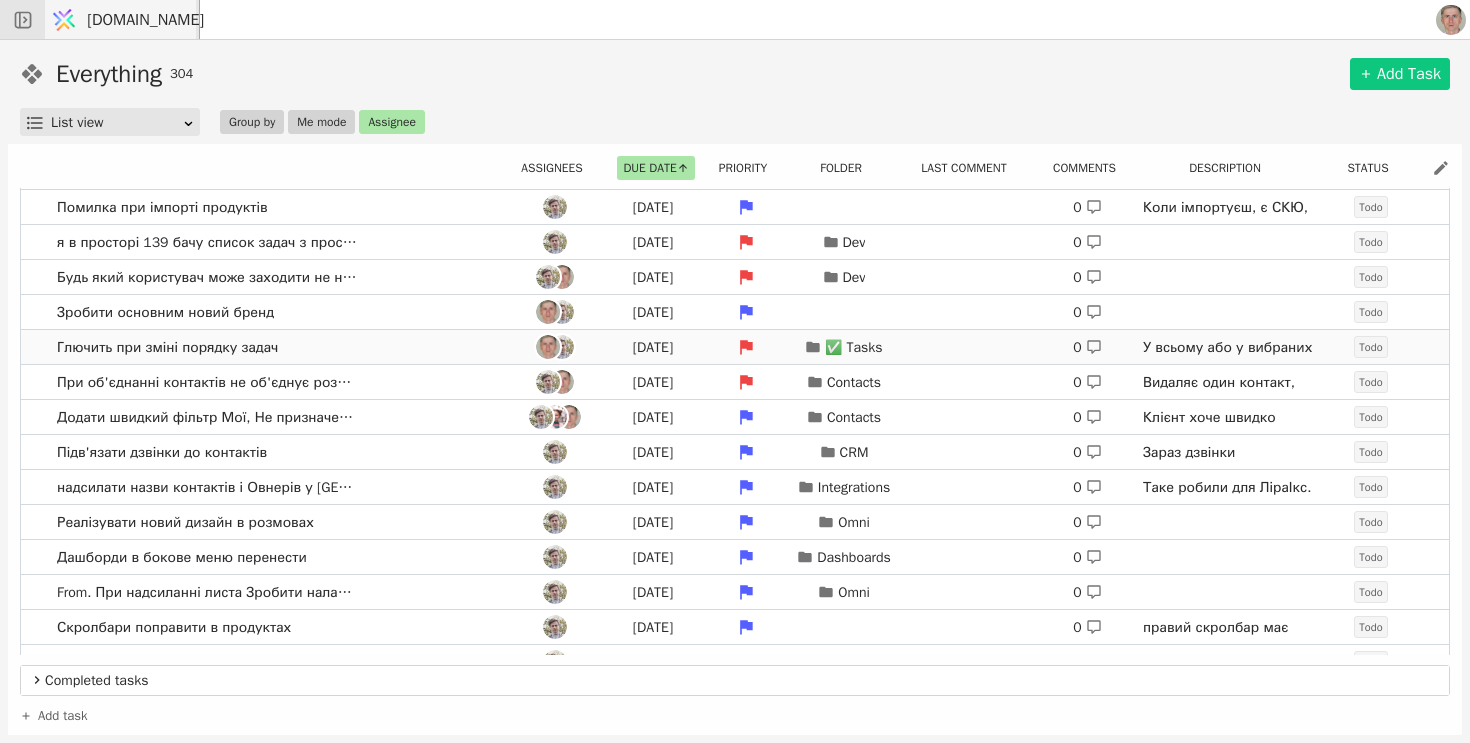 click on "Глючить при зміні порядку задач [DATE] ✅ Tasks 0   У всьому або у вибраних асайні. [PERSON_NAME] не перетягує задачу одразу, а [PERSON_NAME] перетягує візуально, але після перезавантаження видно, що задача не перемістилася. Todo" at bounding box center [735, 347] 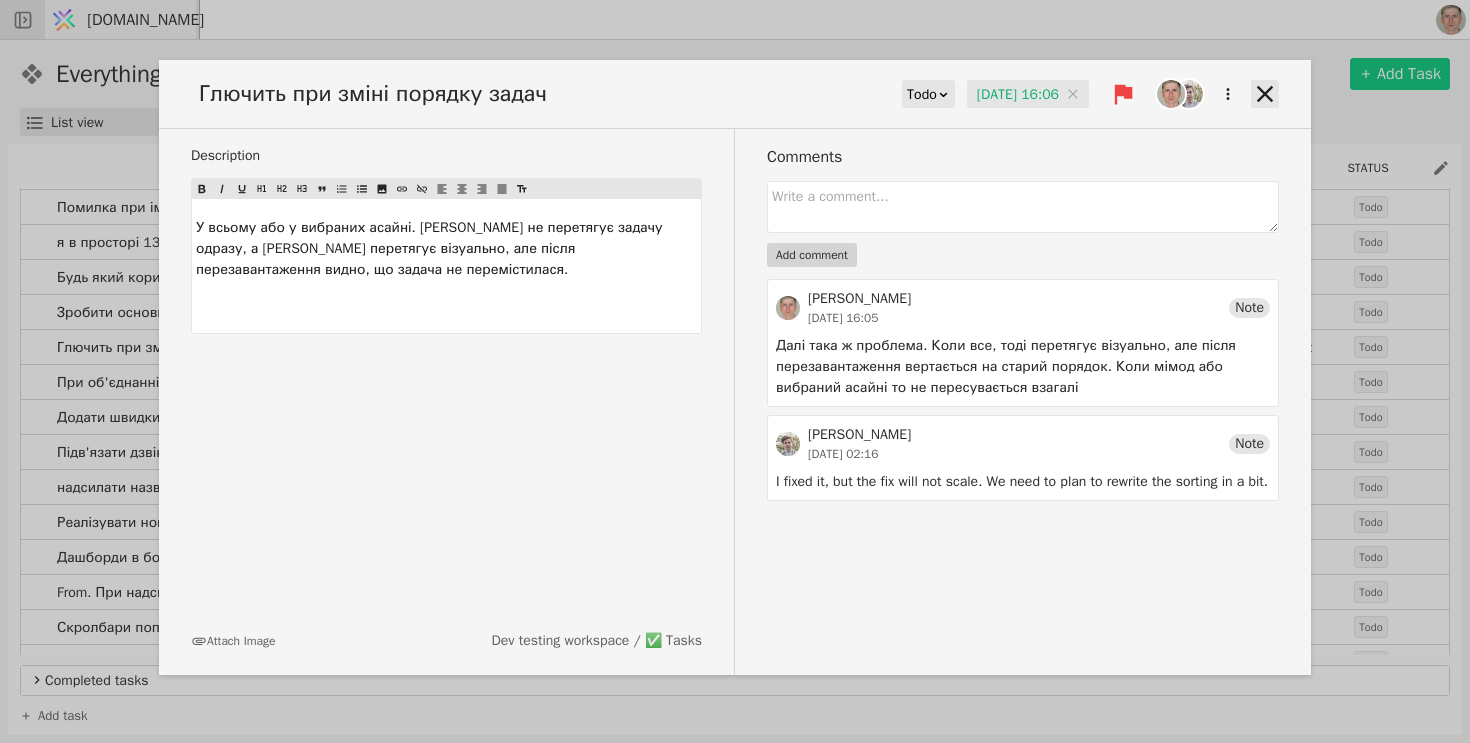 click 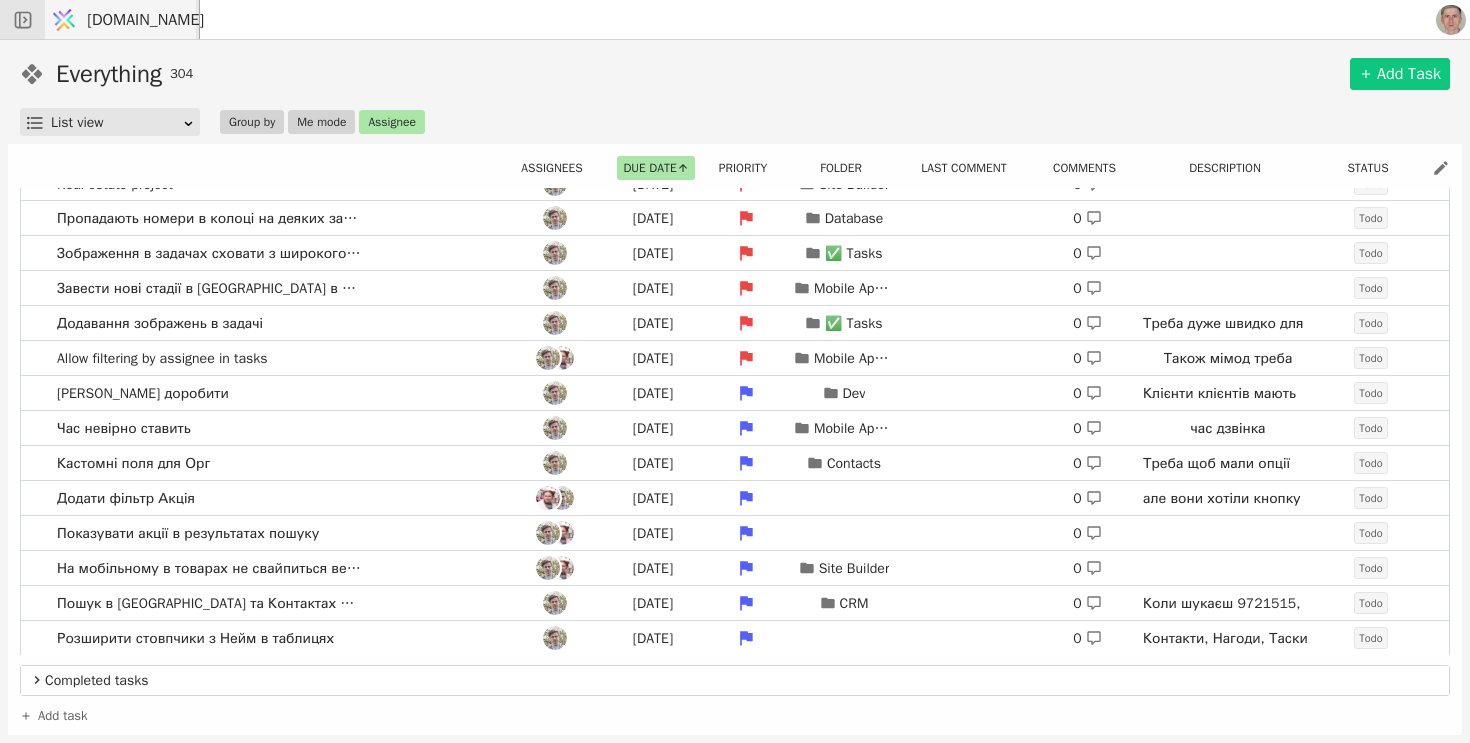 scroll, scrollTop: 0, scrollLeft: 0, axis: both 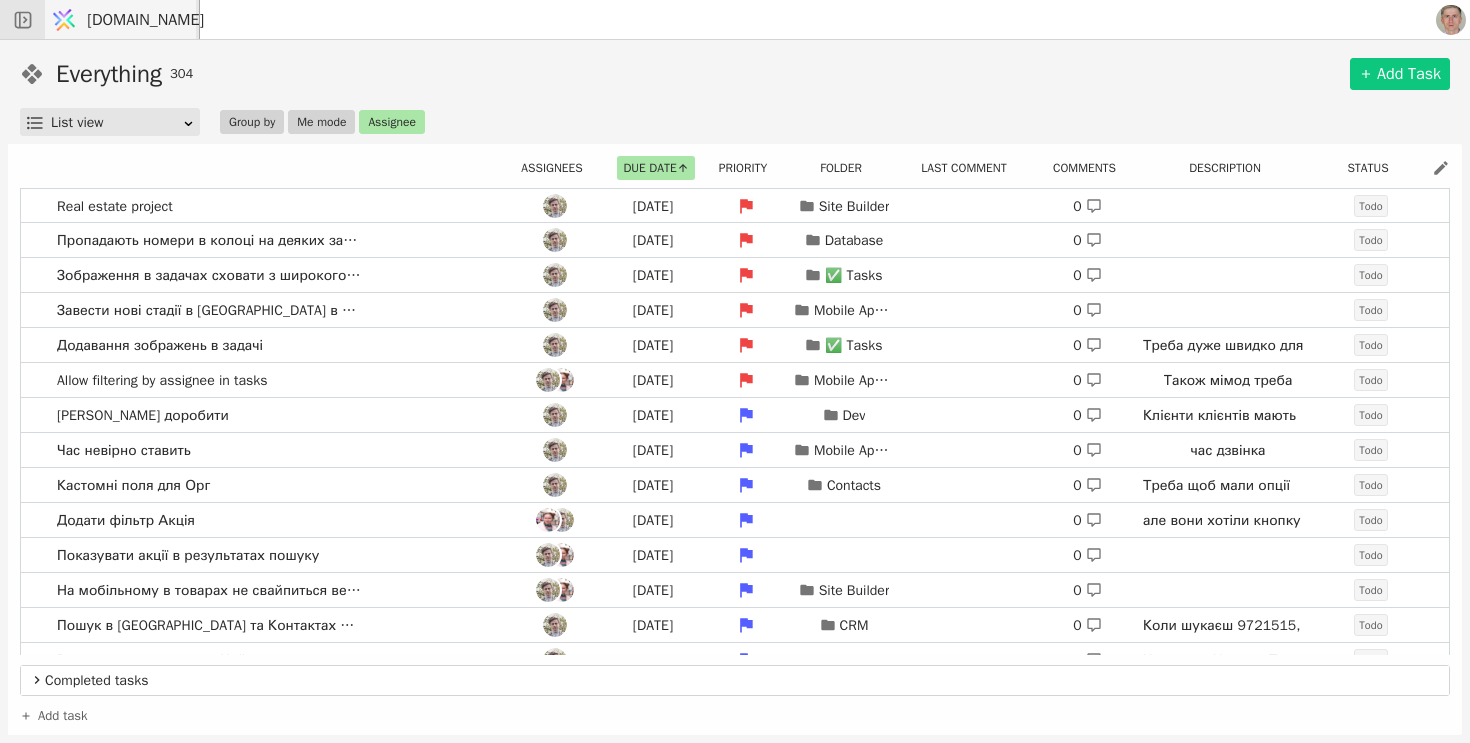 click 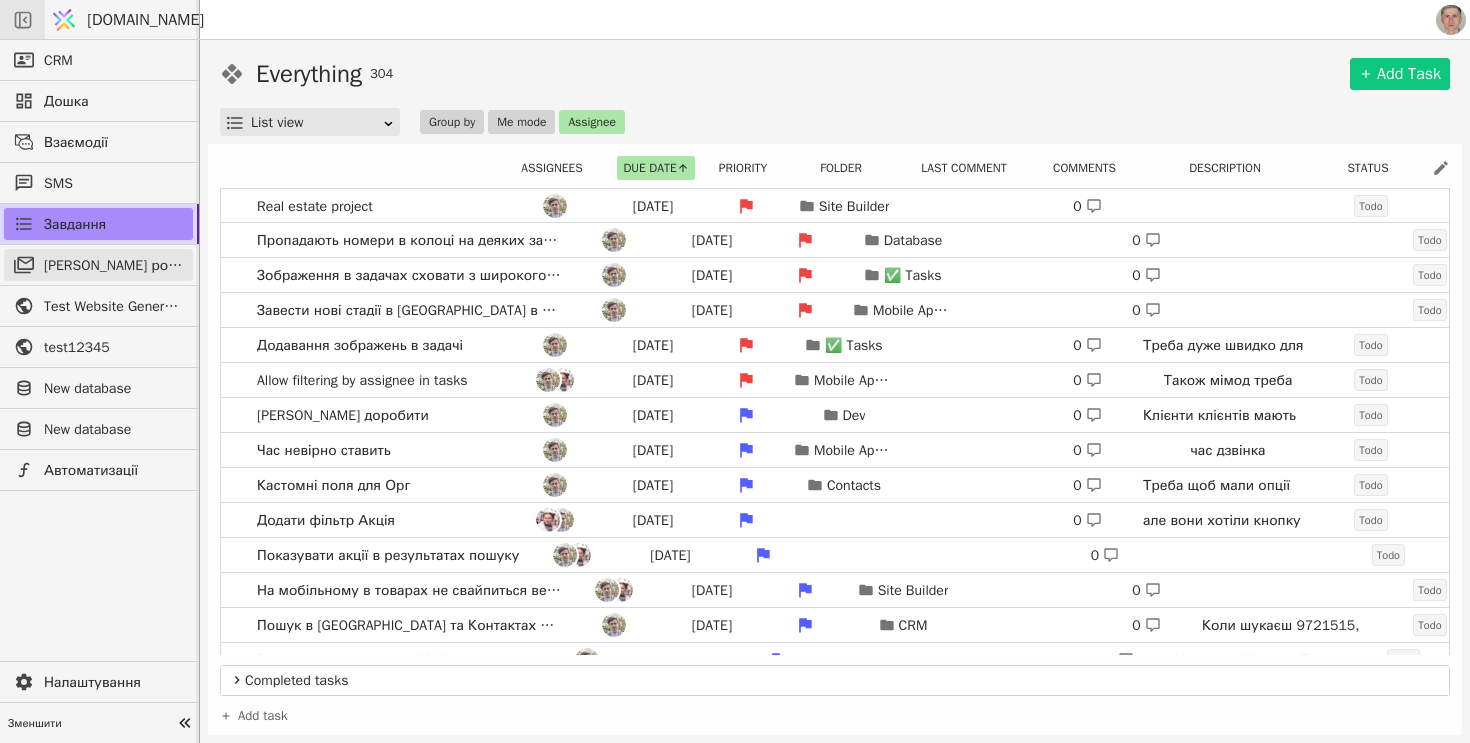click on "[PERSON_NAME] розсилки" at bounding box center (113, 265) 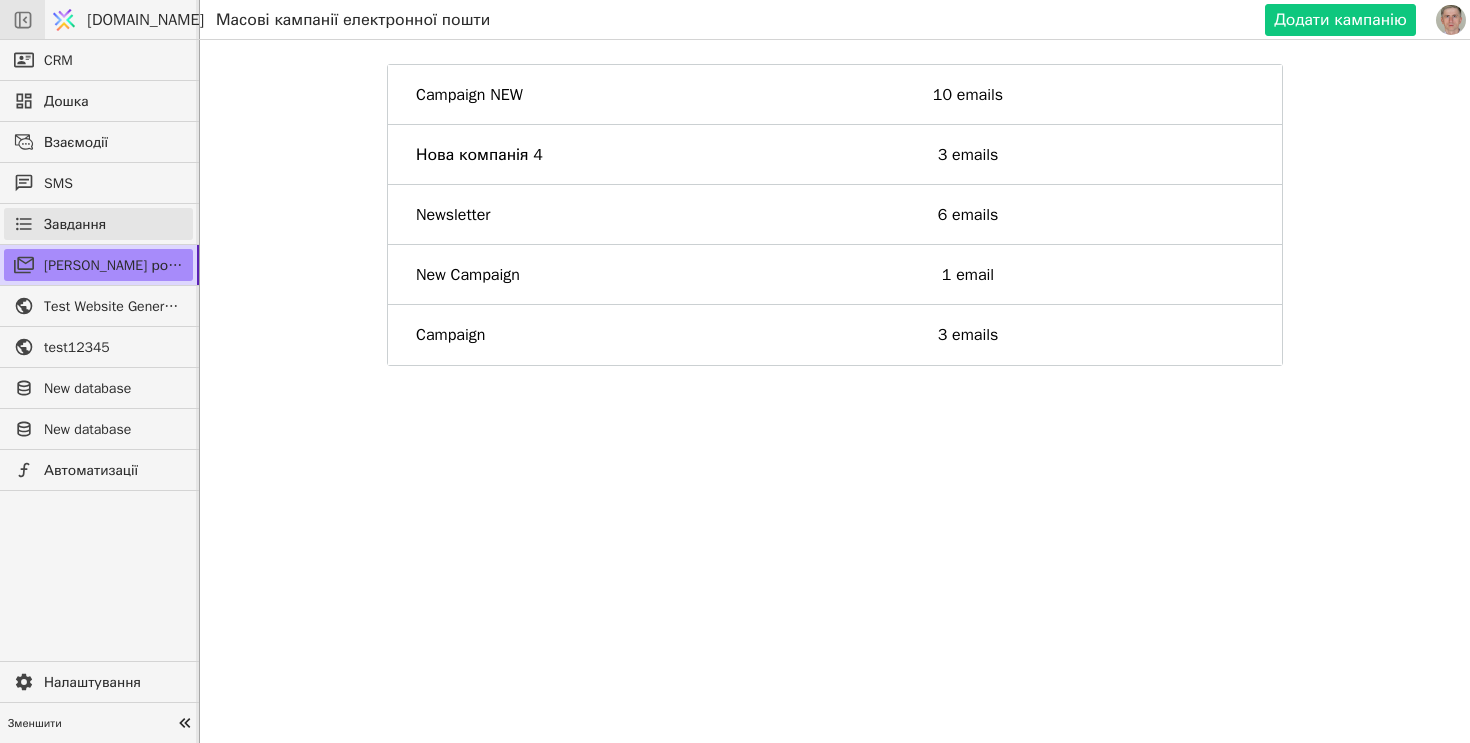 click on "Завдання" at bounding box center (98, 224) 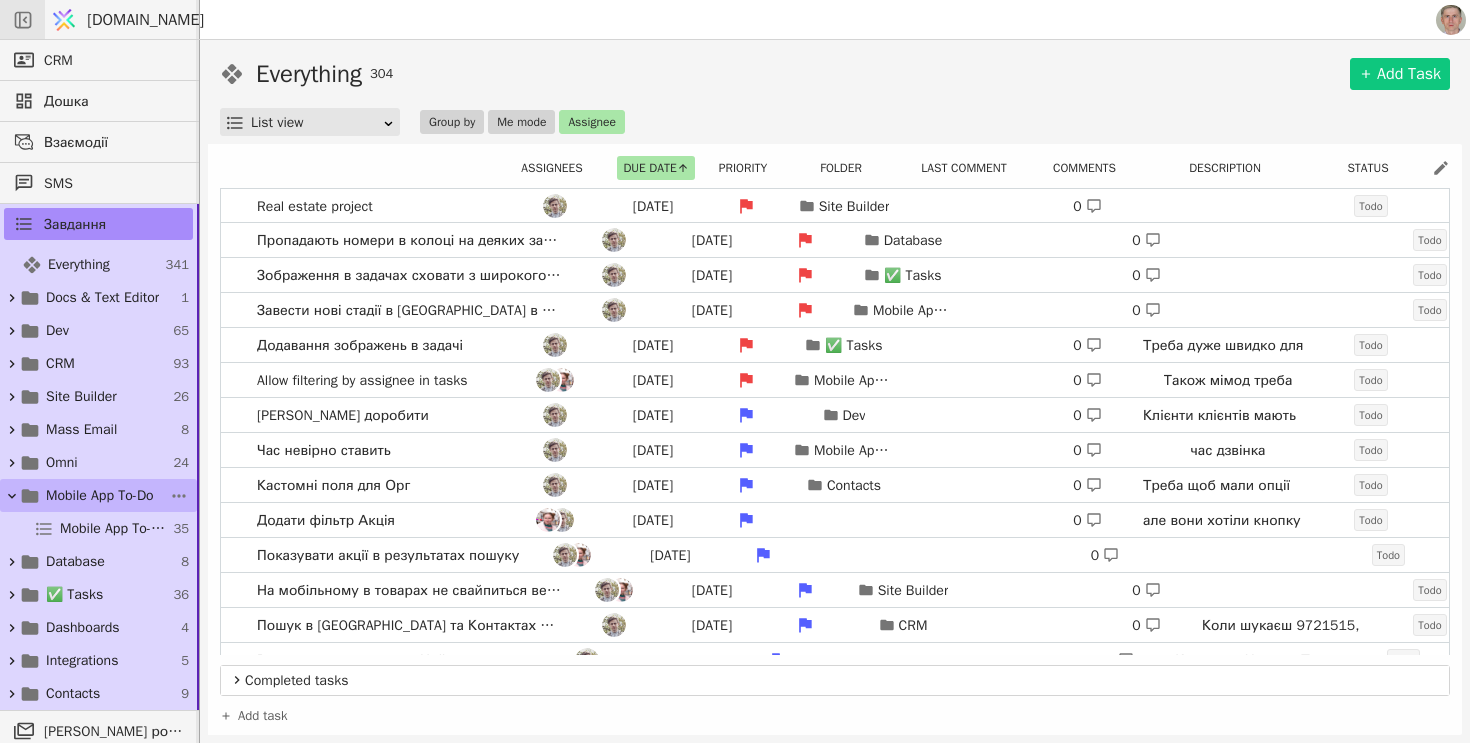 click on "Mobile App To-Do" at bounding box center (100, 495) 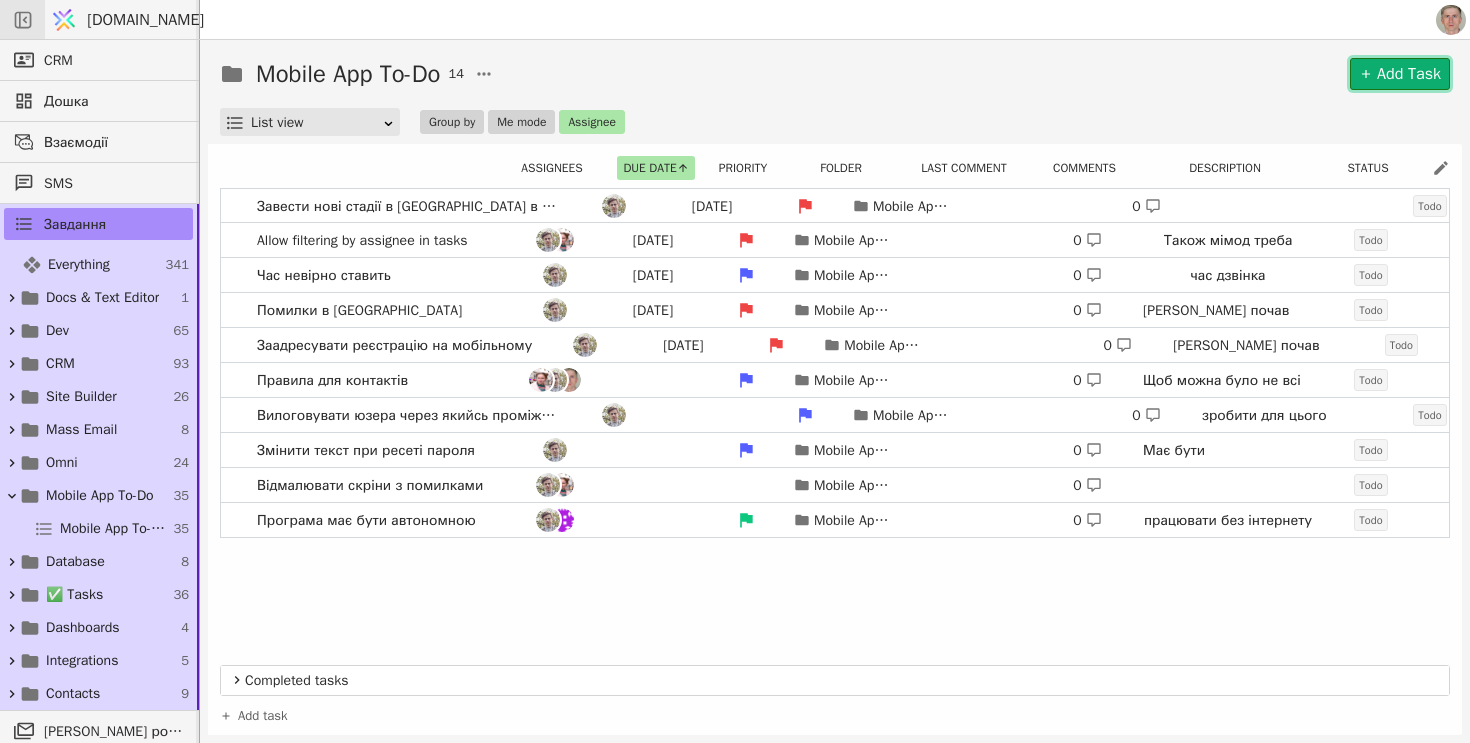 click on "Add Task" at bounding box center [1400, 74] 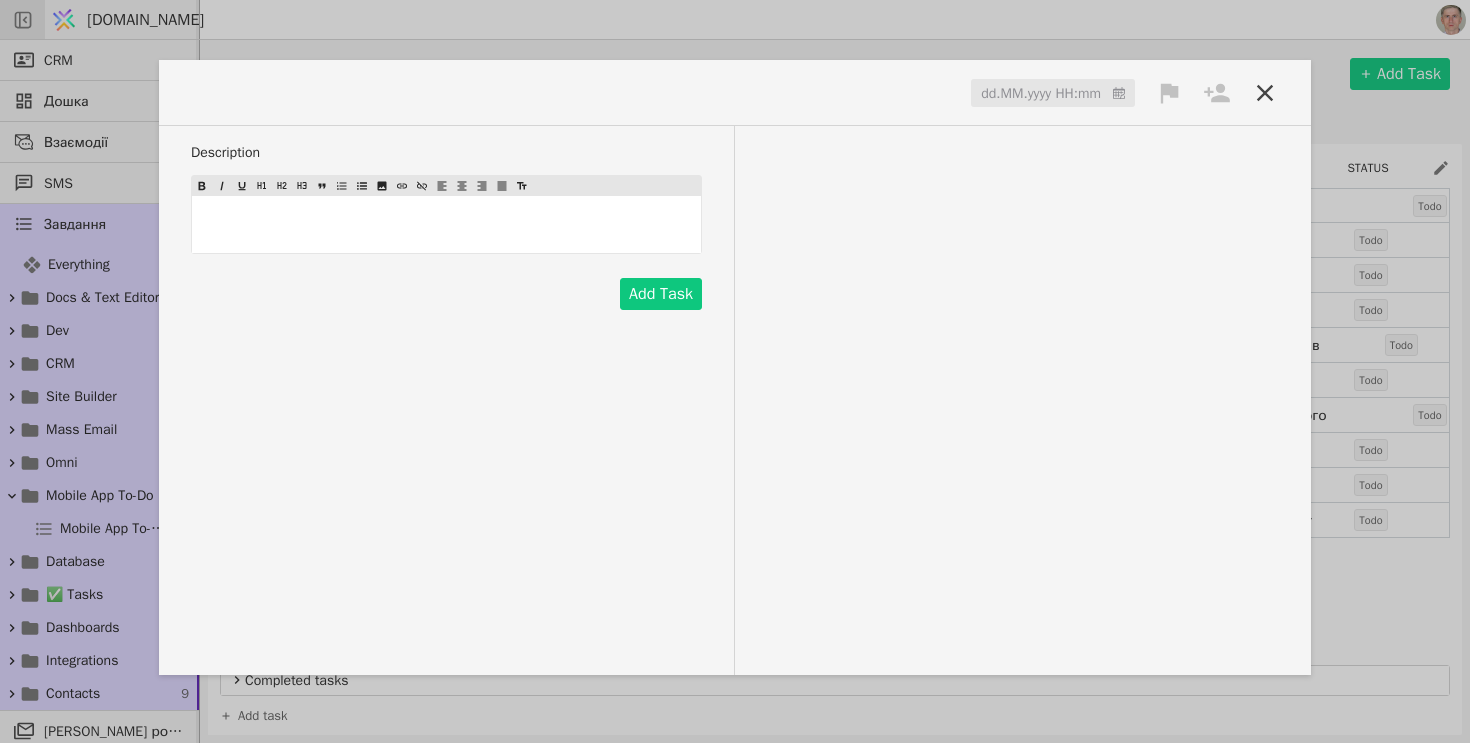 click 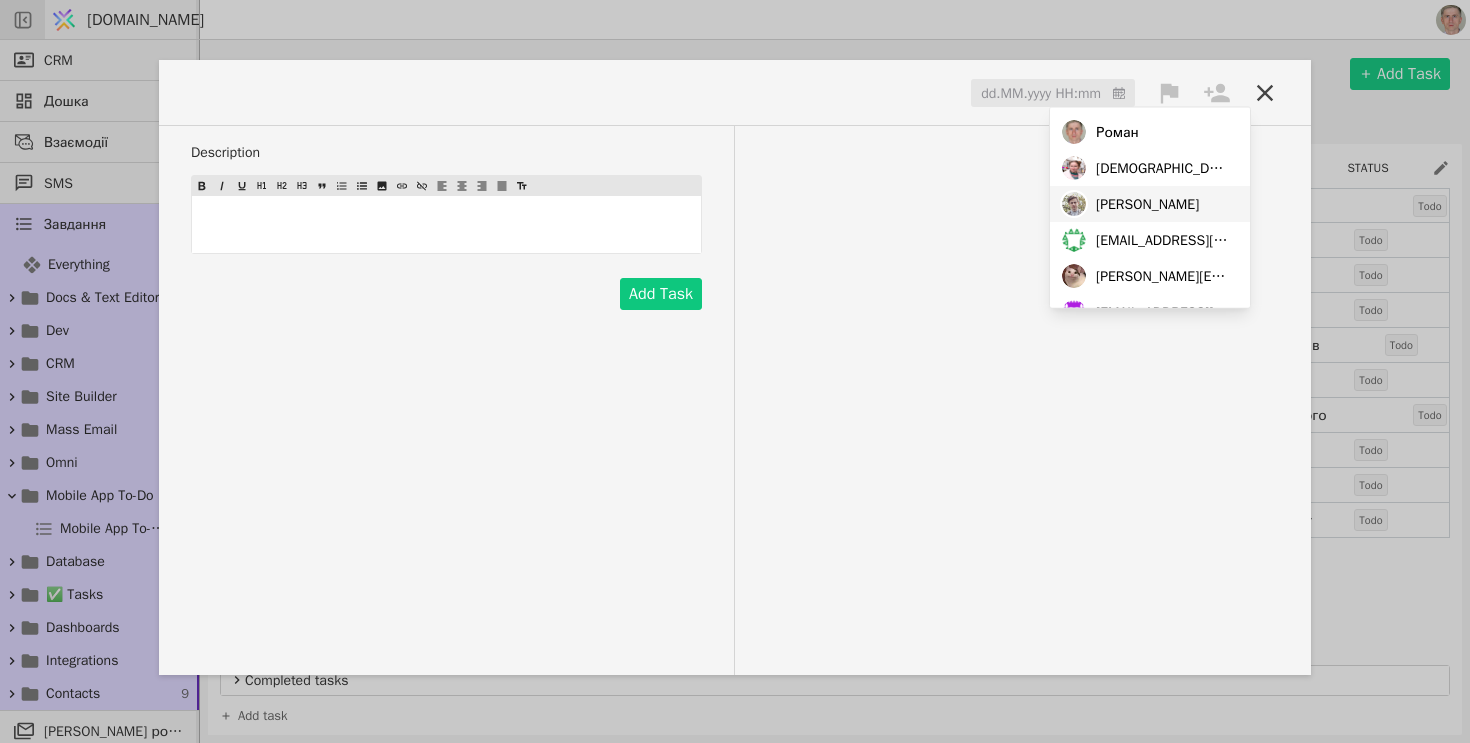 click on "[PERSON_NAME]" at bounding box center (1150, 204) 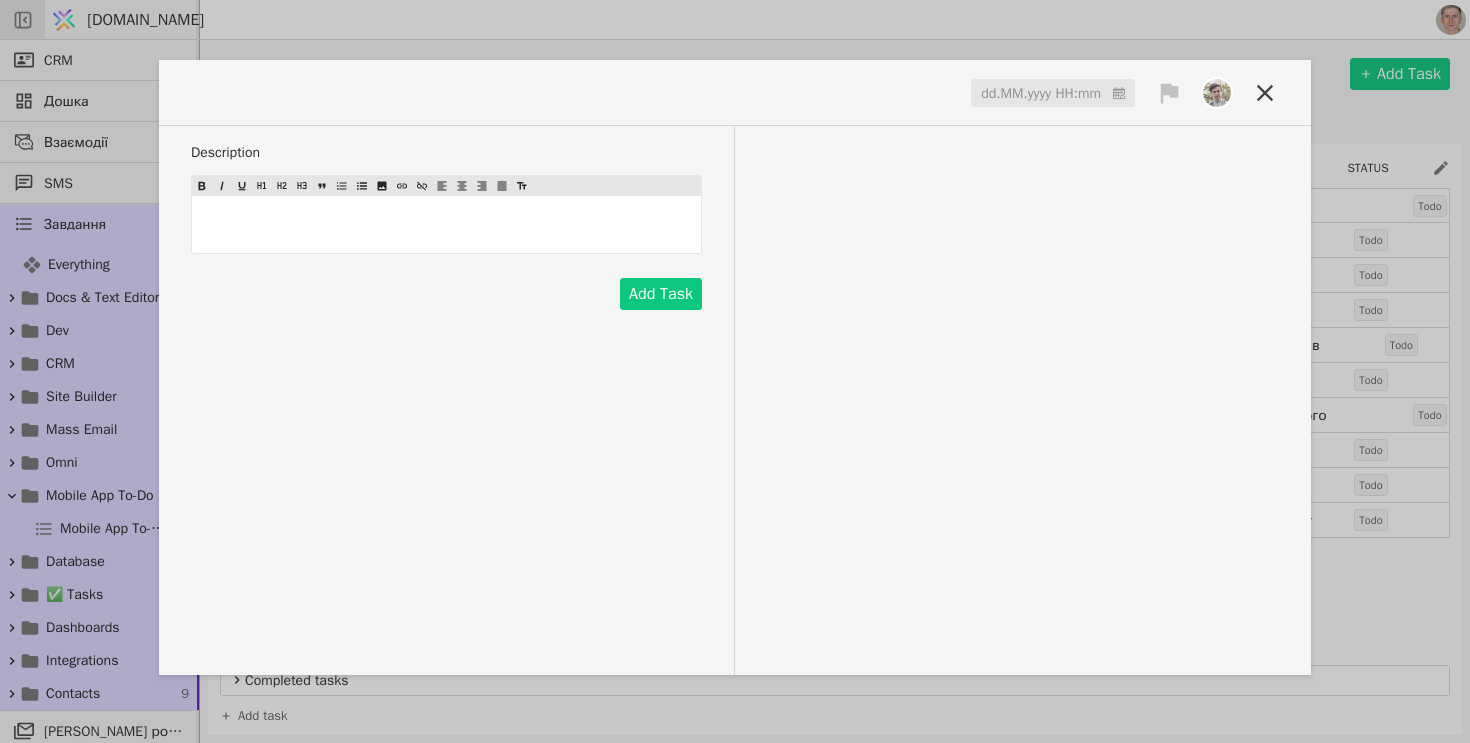 click on "dd.MM.yyyy HH:mm" at bounding box center (735, 101) 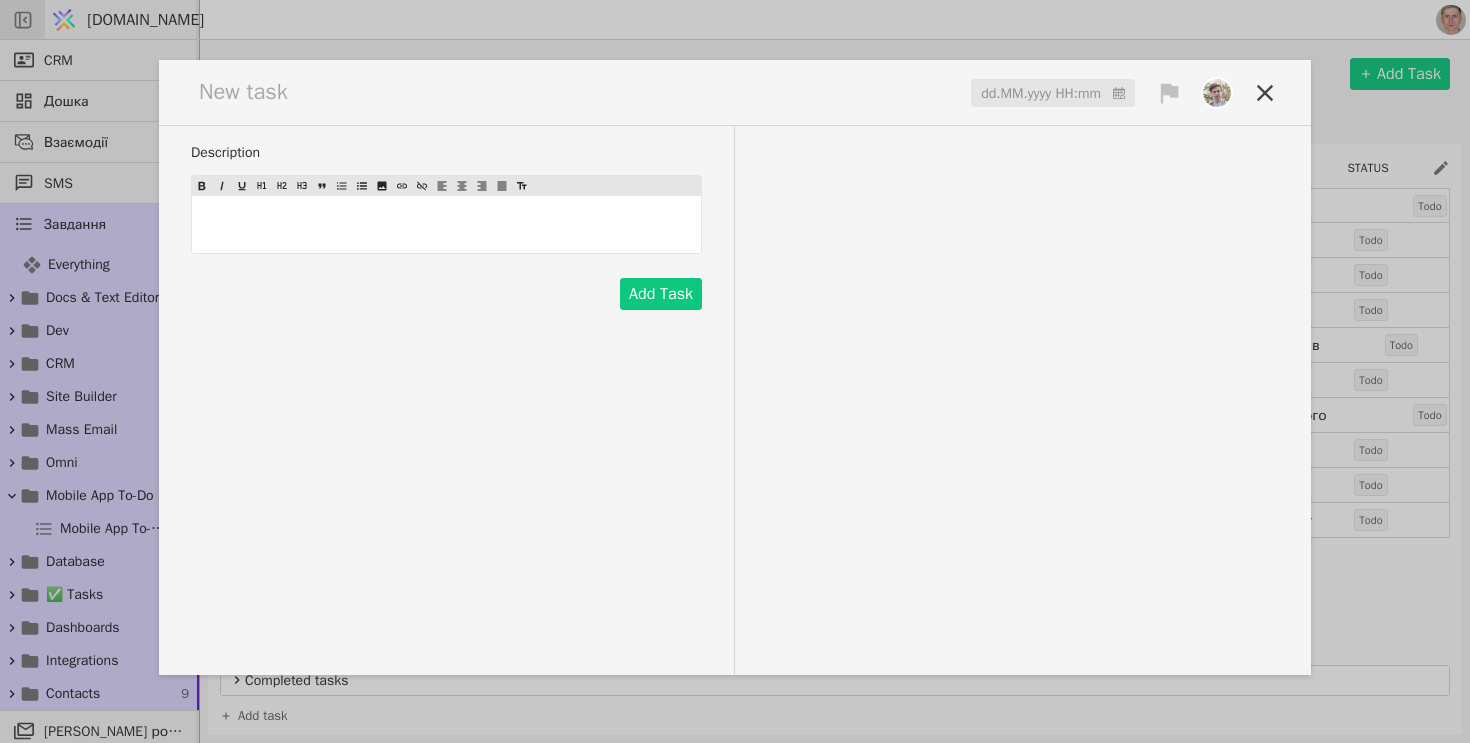 click at bounding box center [251, 92] 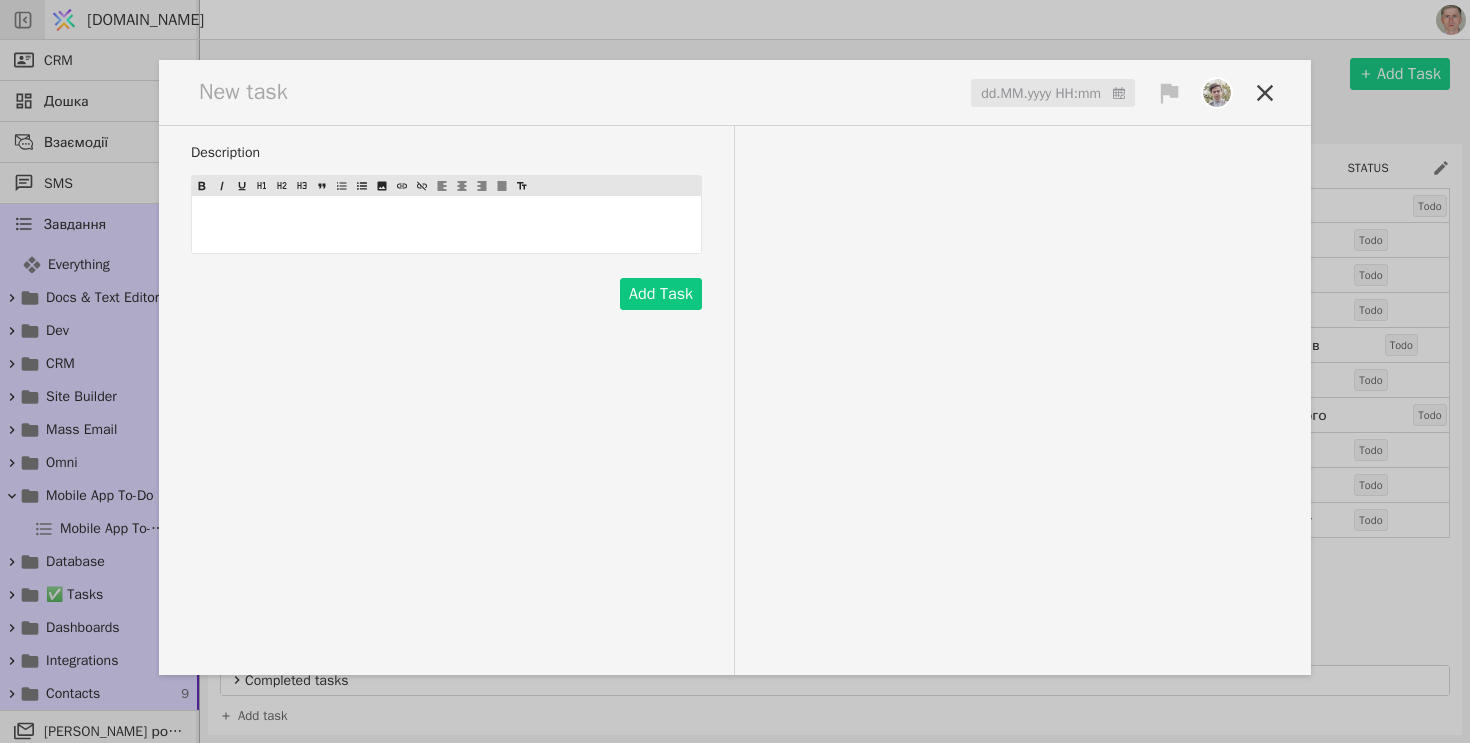 type 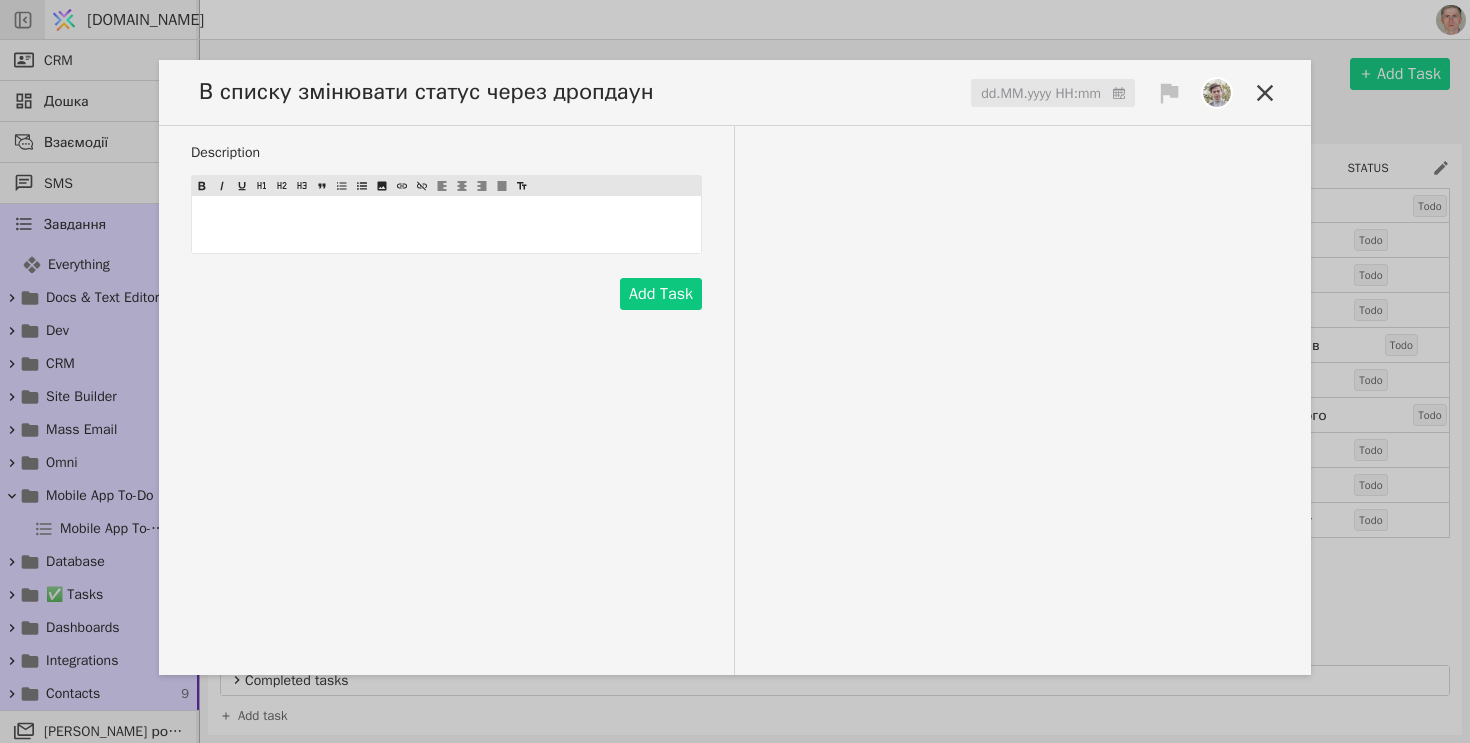 click at bounding box center (1053, 94) 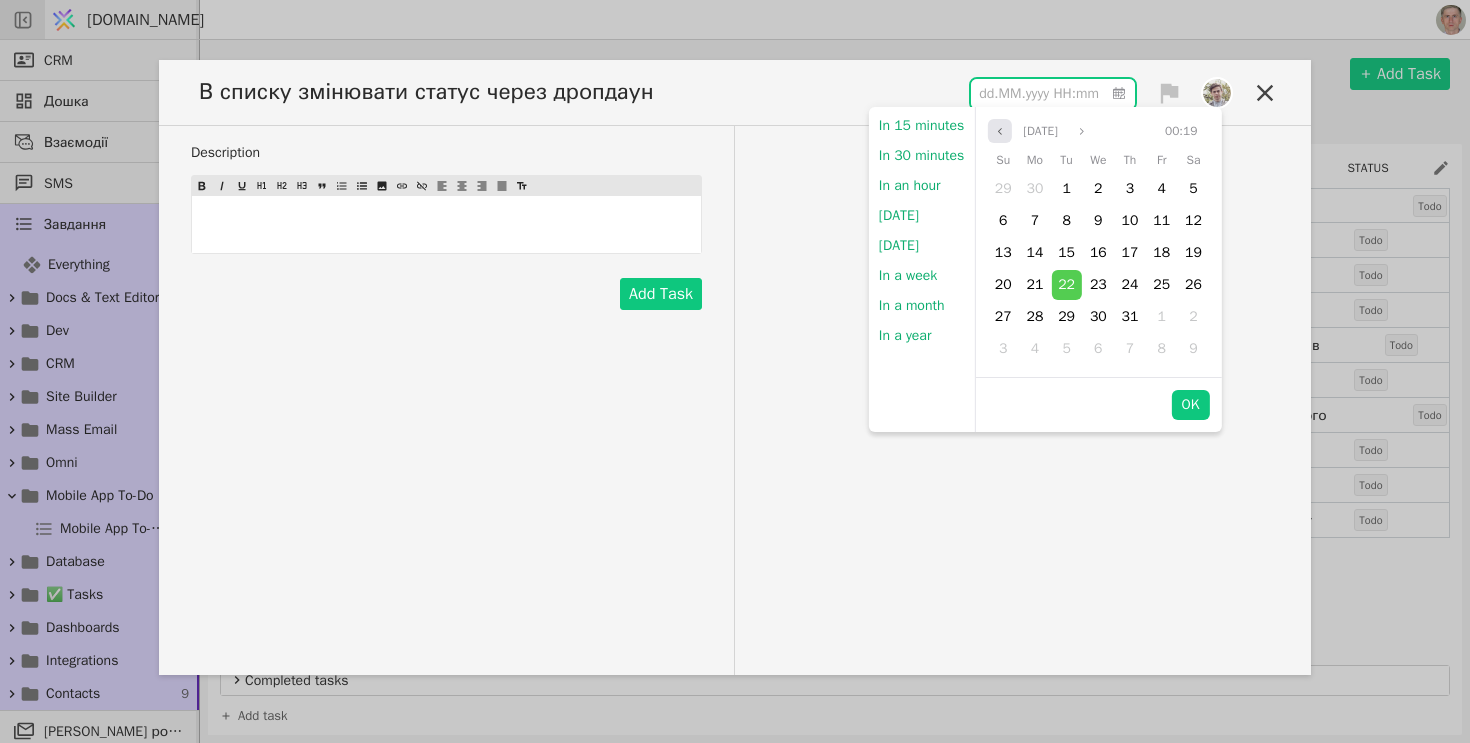 click at bounding box center [999, 131] 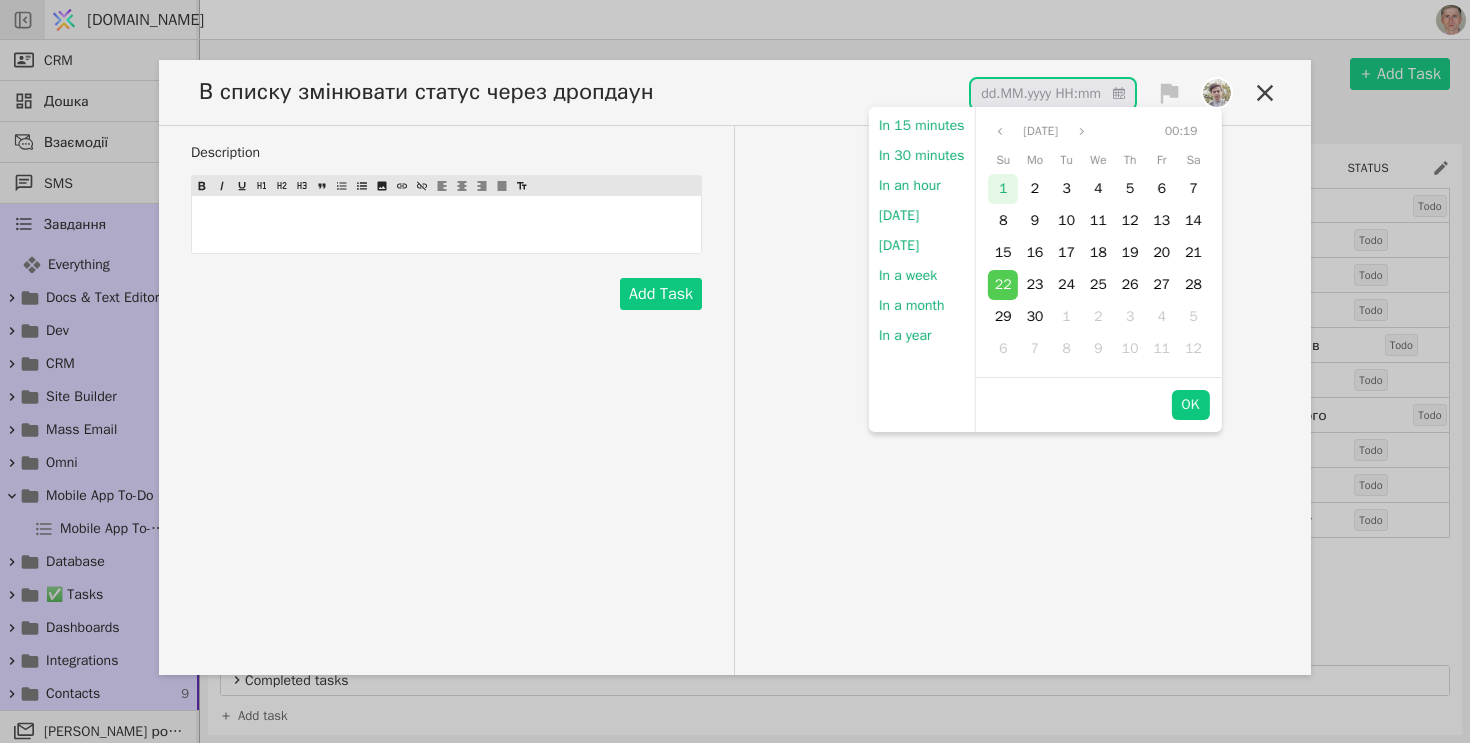 click on "1" at bounding box center (1003, 188) 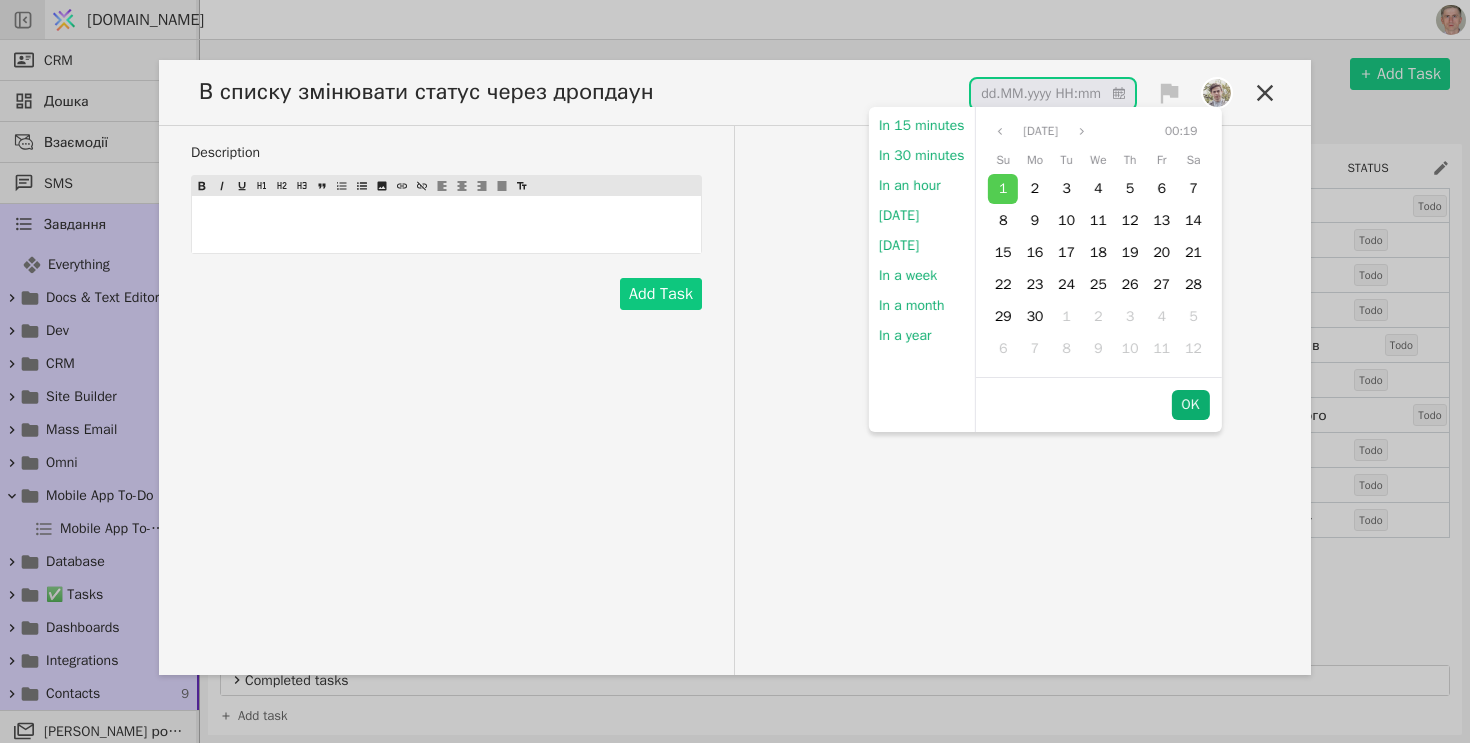 click on "OK" at bounding box center [1190, 405] 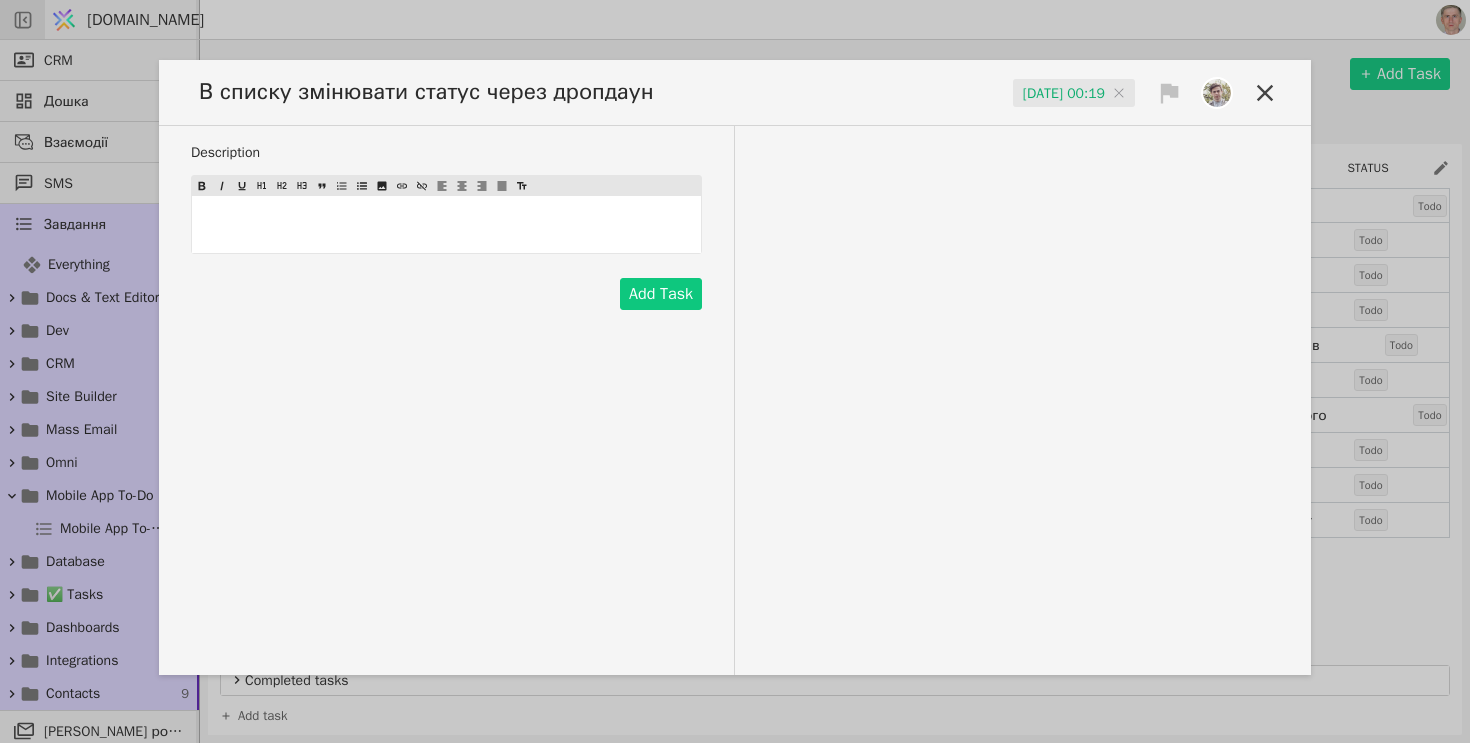 click 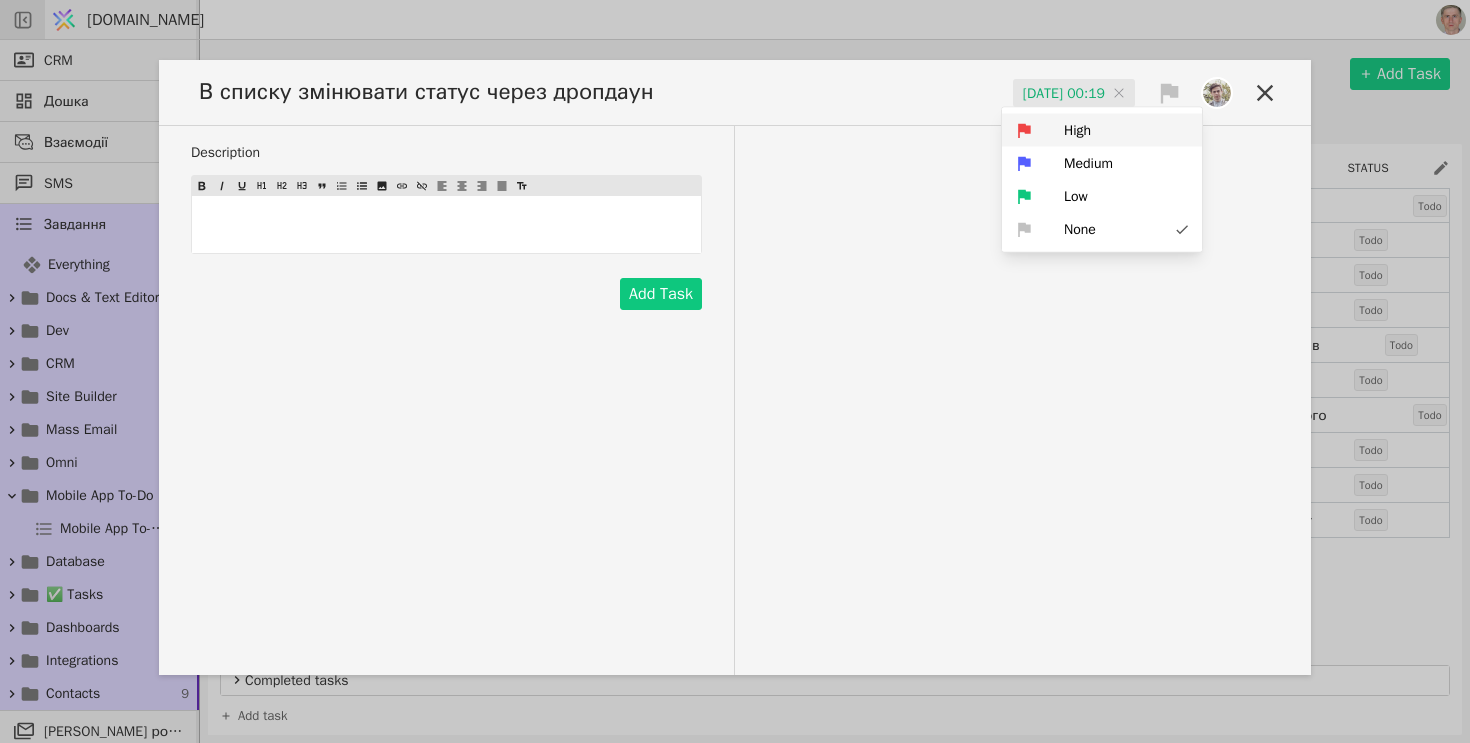 click on "High" at bounding box center (1102, 130) 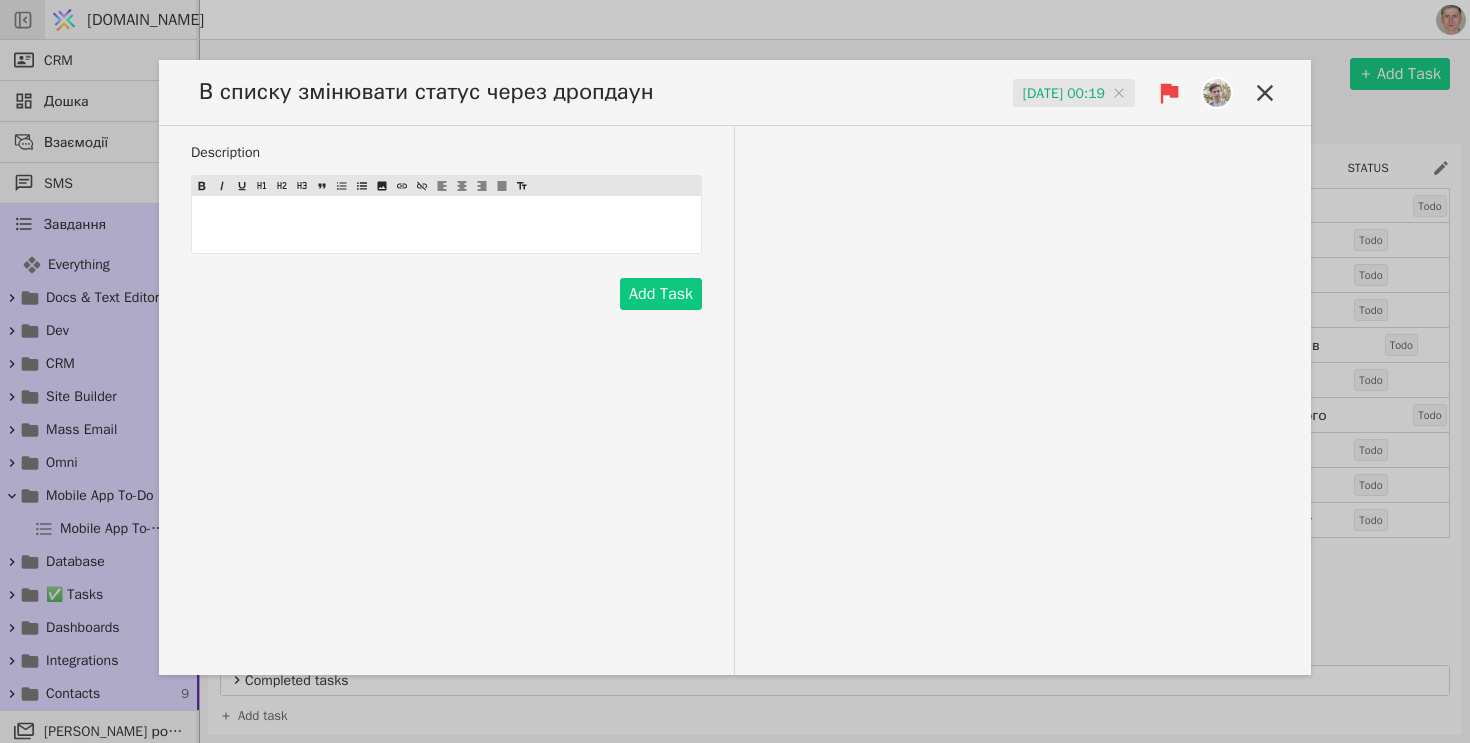 click at bounding box center [1217, 93] 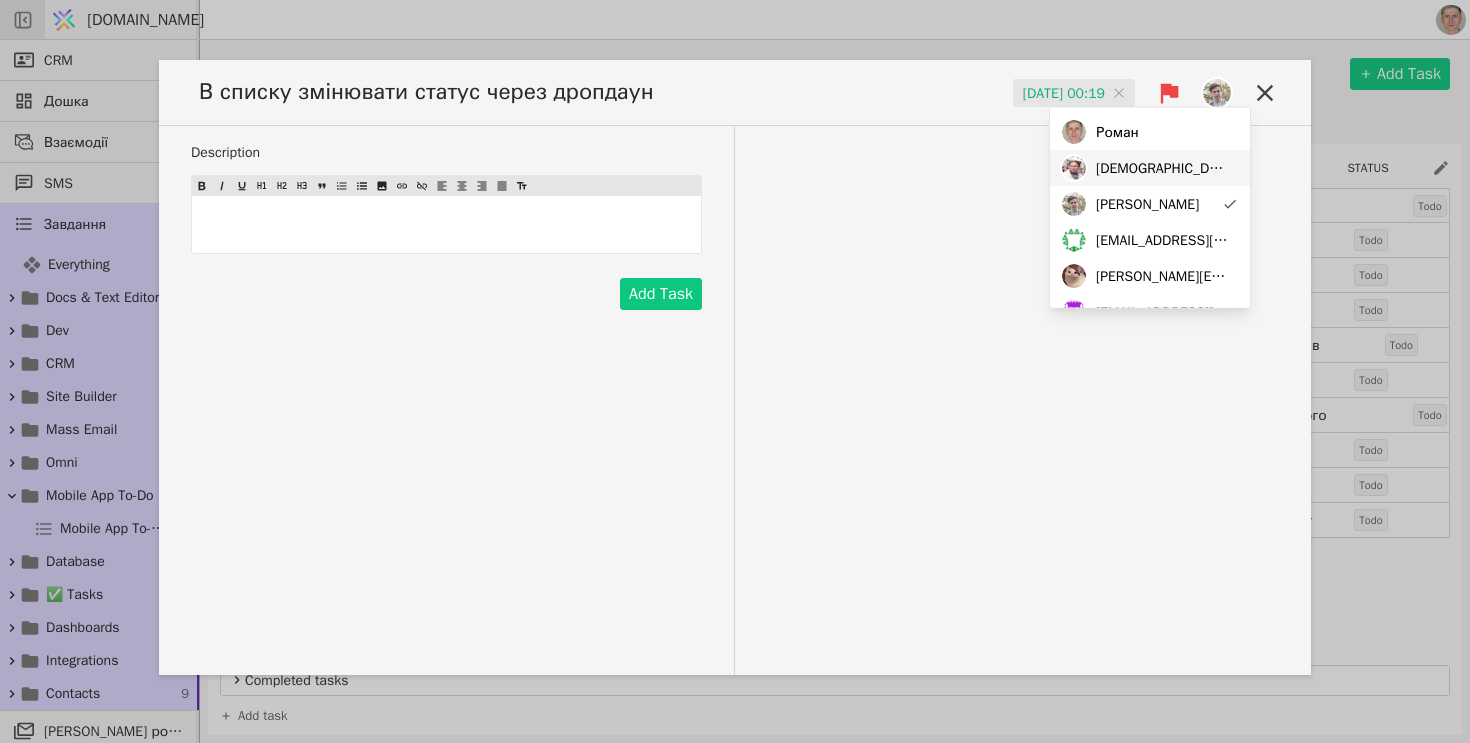 click on "[DEMOGRAPHIC_DATA]" at bounding box center [1150, 168] 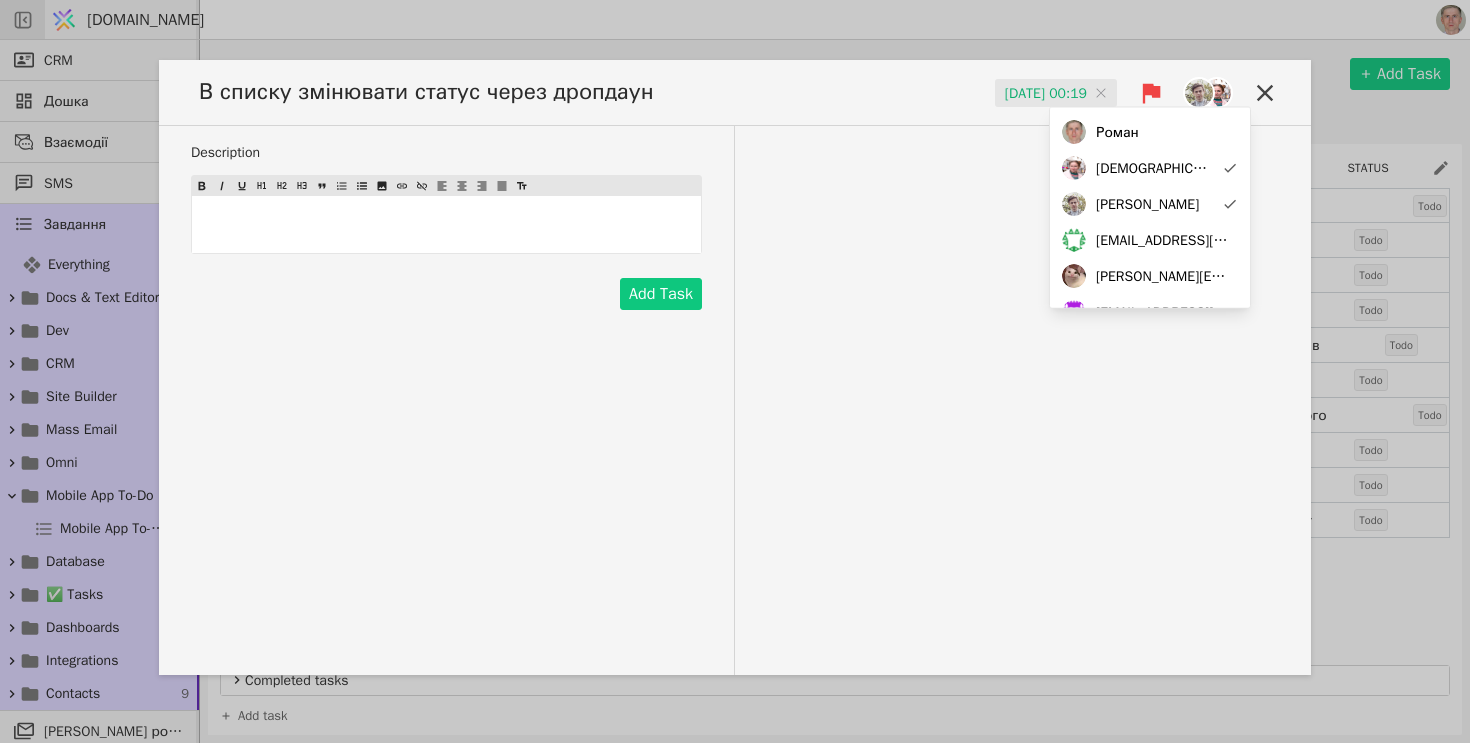 click on "Description ﻿ Add Task" at bounding box center [735, 400] 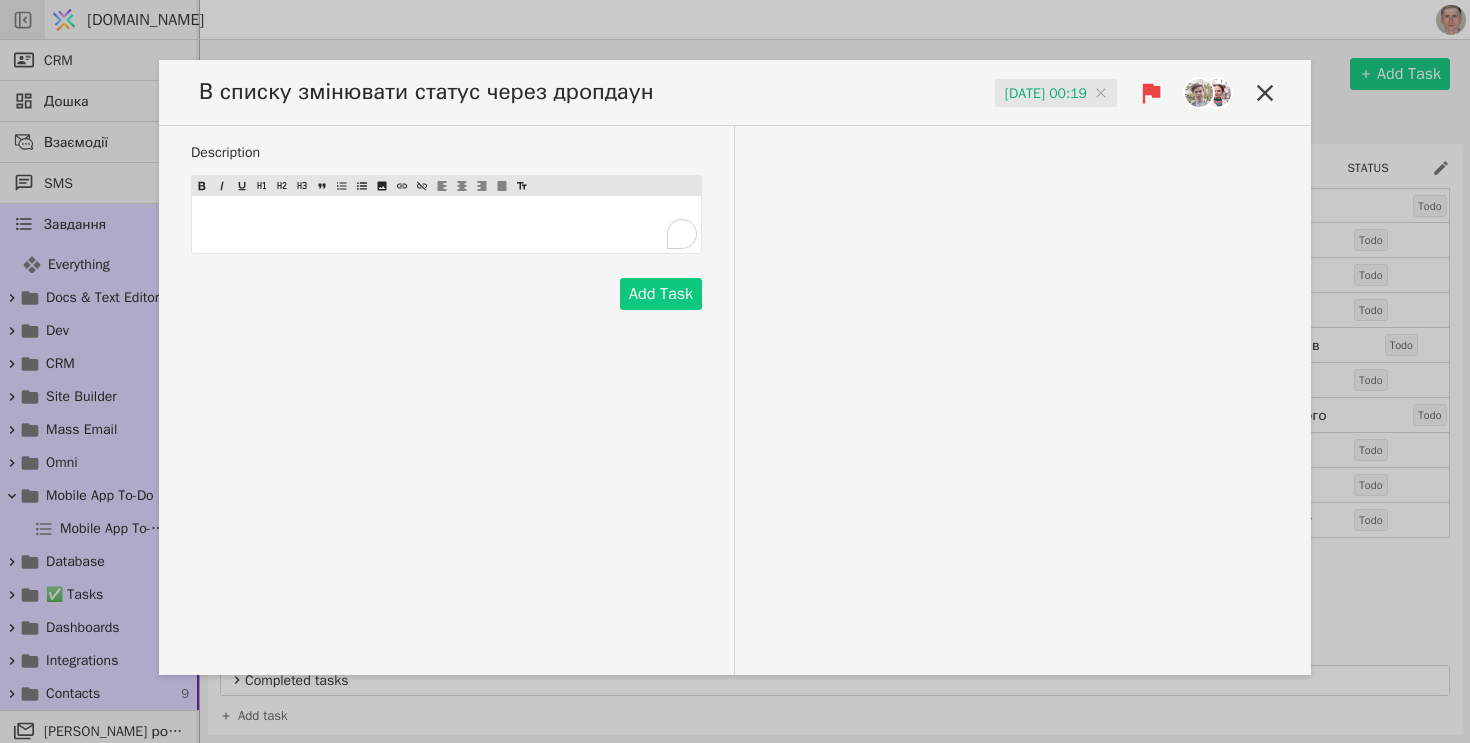 click on "﻿" at bounding box center (446, 224) 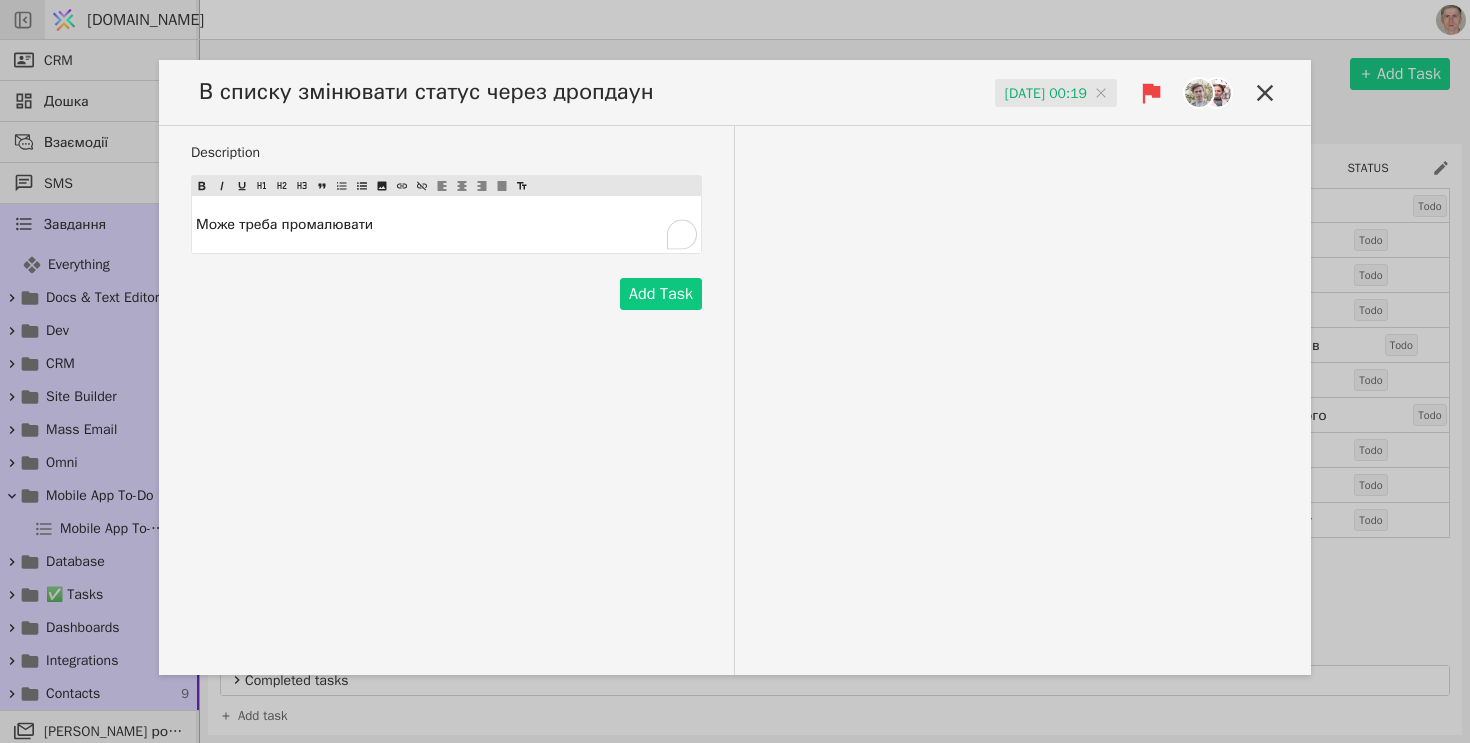 click on "Description Може треба промалювати Add Task" at bounding box center [463, 400] 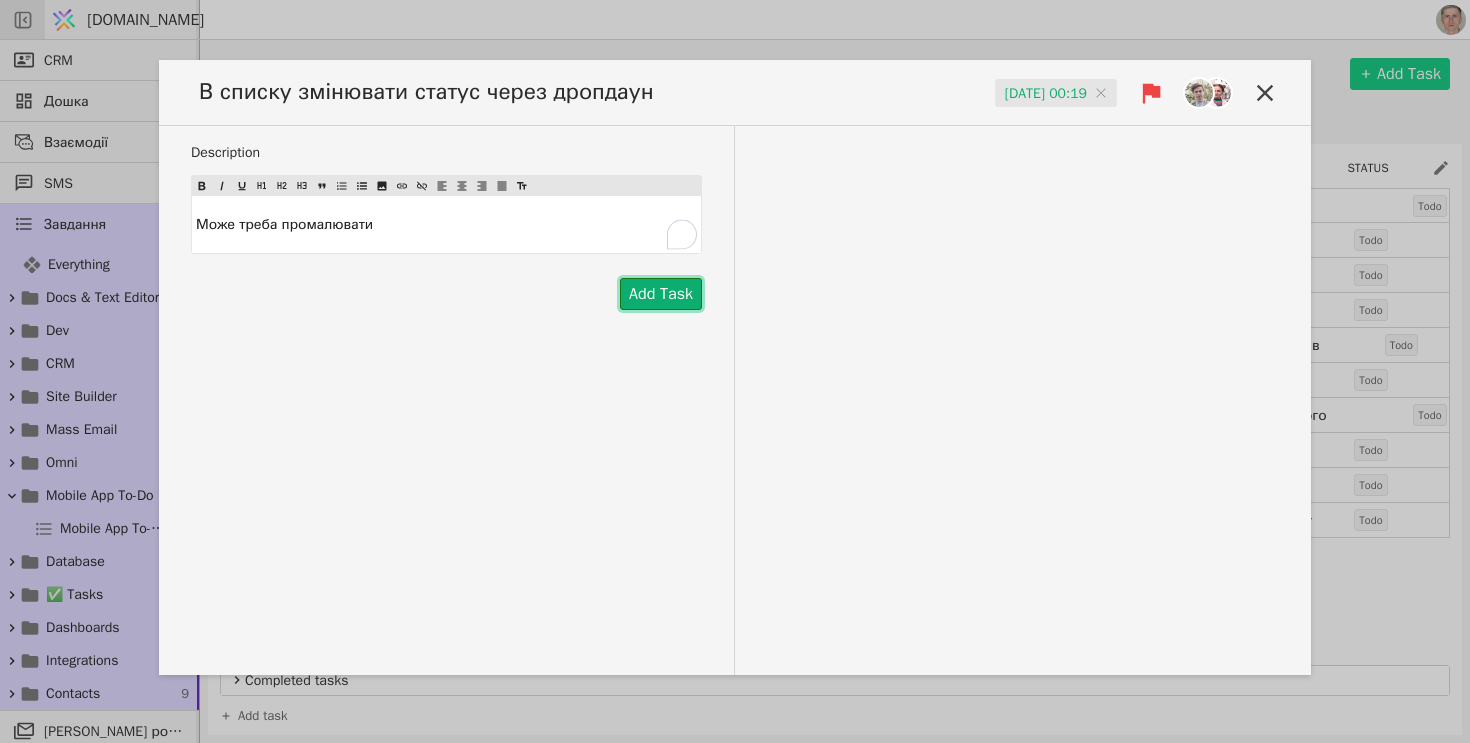 click on "Add Task" at bounding box center [661, 294] 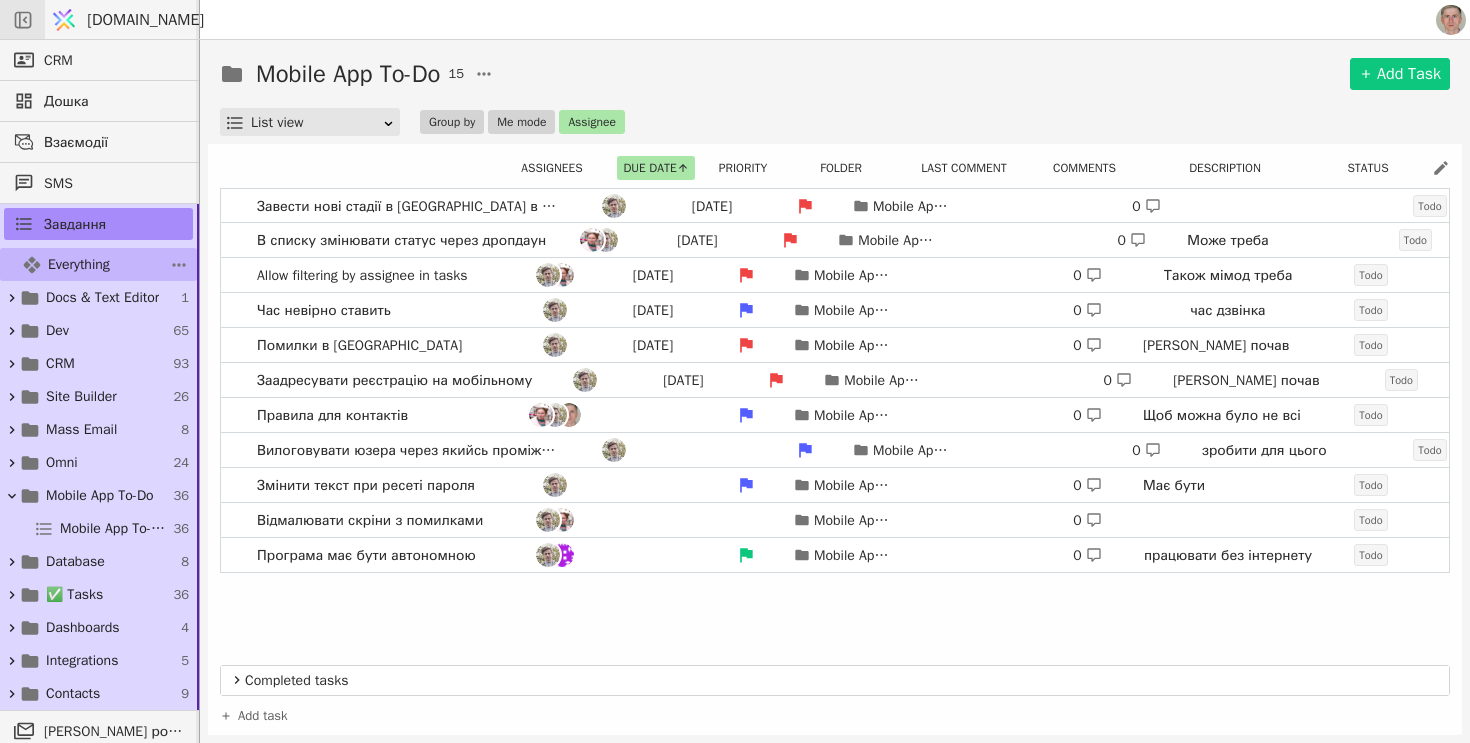 click on "Everything" at bounding box center (79, 264) 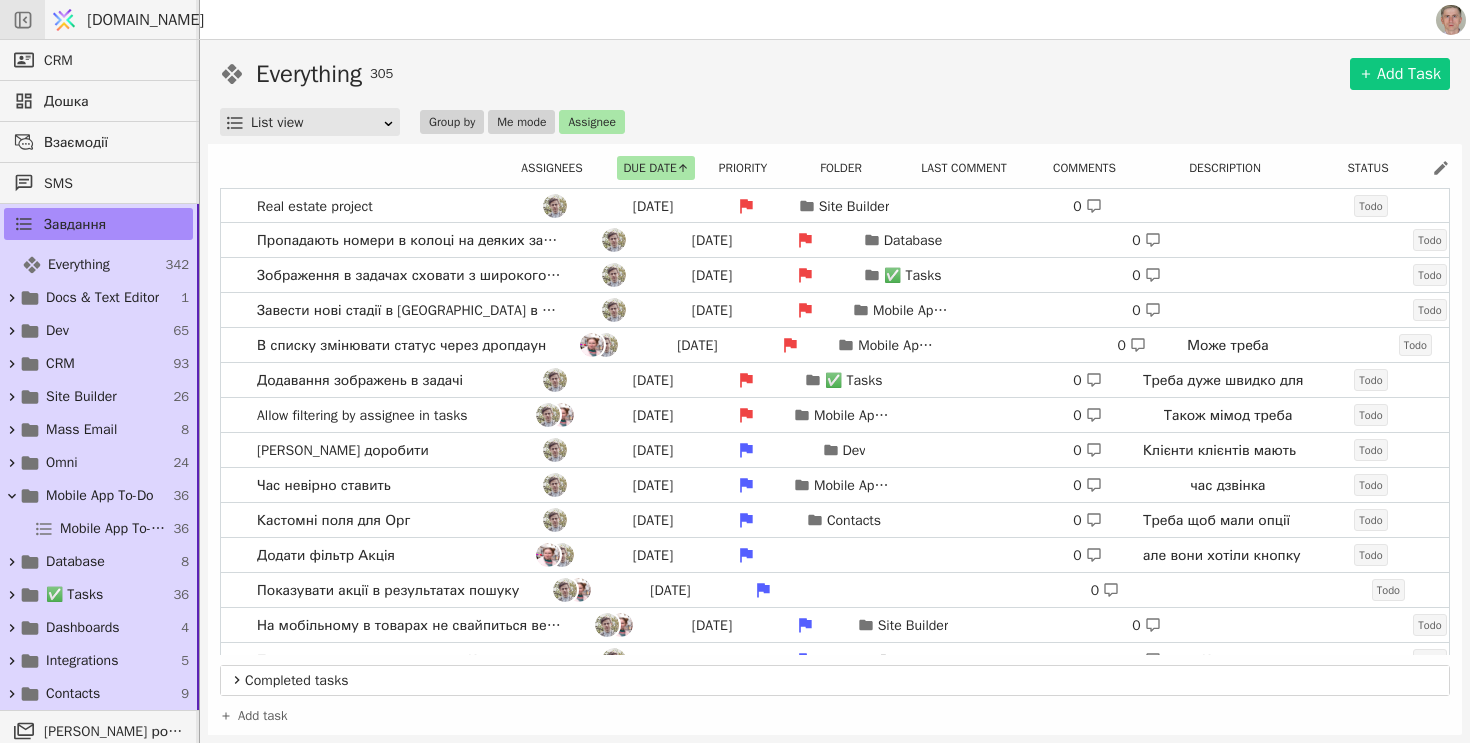 click 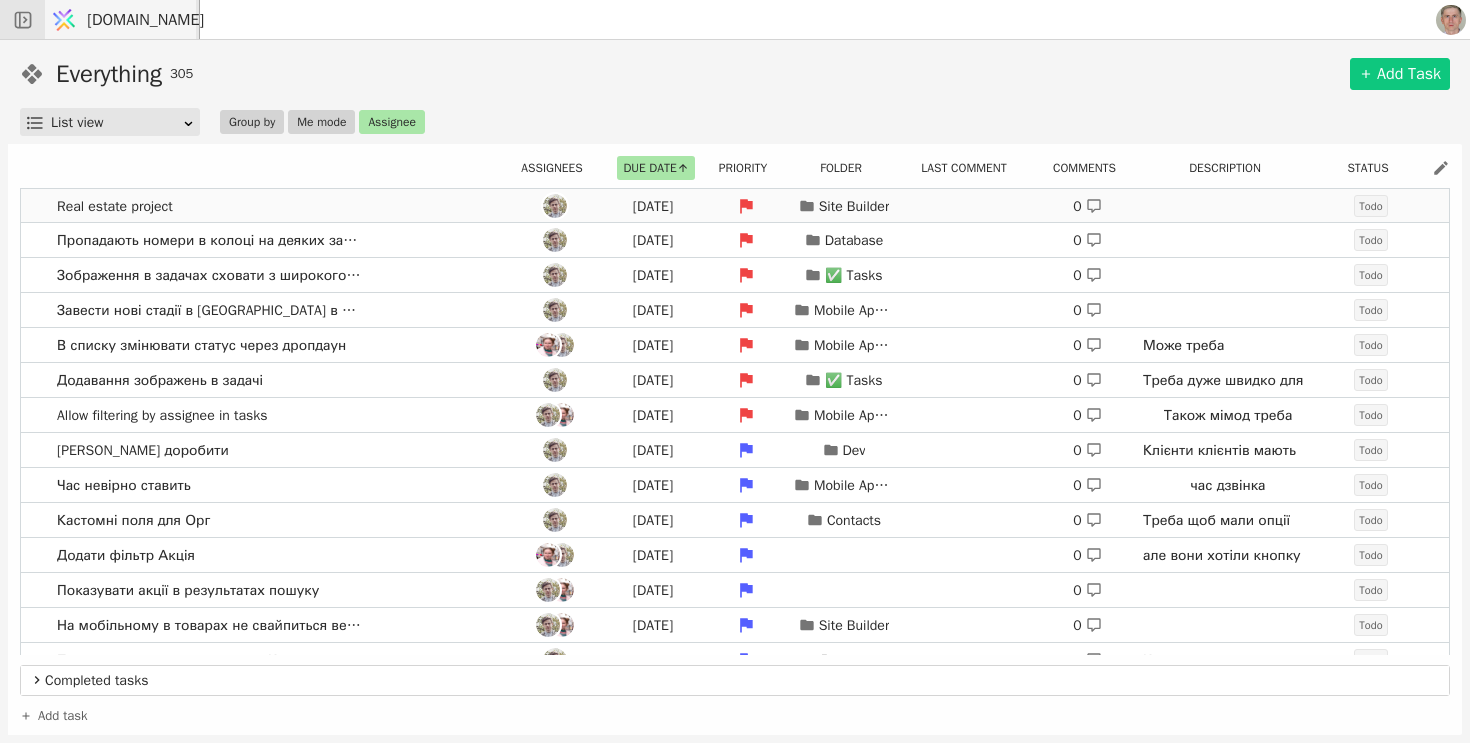 click on "Real estate project [DATE] Site Builder 0   [URL][DOMAIN_NAME] This project is not loading the widget tree. Also before this, the products were not shown in a catalogue. I think there is a problem with this project somehow Todo" at bounding box center [735, 206] 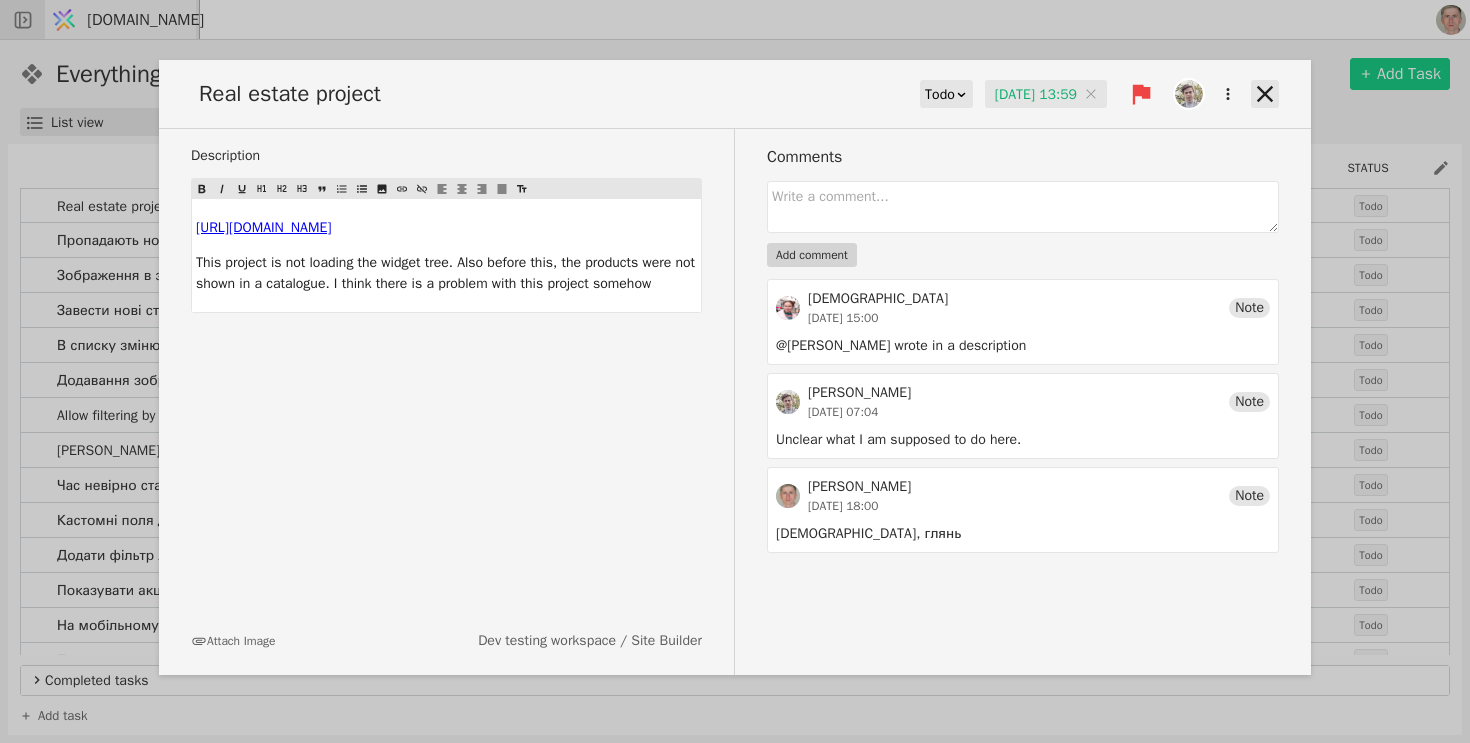 click 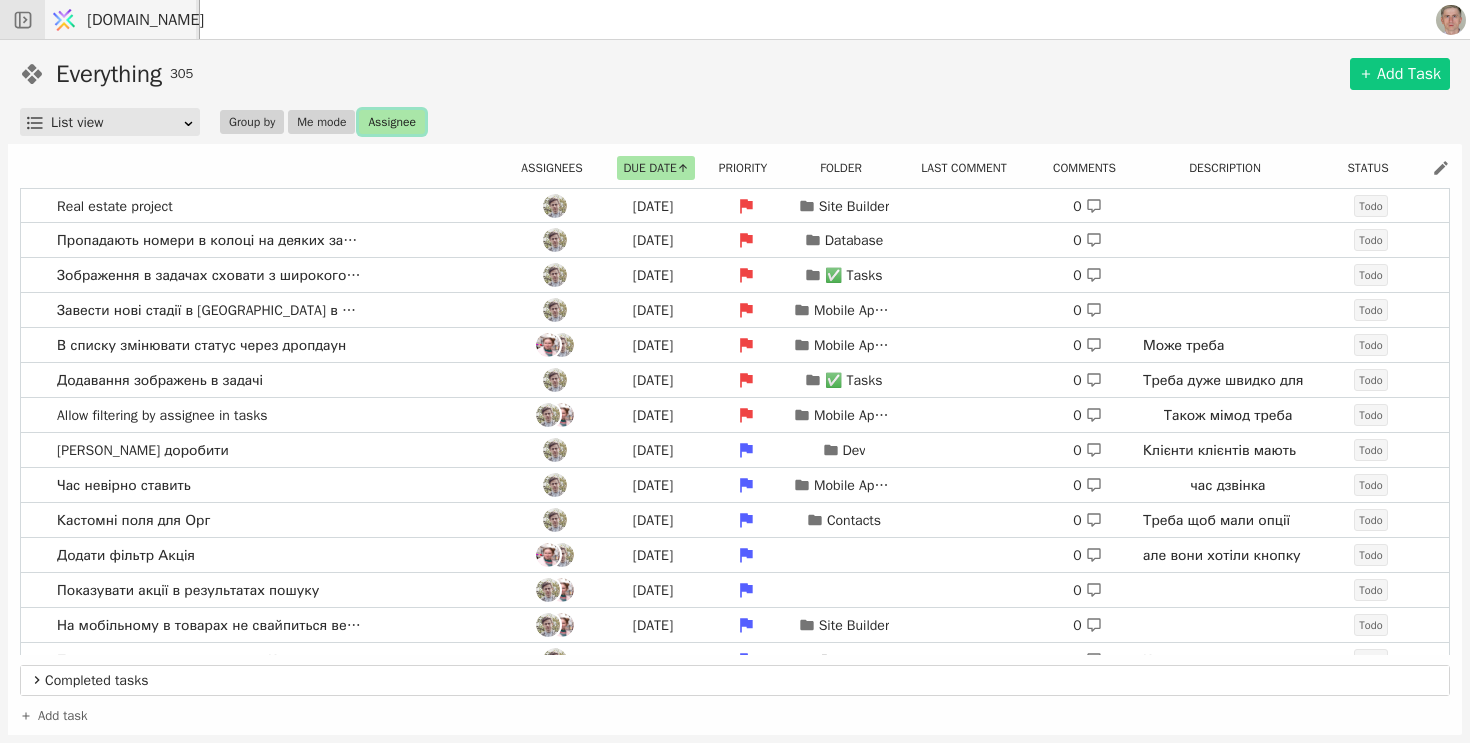 click on "Assignee" at bounding box center (391, 122) 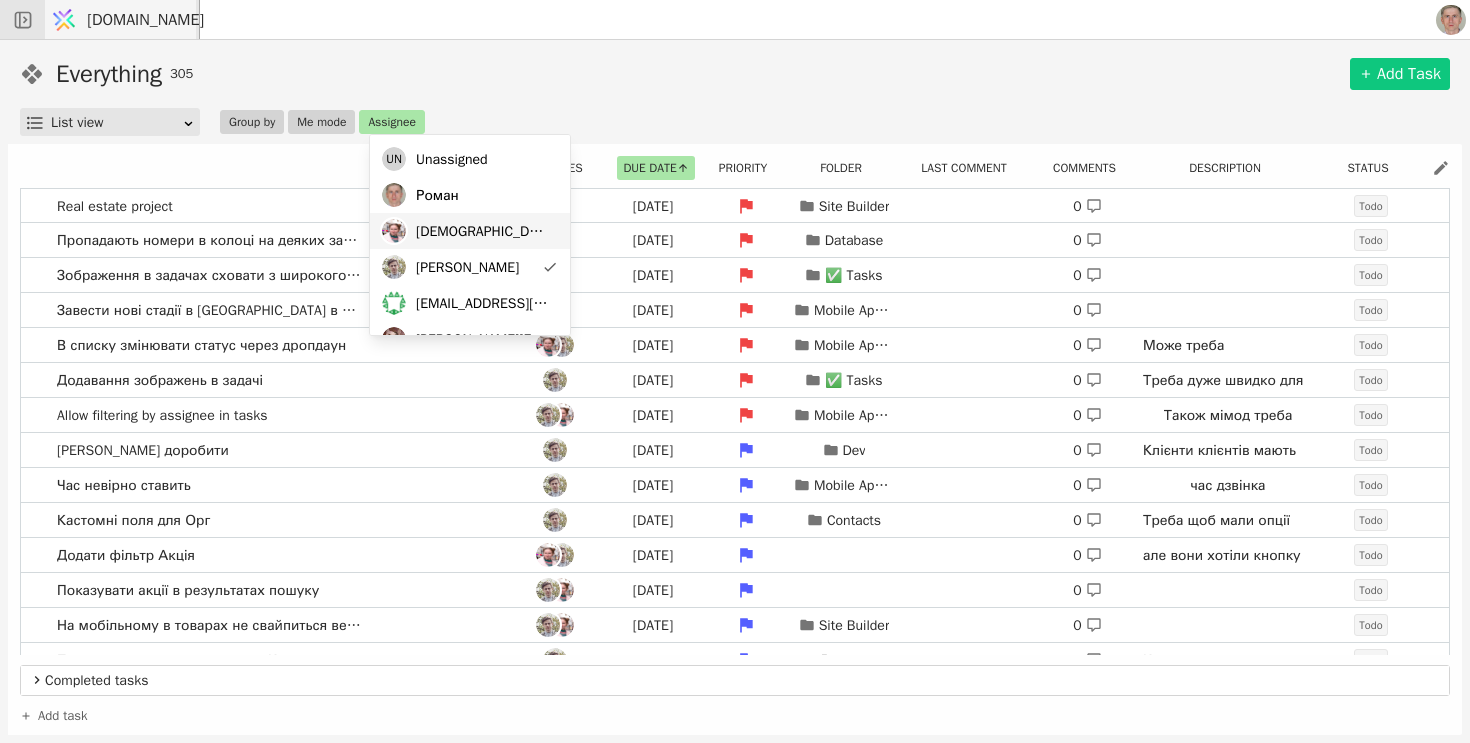 click on "[DEMOGRAPHIC_DATA]" at bounding box center (483, 231) 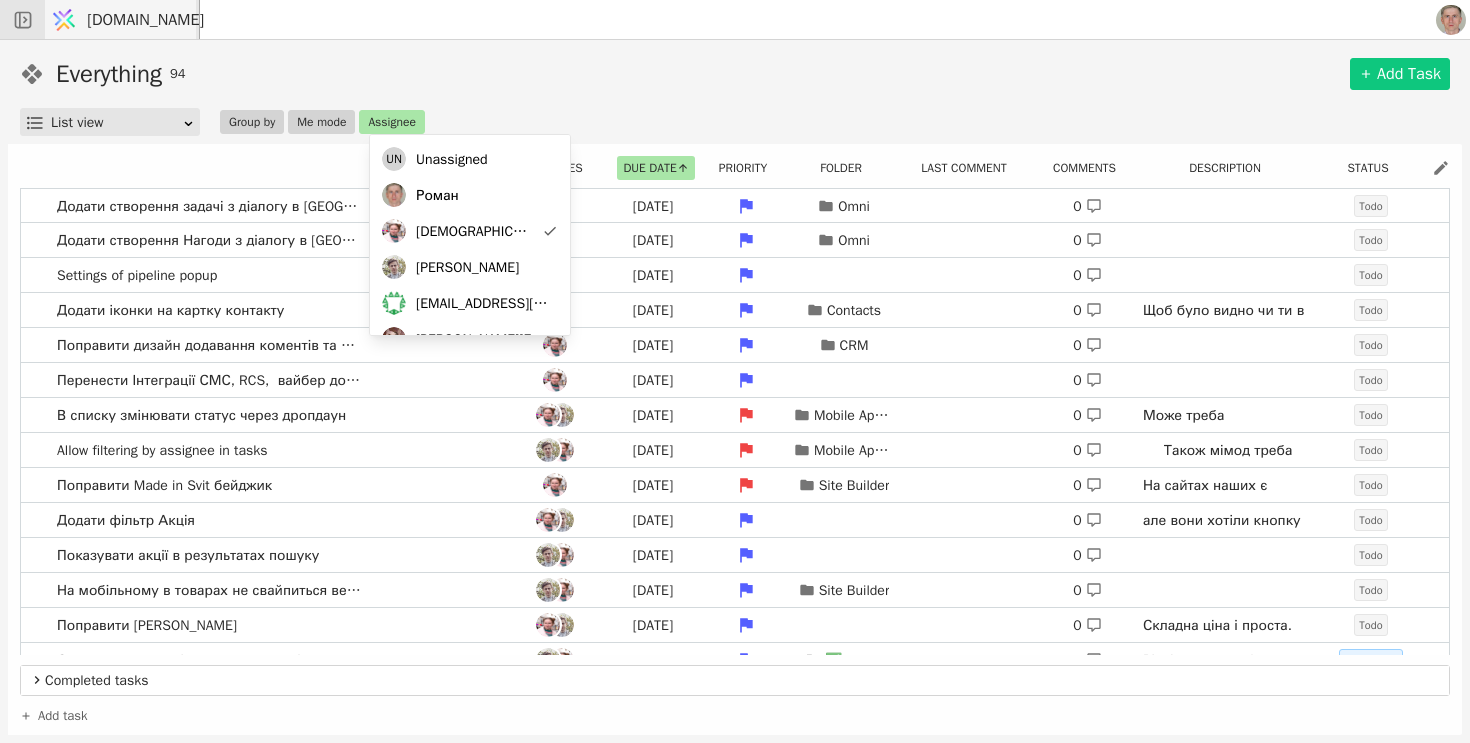 click on "Everything 94 Add Task" at bounding box center (735, 74) 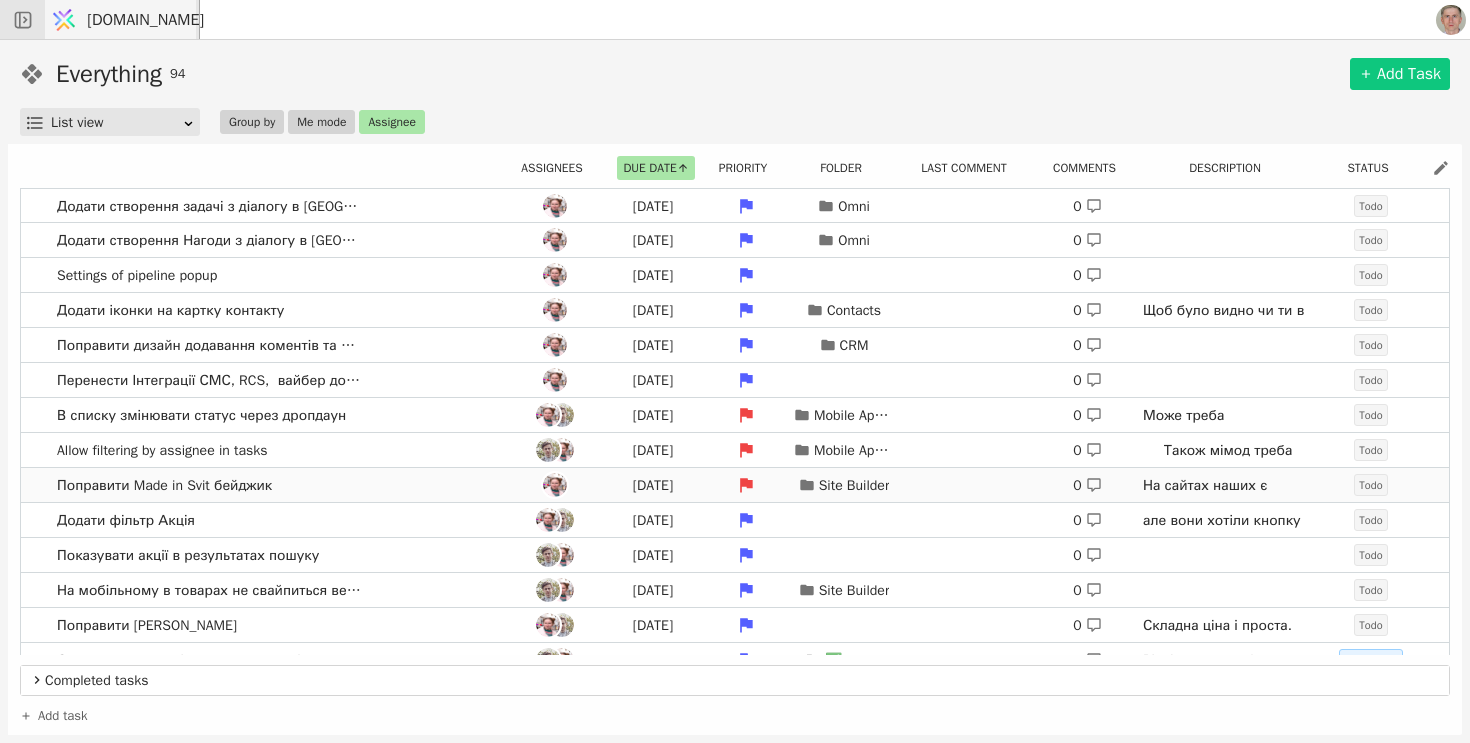 click on "Поправити Made in Svit бейджик [DATE] Site Builder 0   На сайтах наших є бейдж. Замінити логотип. Взяти в [GEOGRAPHIC_DATA]. Виправити лінк, а саме утм_сорс - має бути хост сайту, але якщо єє домен, то брати домен, а не [DOMAIN_NAME] Todo" at bounding box center [735, 485] 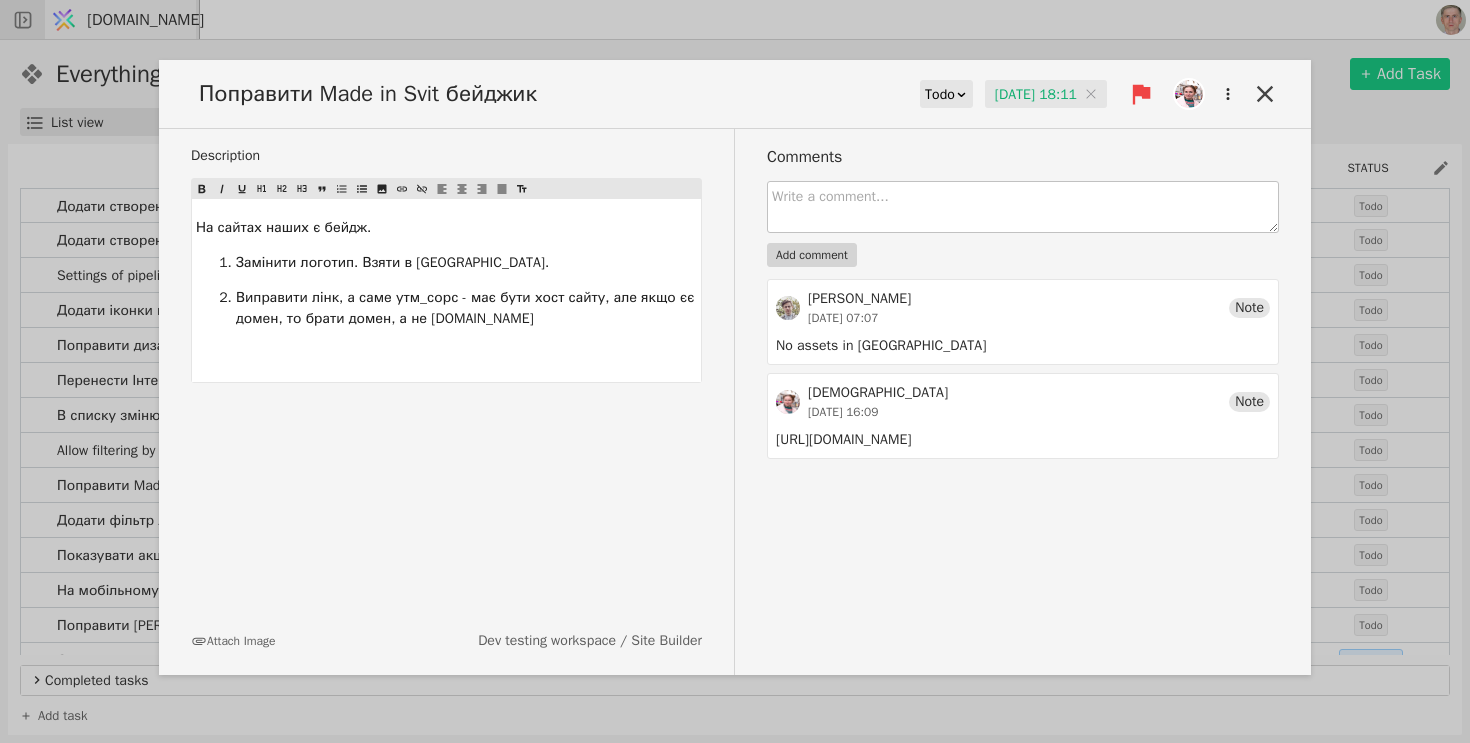 click at bounding box center (1023, 207) 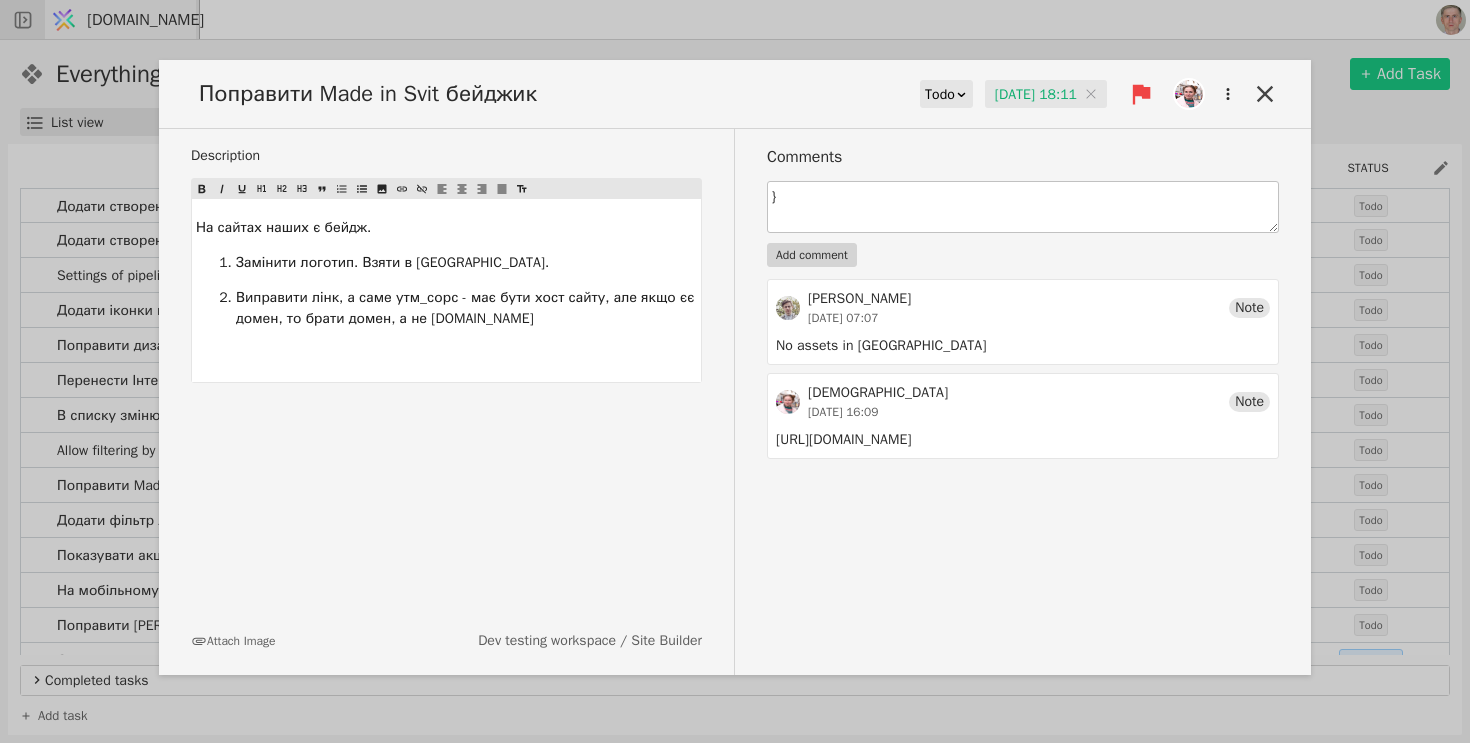 type 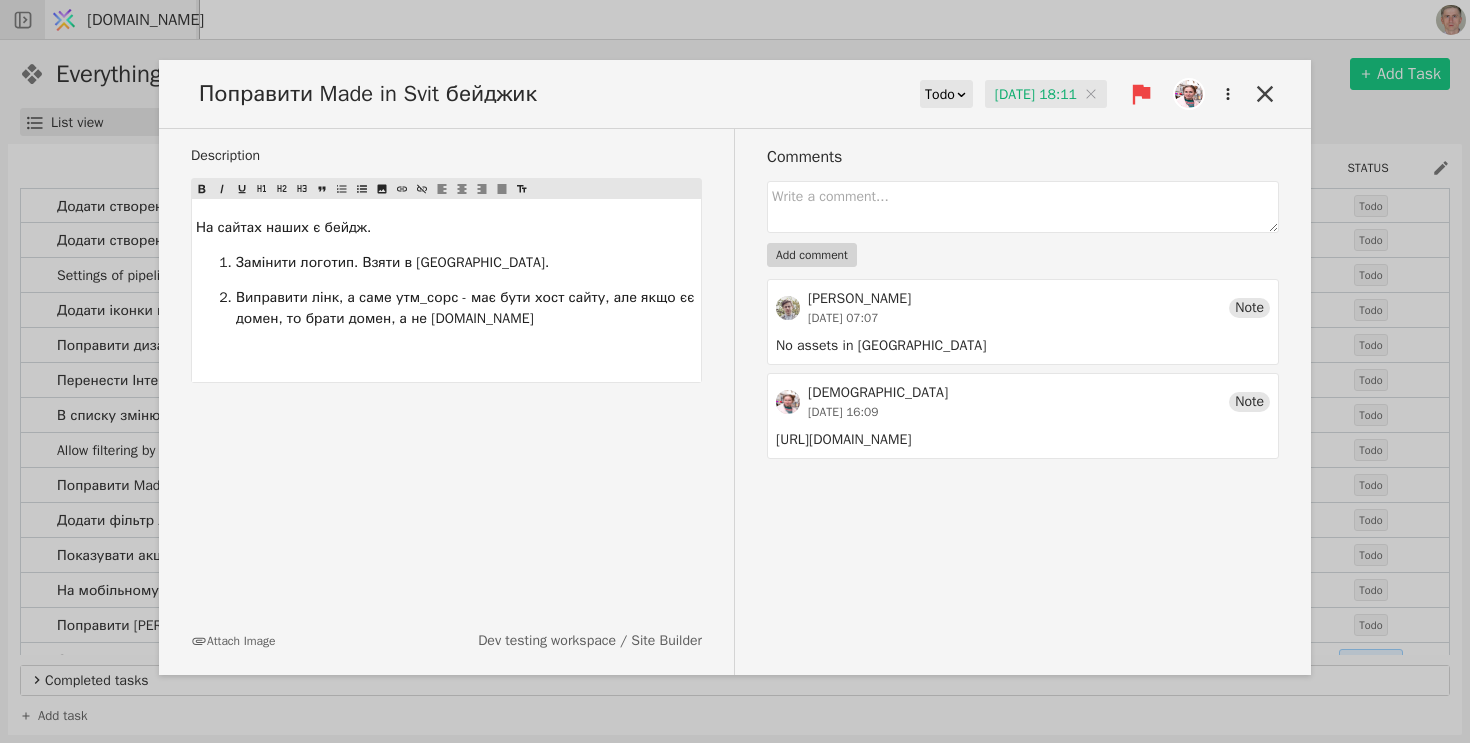 click on "[DATE] 18:11" at bounding box center [1046, 95] 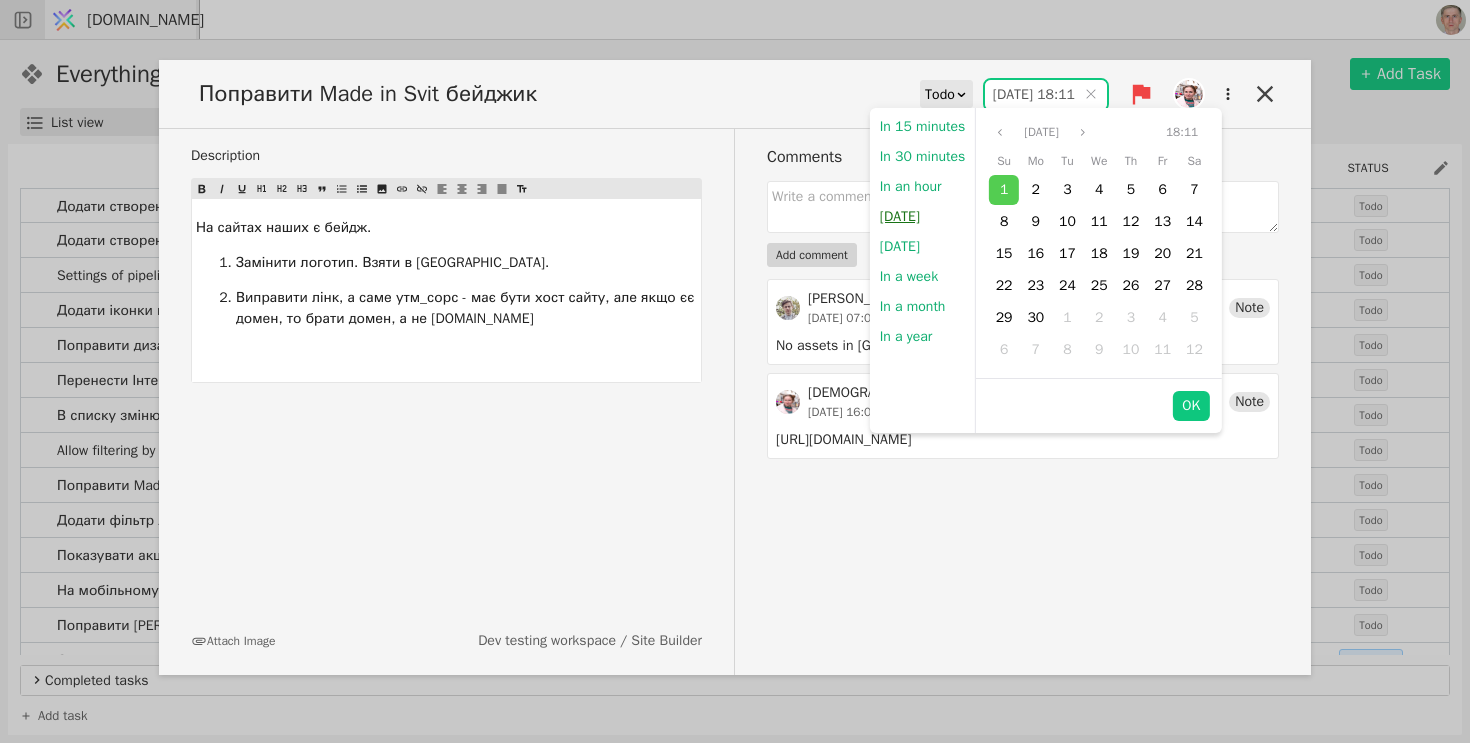 click on "[DATE]" at bounding box center (900, 217) 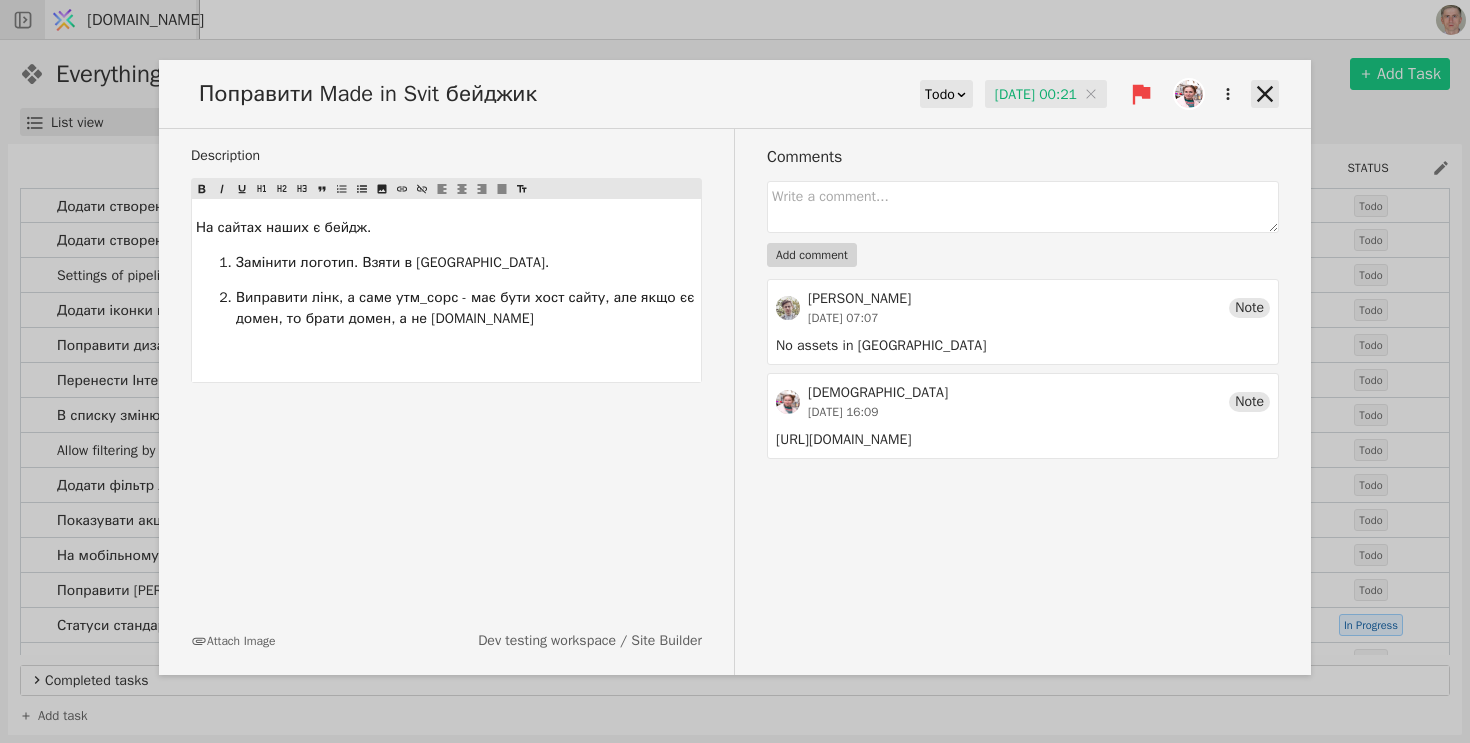 click 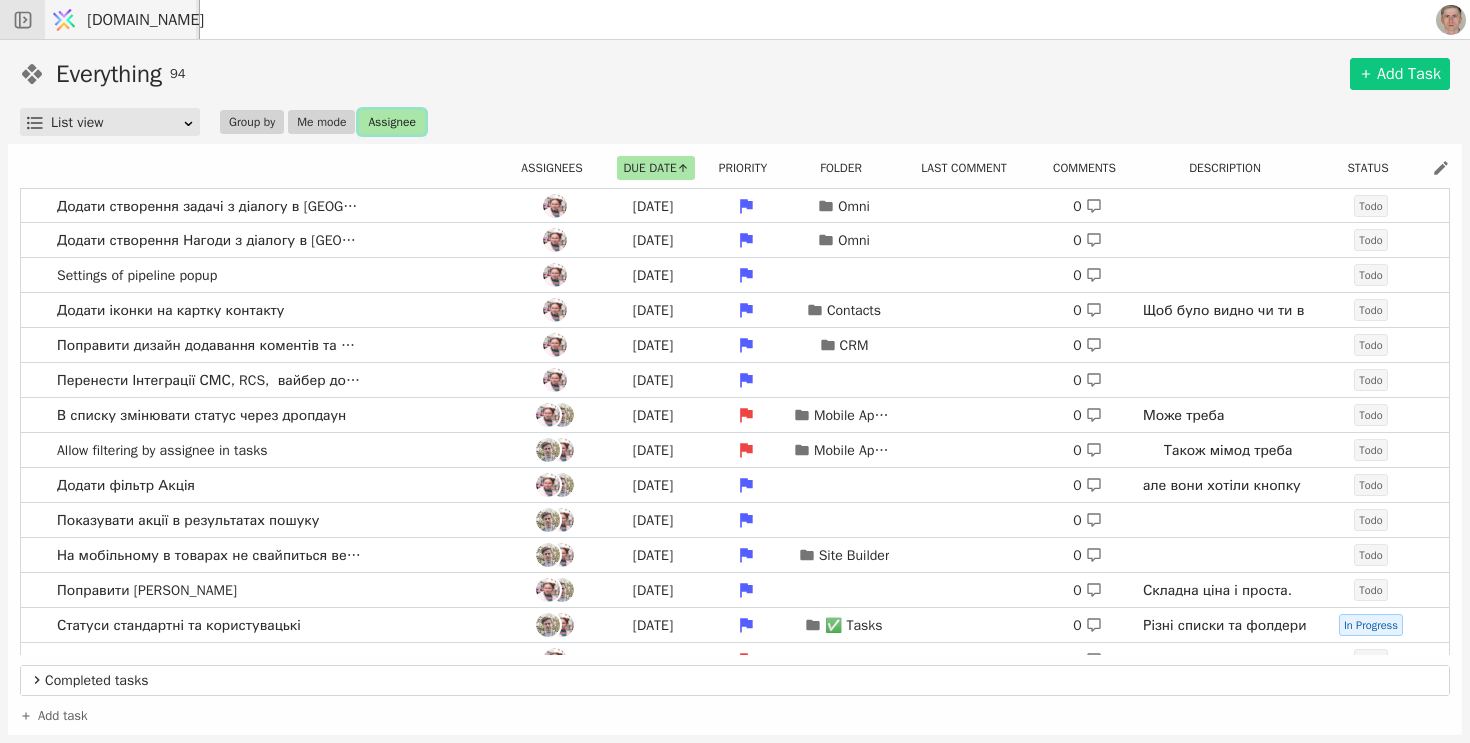 click on "Assignee" at bounding box center [391, 122] 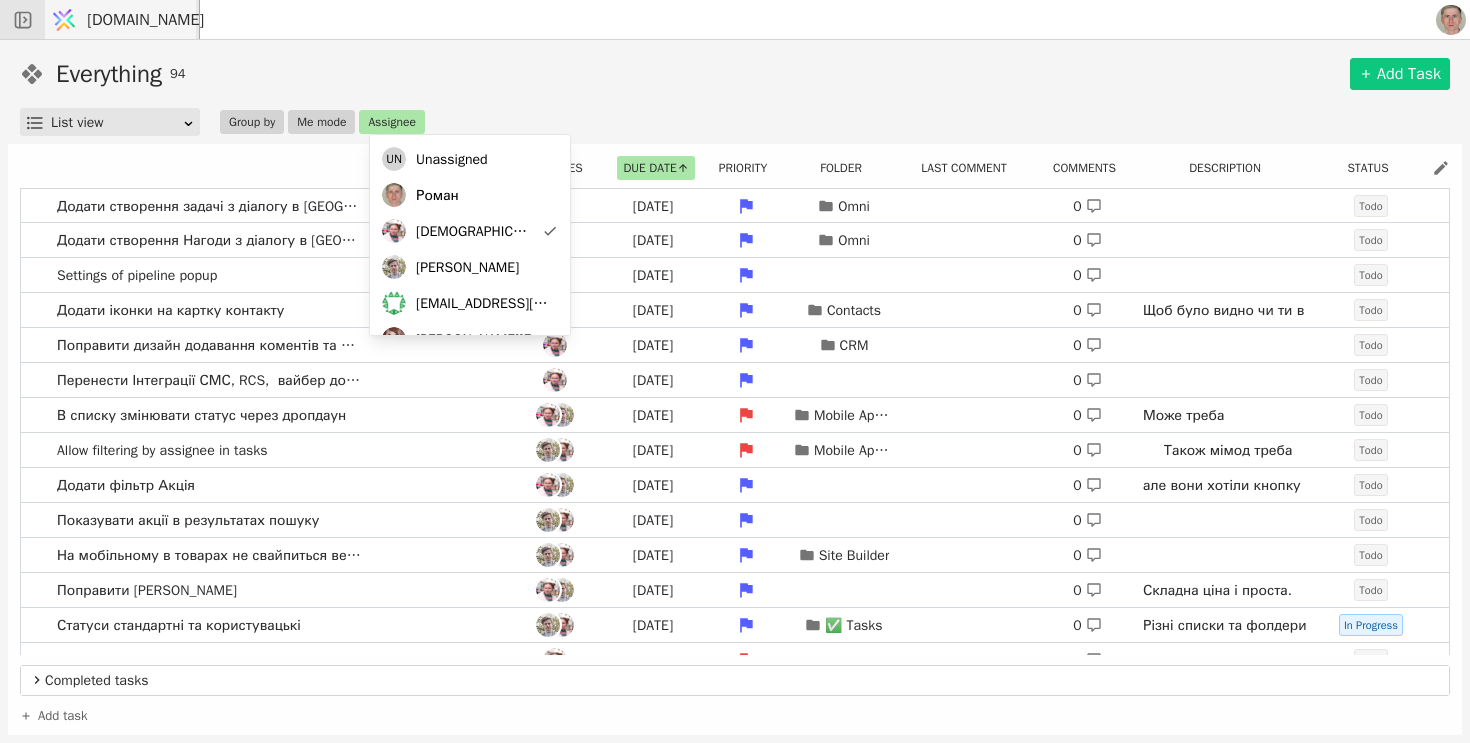 click on "Everything 94 Add Task" at bounding box center (735, 74) 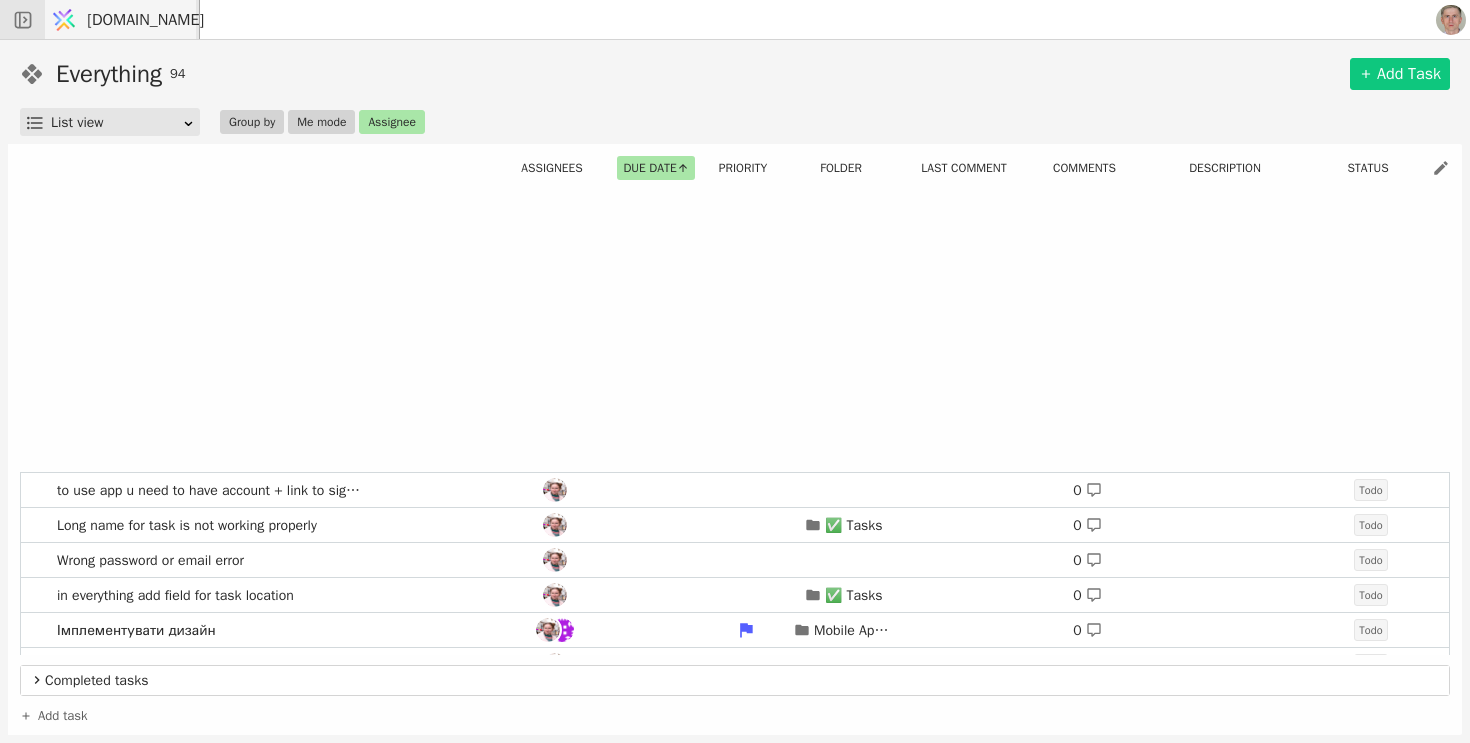 scroll, scrollTop: 1633, scrollLeft: 0, axis: vertical 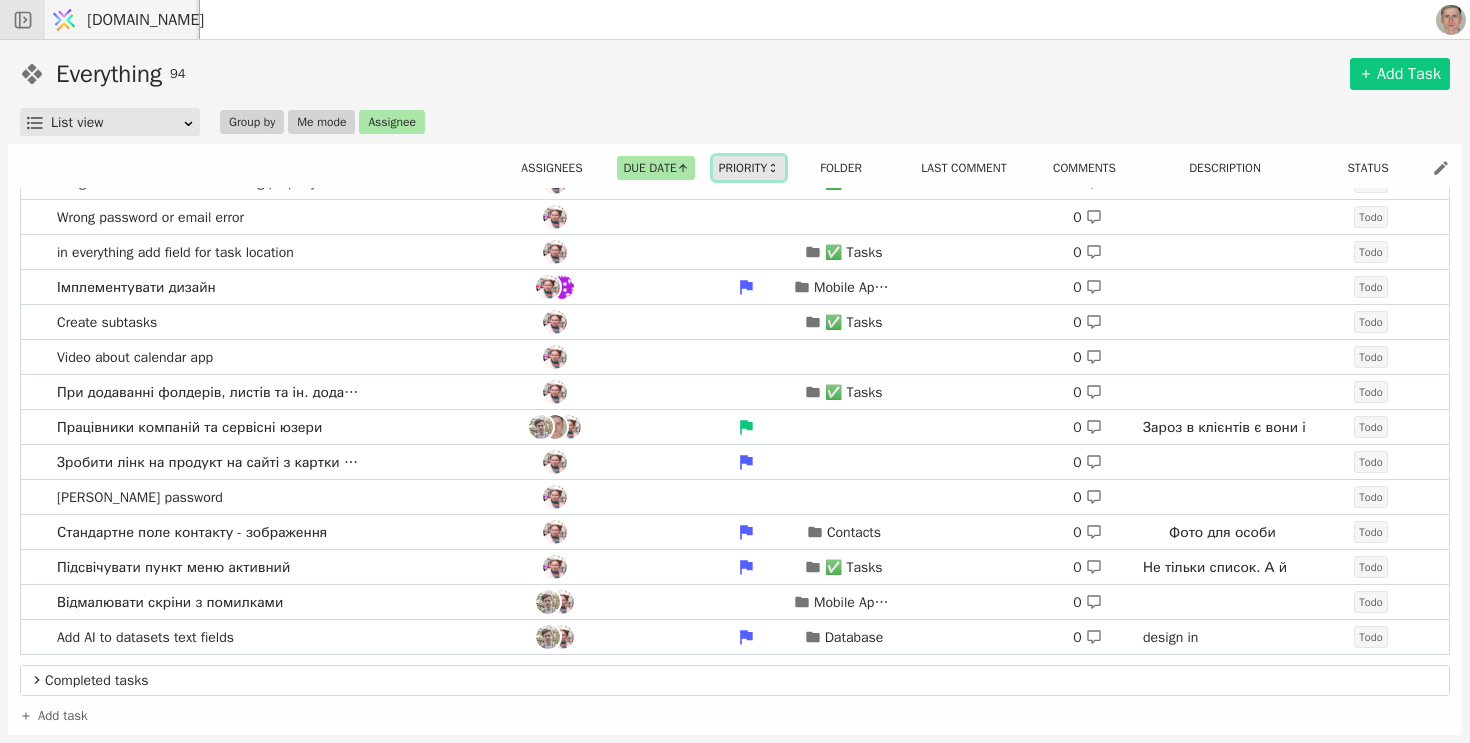 click on "Priority" at bounding box center [749, 168] 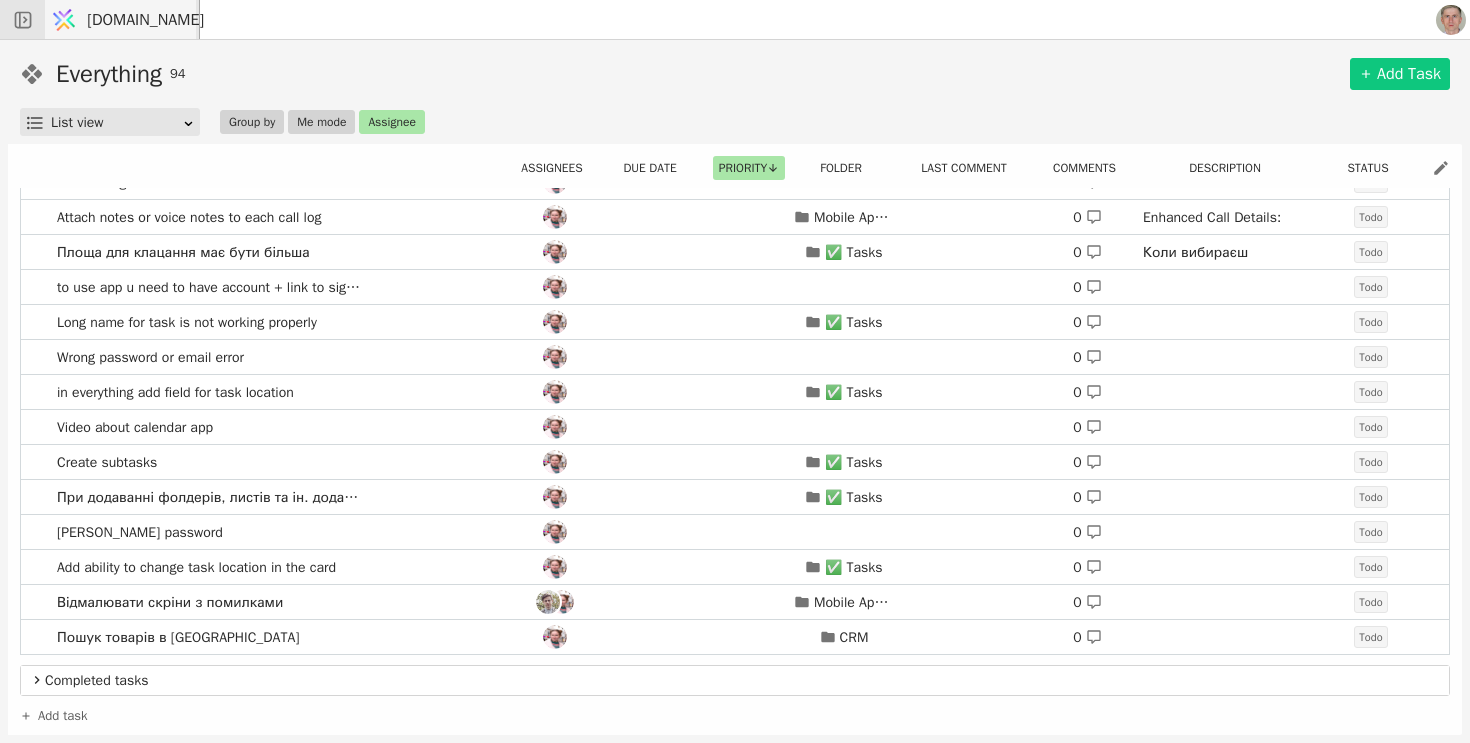 click on "Assignees Due date Priority Folder Last comment Comments Description Status Which calls to log Mobile App To-Do 0   Manual Entry Flexibility: Choose which calls to log with an option to add or edit information before saving. Todo 📧 [MassEmail] Додати вирівнювання по обох краях 0   Todo Onboarding for omnichannel Omni 0   Todo Attach notes or voice notes to each call log Mobile App To-Do 0   Enhanced Call Details: Track call duration, caller information, and attach notes or voice notes to each call log. Todo Площа для клацання має бути більша ✅ Tasks 0   Коли вибираєш пріоритет або асайні та ін. треба зараз поапсти дуже точно, а має бути поле навколо іконки. Навіть ціла умовна комірка в таблиці. Todo to use app u need to have account + link to sign up page 0   Todo Long name for task is not working properly ✅ Tasks 0   Todo 0   Todo" at bounding box center [735, 441] 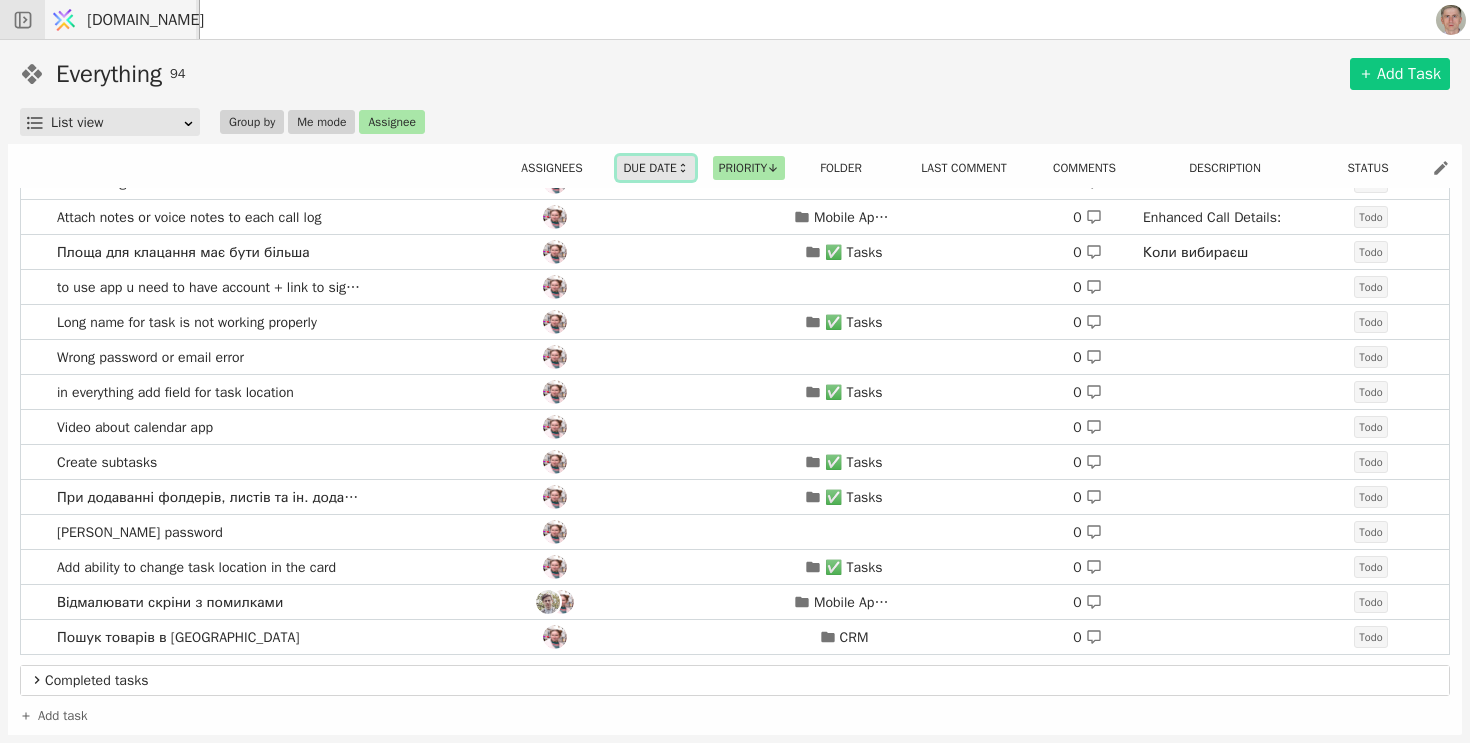 click on "Due date" at bounding box center (655, 168) 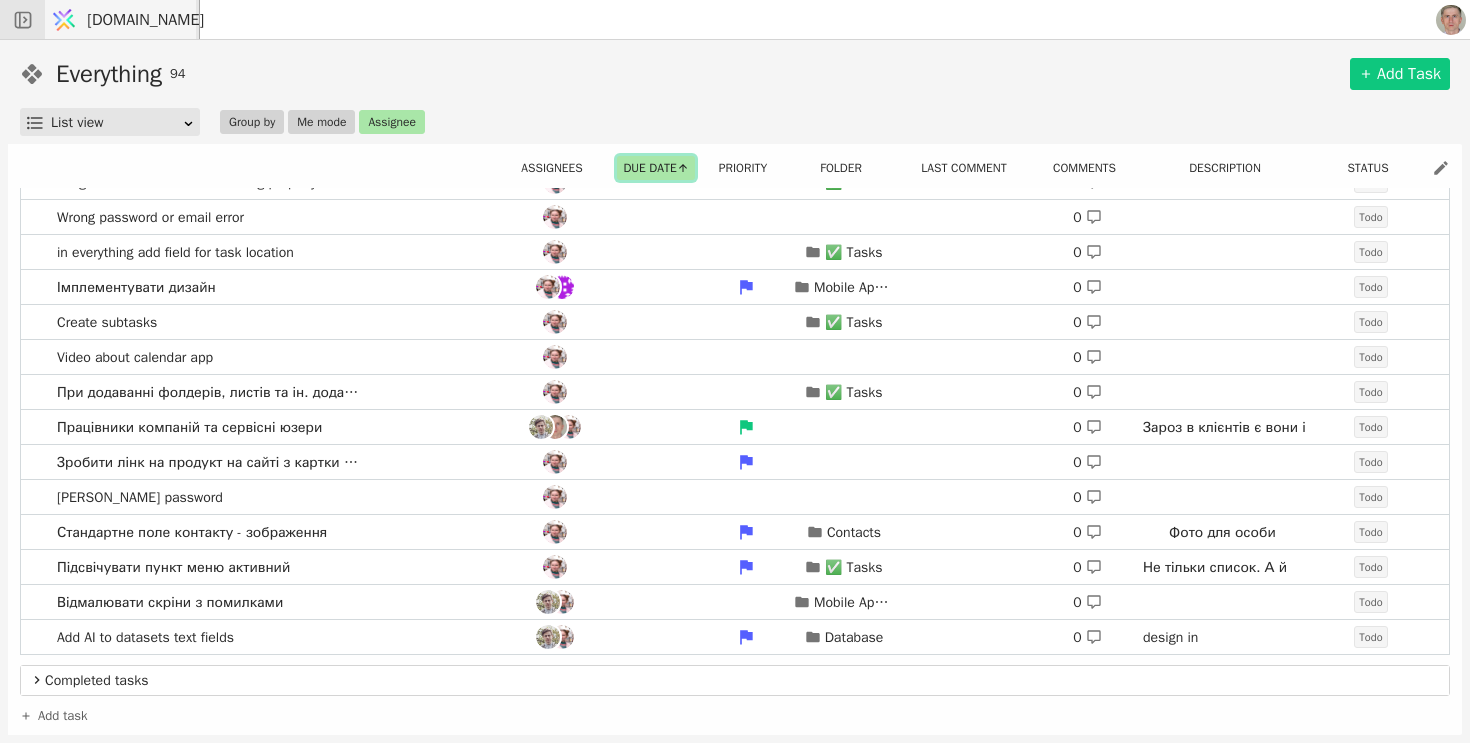 click on "Due date" at bounding box center (655, 168) 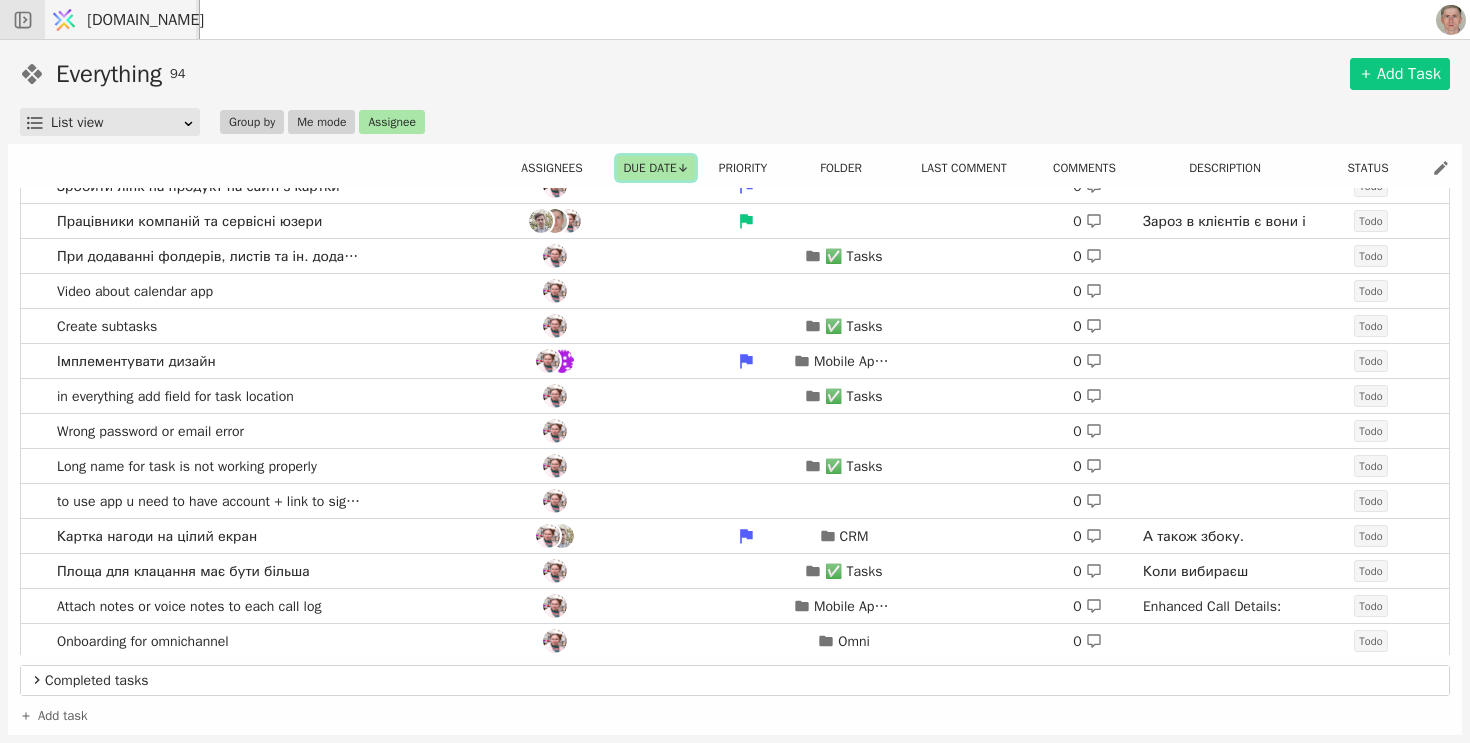 scroll, scrollTop: 0, scrollLeft: 0, axis: both 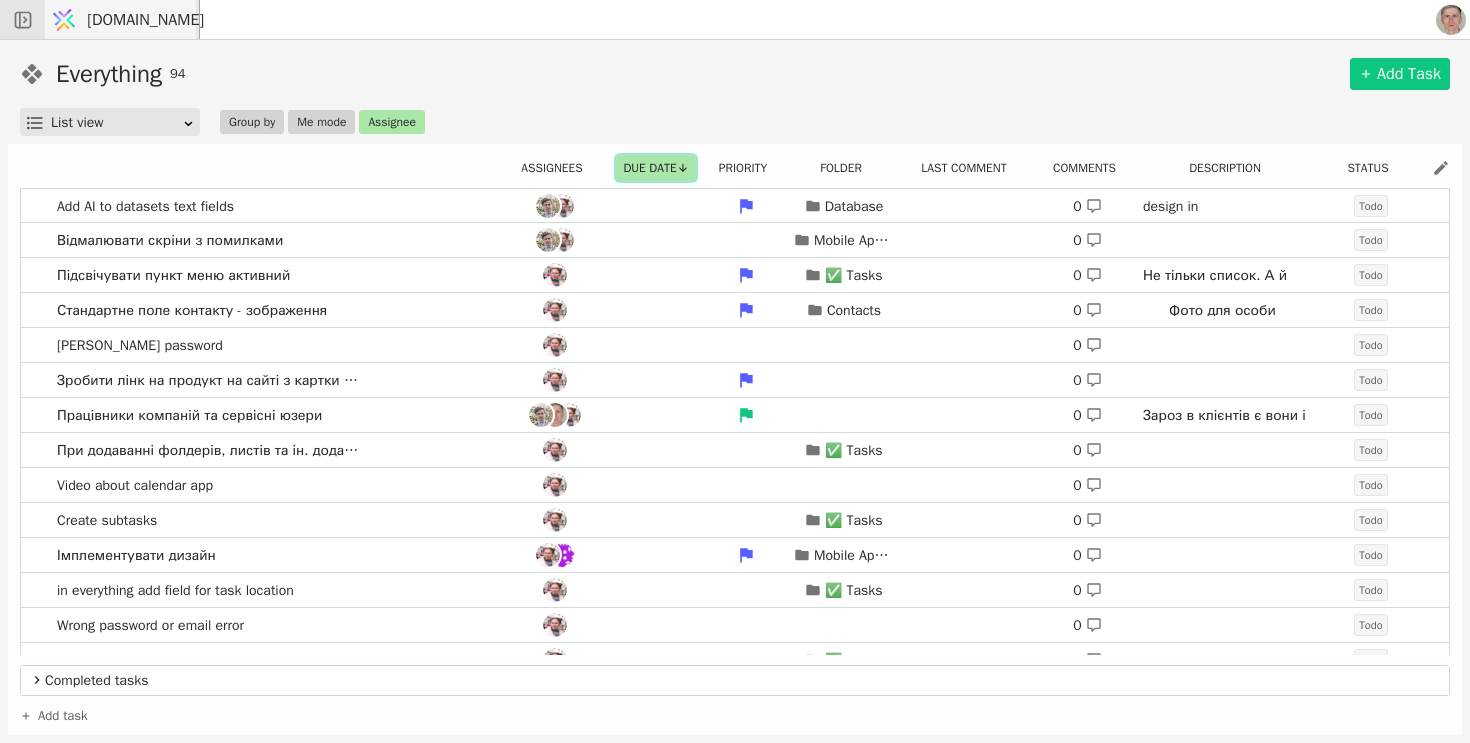 click on "Due date" at bounding box center (655, 168) 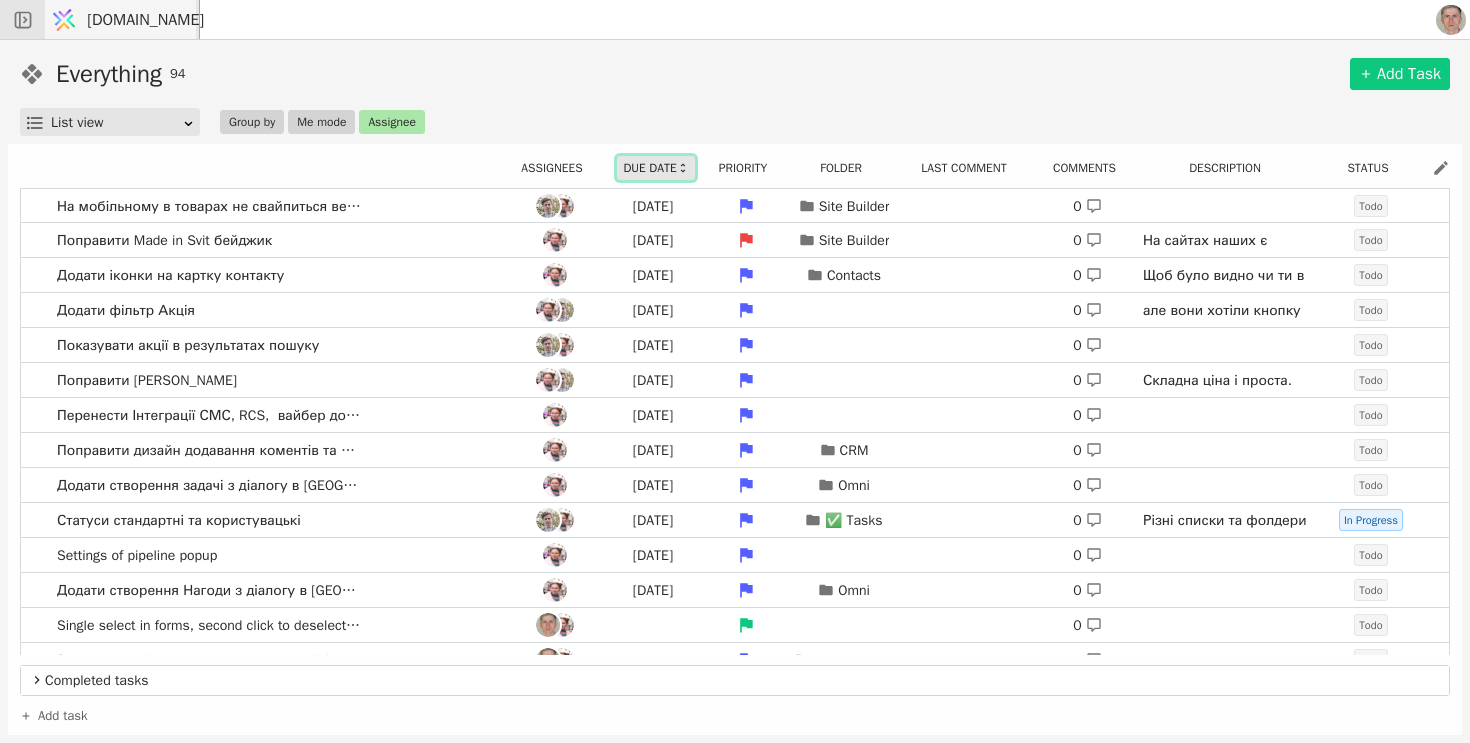 click on "Due date" at bounding box center [655, 168] 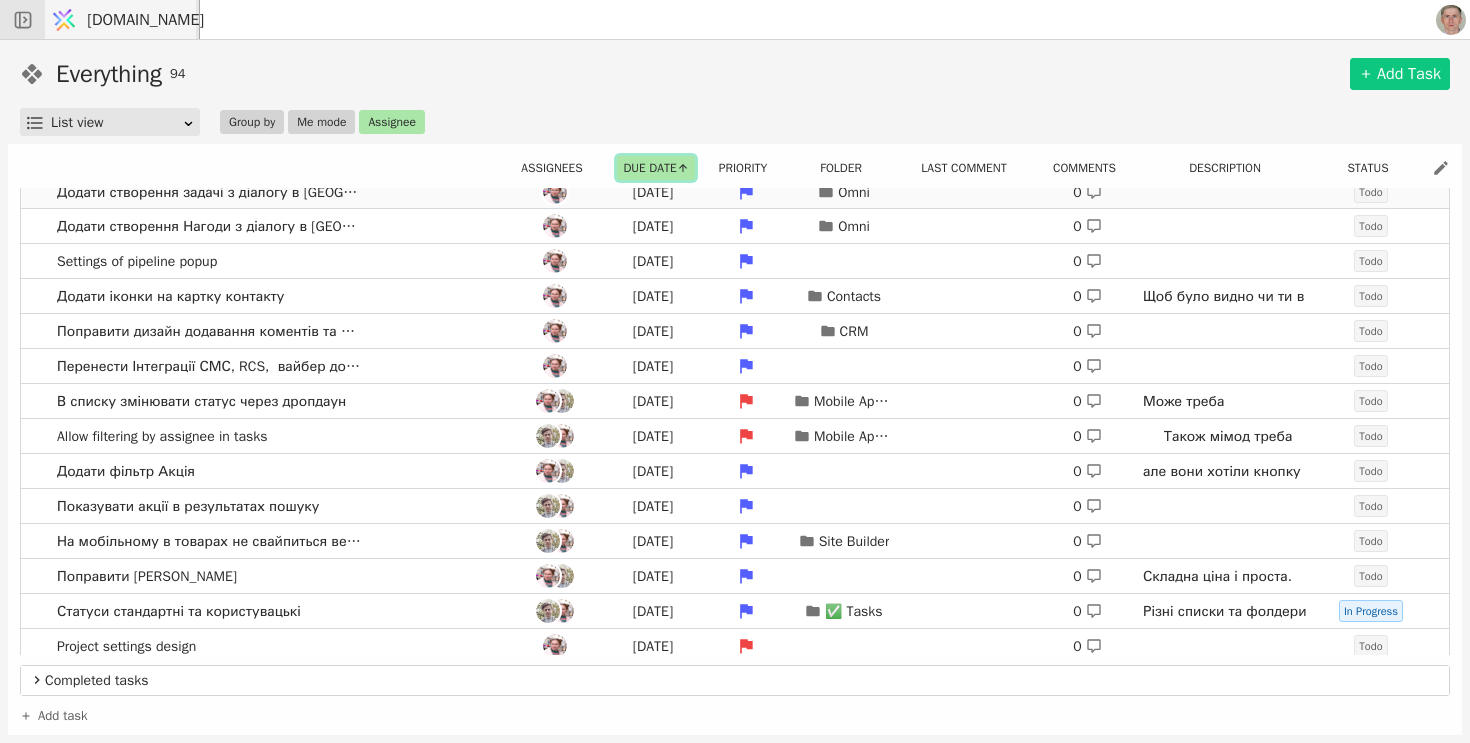 scroll, scrollTop: 0, scrollLeft: 0, axis: both 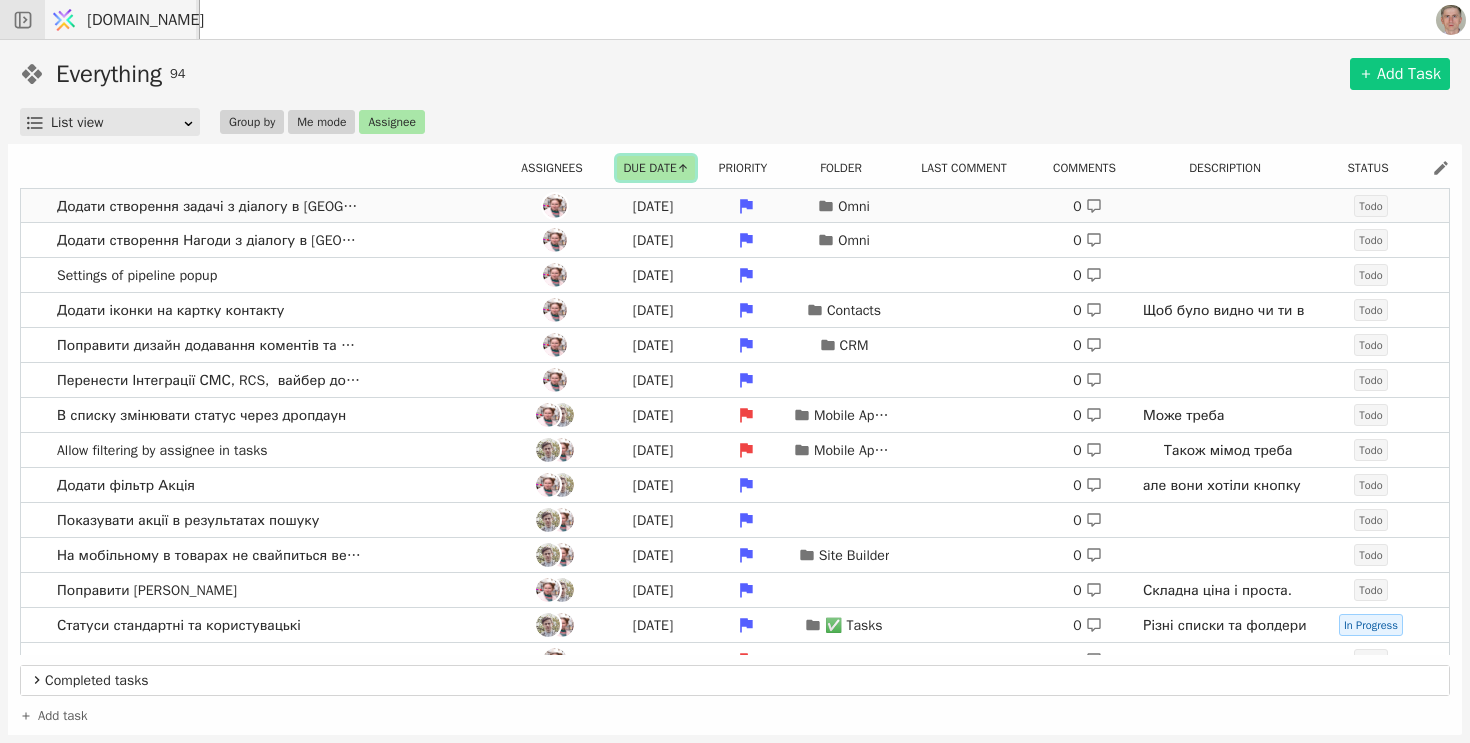 click on "Додати створення задачі з діалогу в Омні [DATE] Omni 0   Todo" at bounding box center (735, 206) 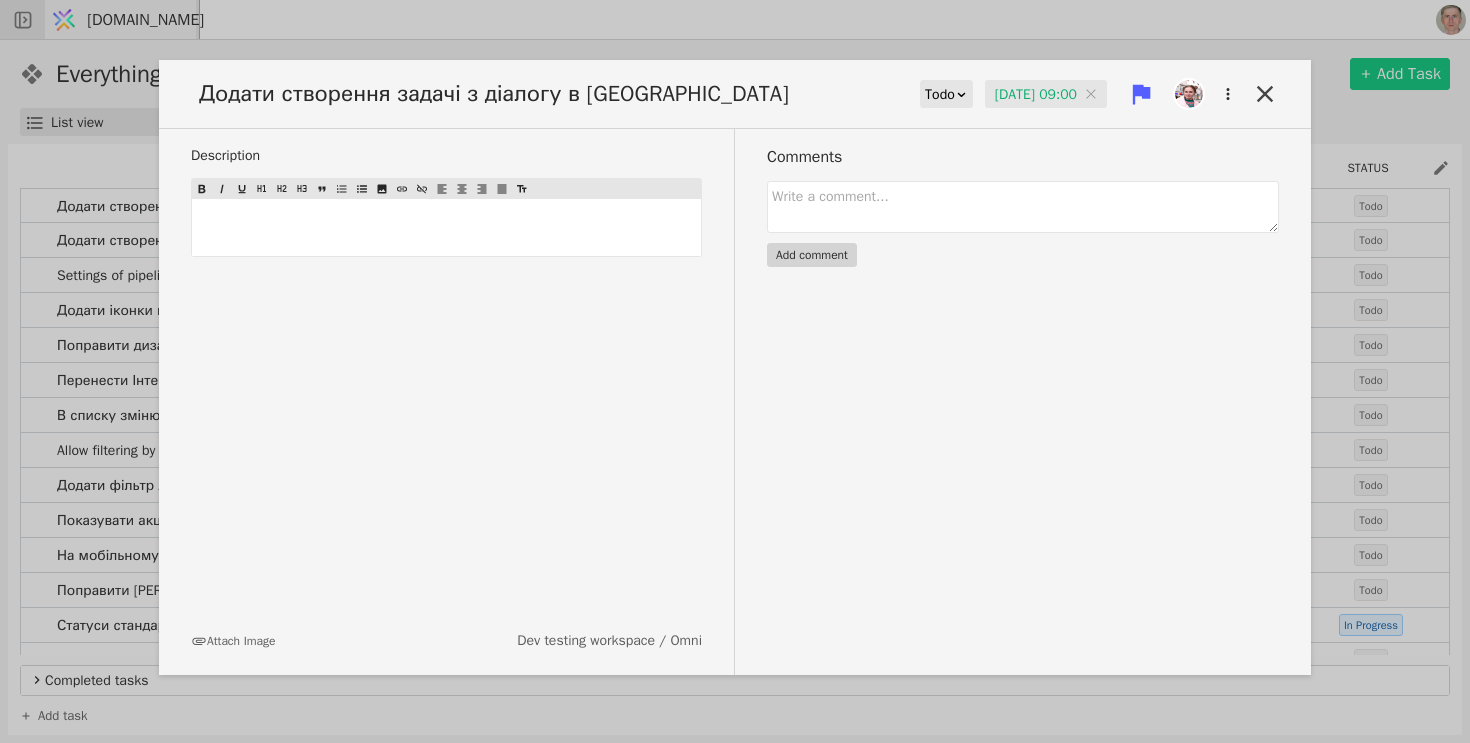 click on "[DATE] 09:00" at bounding box center [1046, 95] 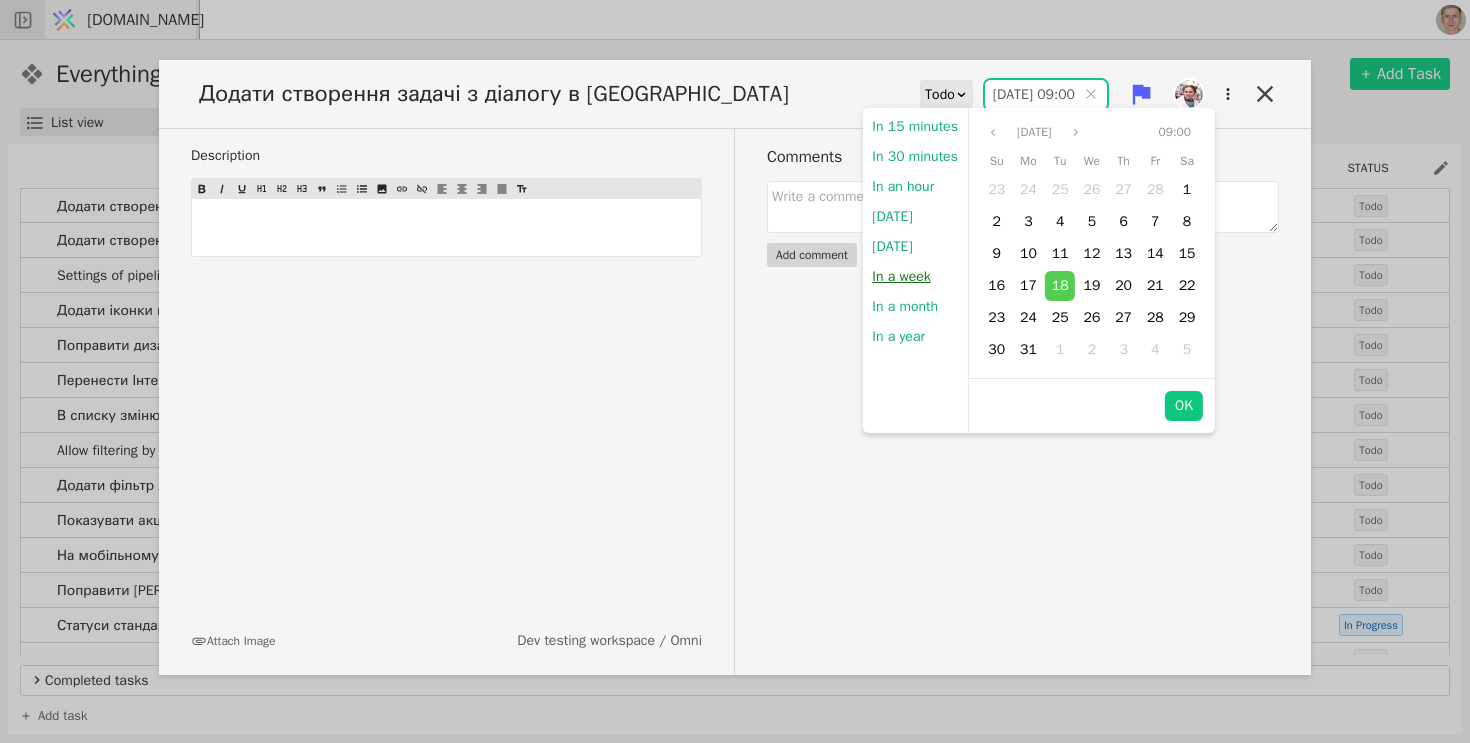 click on "In a week" at bounding box center [901, 277] 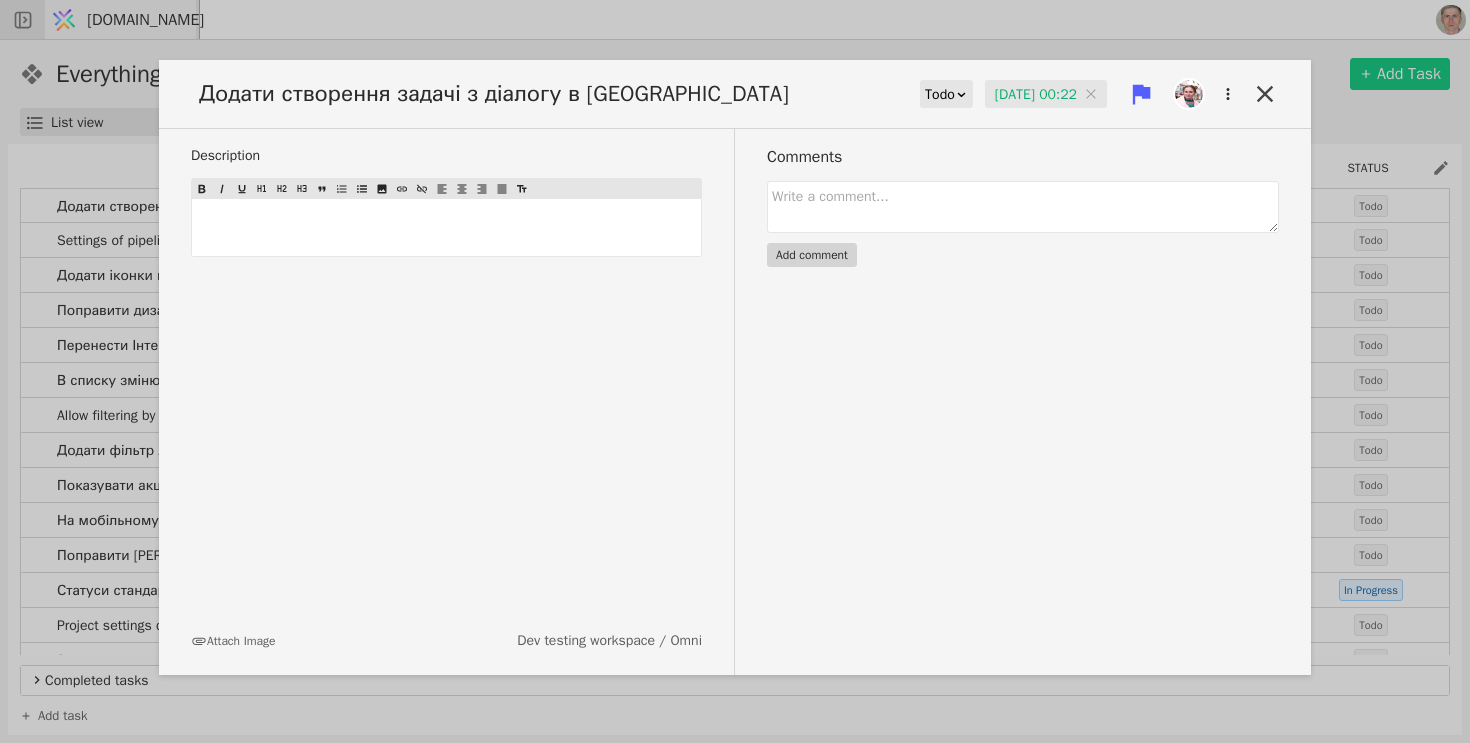 click on "Додати створення задачі з діалогу в Омні Todo [DATE] 00:22 [DATE] 00:22" at bounding box center (735, 102) 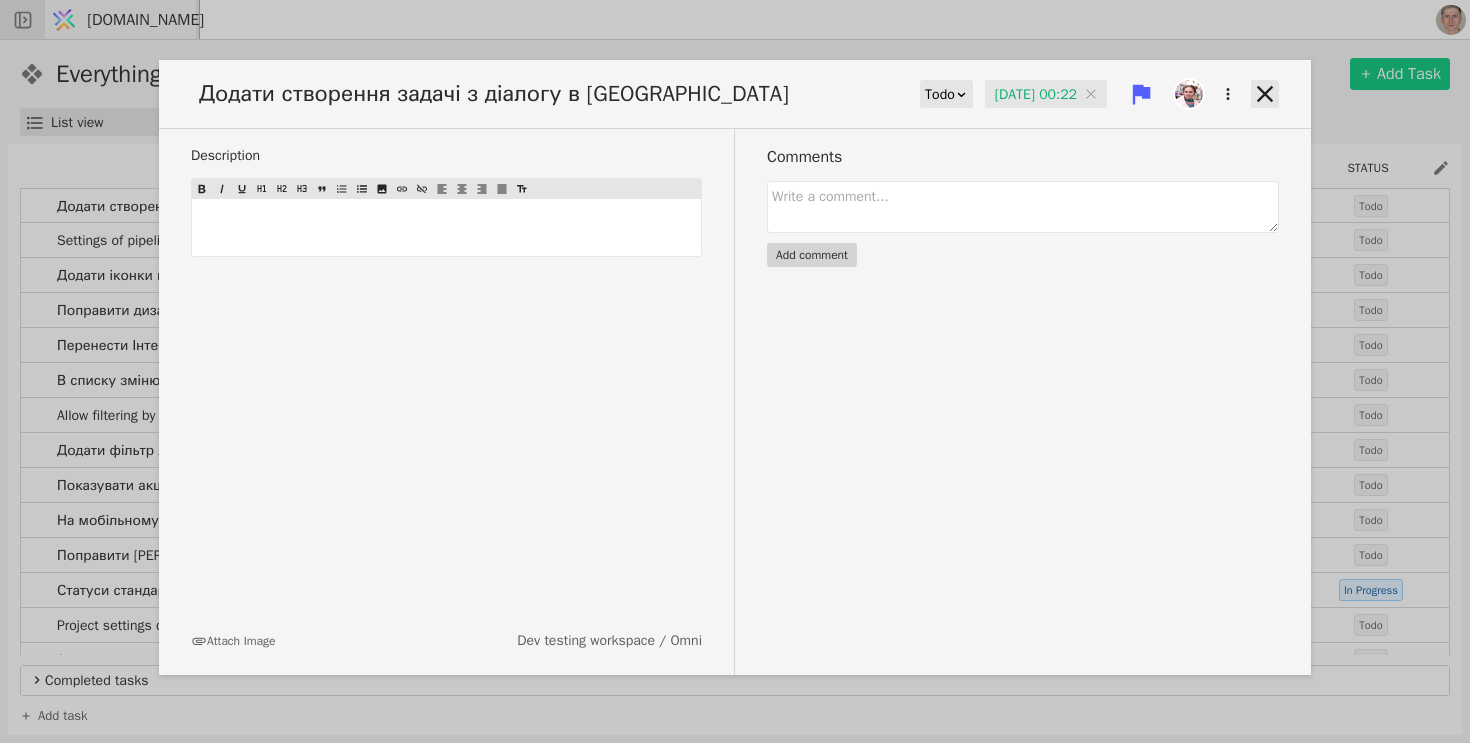 click 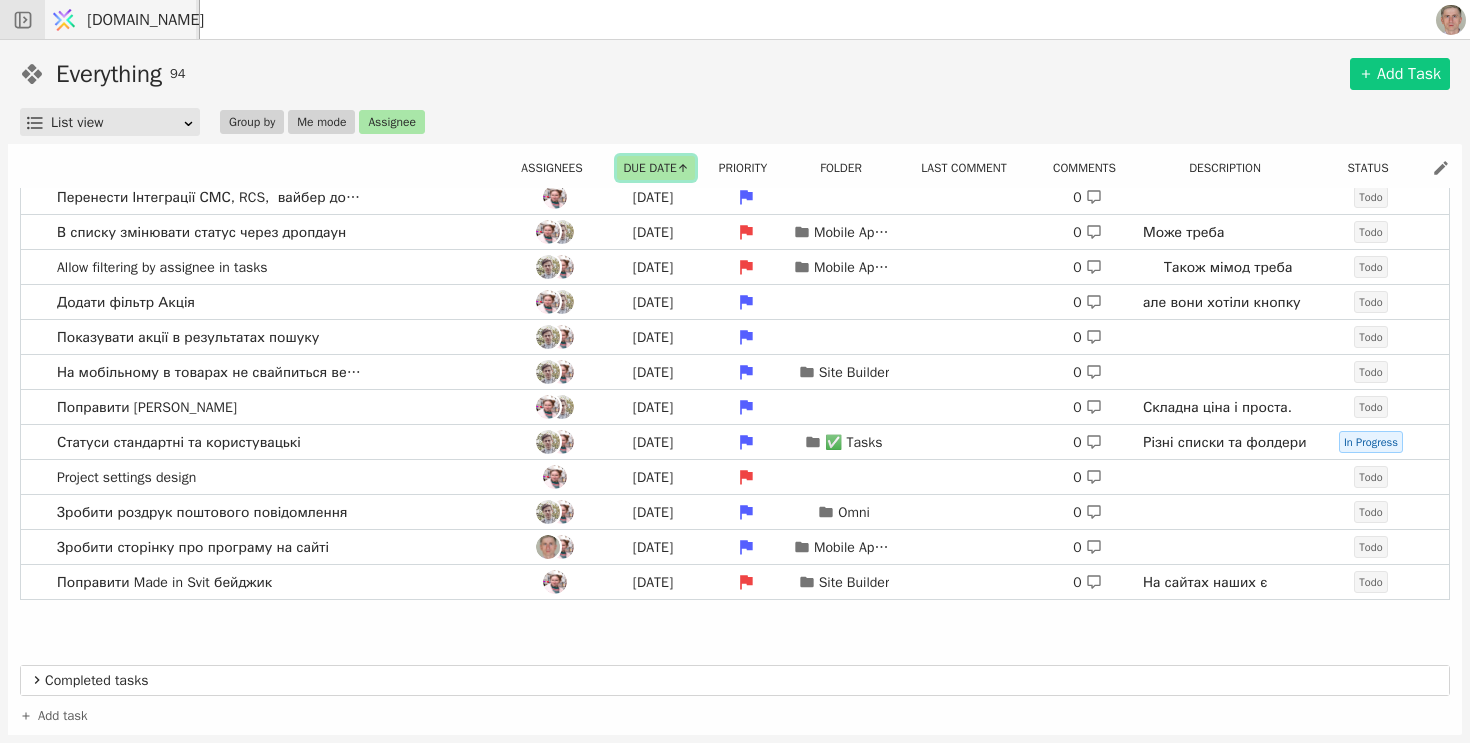 scroll, scrollTop: 0, scrollLeft: 0, axis: both 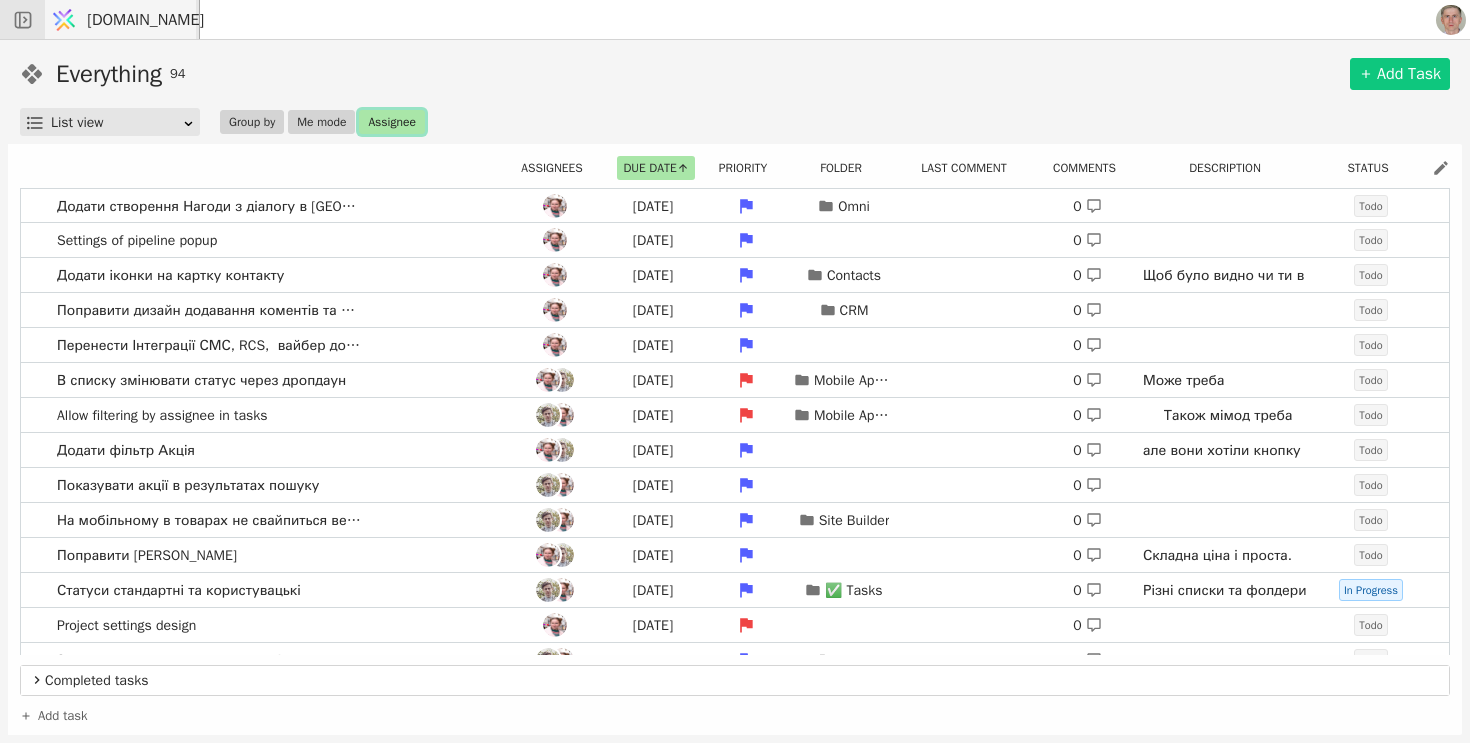 click on "Assignee" at bounding box center (391, 122) 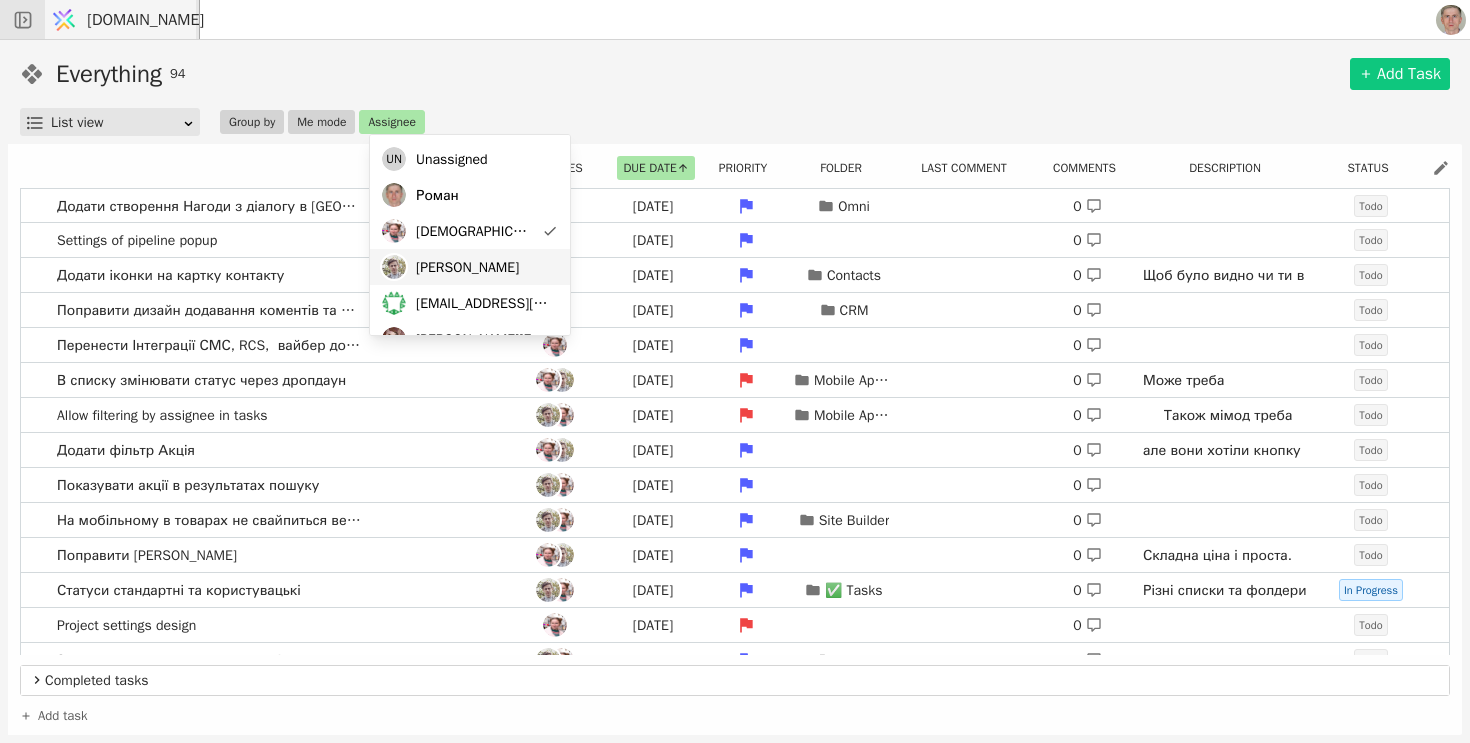 click on "[PERSON_NAME]" at bounding box center [470, 267] 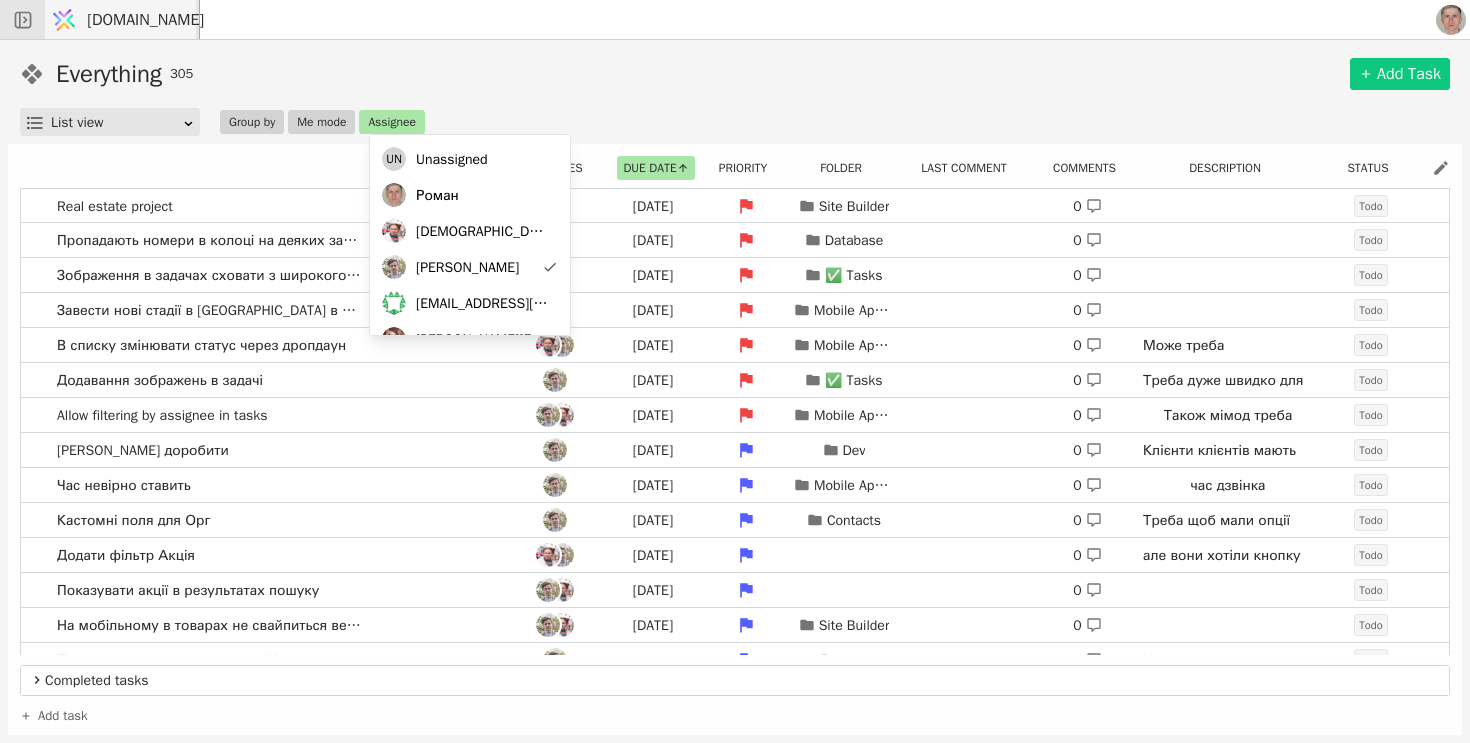 click on "Everything 305 Add Task" at bounding box center [735, 74] 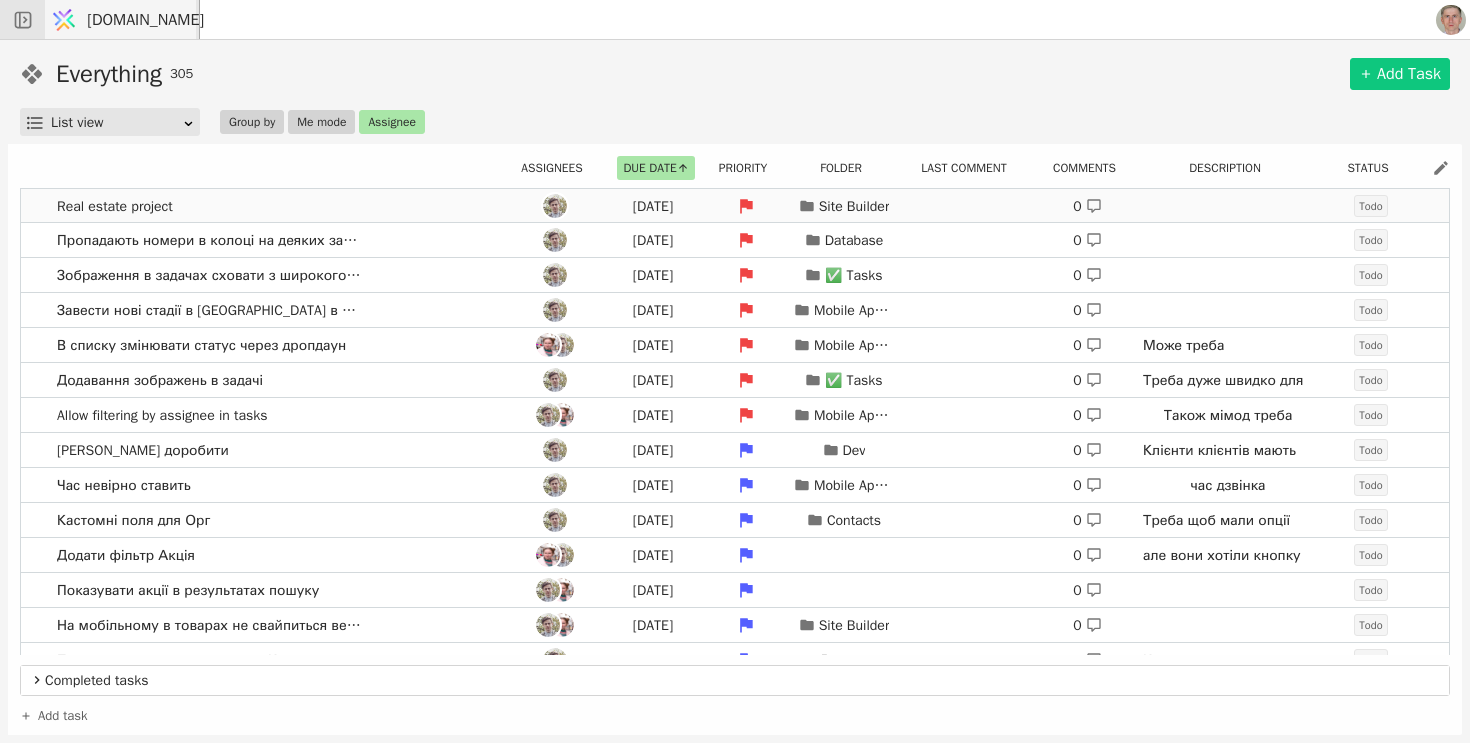 click on "Real estate project [DATE] Site Builder 0   [URL][DOMAIN_NAME] This project is not loading the widget tree. Also before this, the products were not shown in a catalogue. I think there is a problem with this project somehow Todo" at bounding box center [735, 206] 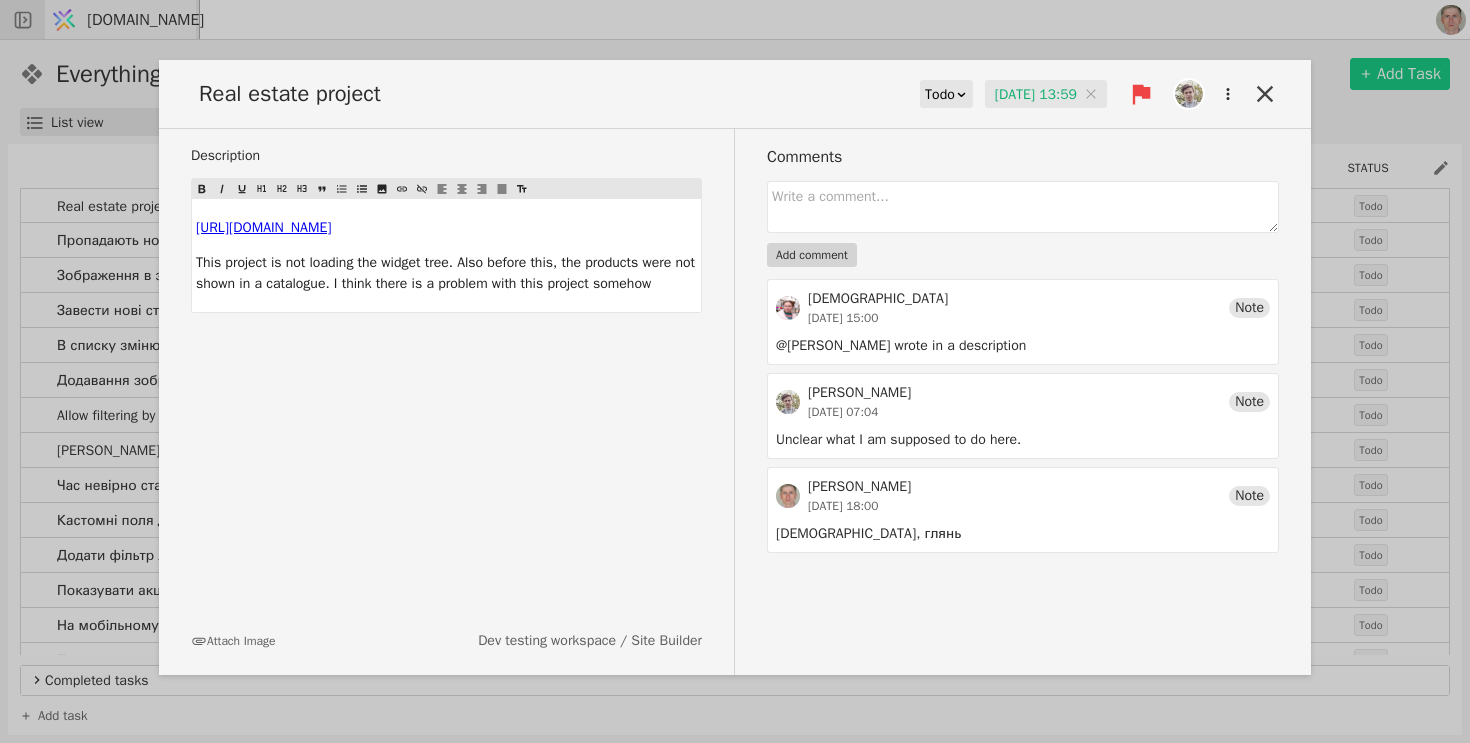 click on "Real estate project Todo [DATE] 13:59 [DATE] 13:59 Description ﻿ $   [URL][DOMAIN_NAME] $   ﻿ ﻿ $   ﻿ $   This project is not loading the widget tree. Also before this, the products were not shown in a catalogue. I think there is a problem with this project somehow Attach Image Dev testing workspace /  Site Builder Comments Add comment [PERSON_NAME] [DATE]  15:00 Note @[PERSON_NAME] wrote in a description [PERSON_NAME] [DATE]  07:04 Note Unclear what I am supposed to do here. [PERSON_NAME] [DATE]  18:00 Note Христю, глянь" at bounding box center [735, 371] 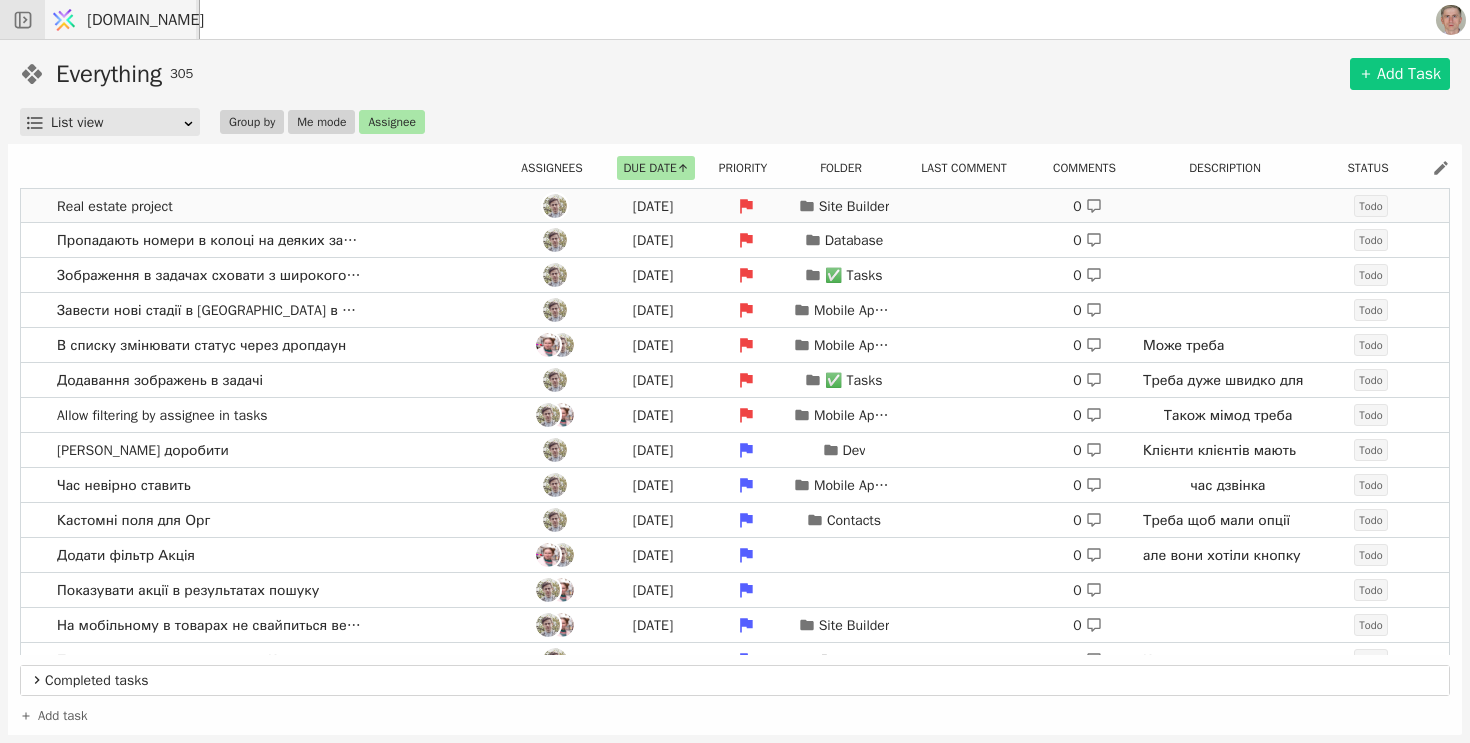 click on "Real estate project [DATE] Site Builder 0   [URL][DOMAIN_NAME] This project is not loading the widget tree. Also before this, the products were not shown in a catalogue. I think there is a problem with this project somehow Todo" at bounding box center (735, 206) 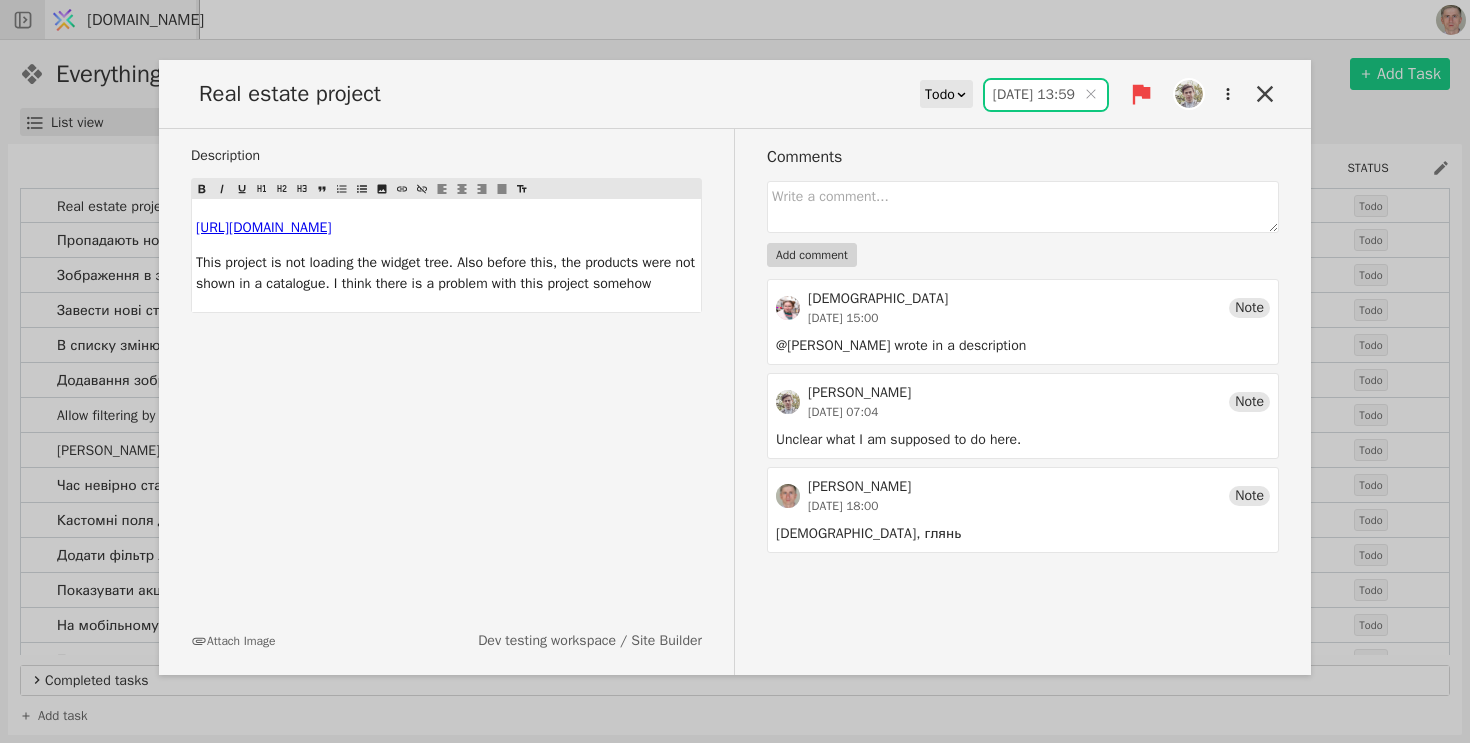 click on "[DATE] 13:59" at bounding box center (1046, 95) 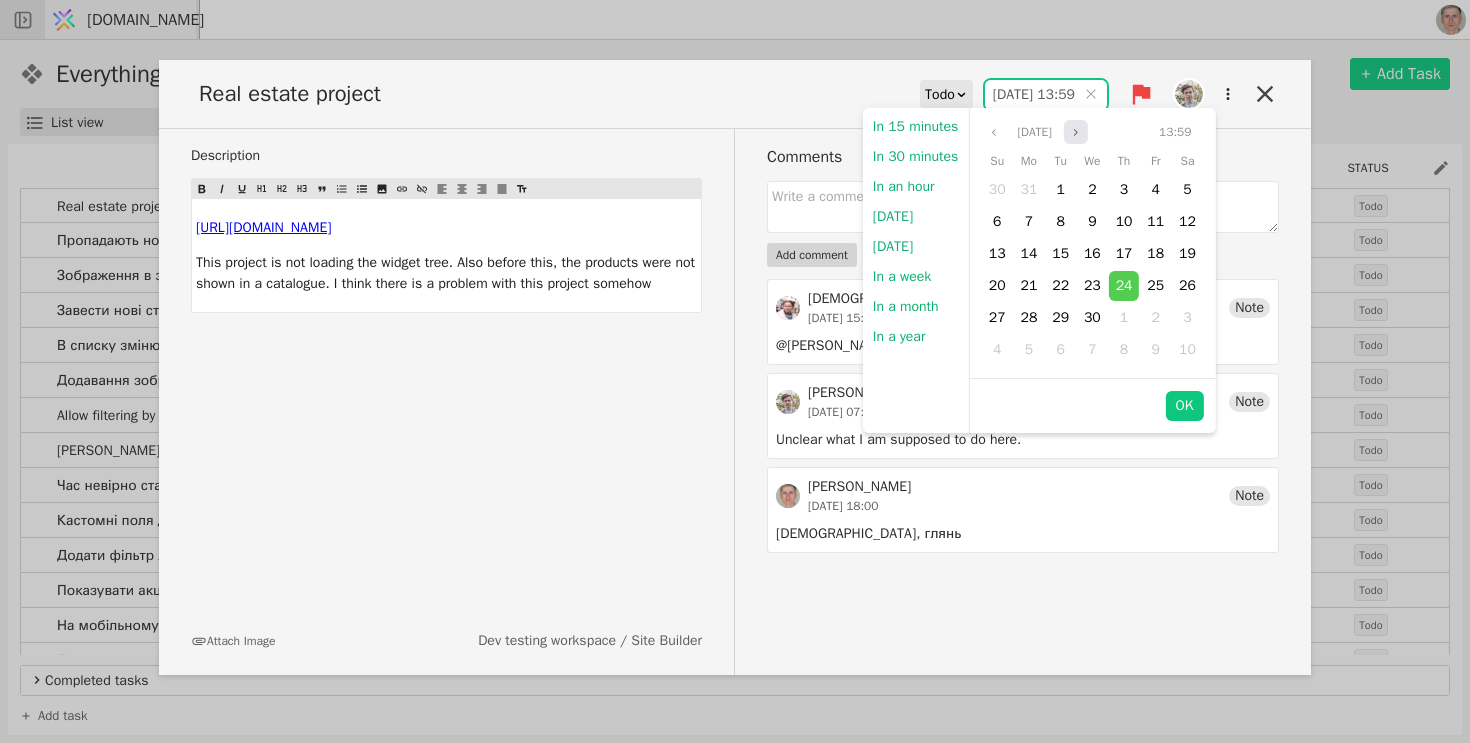 click 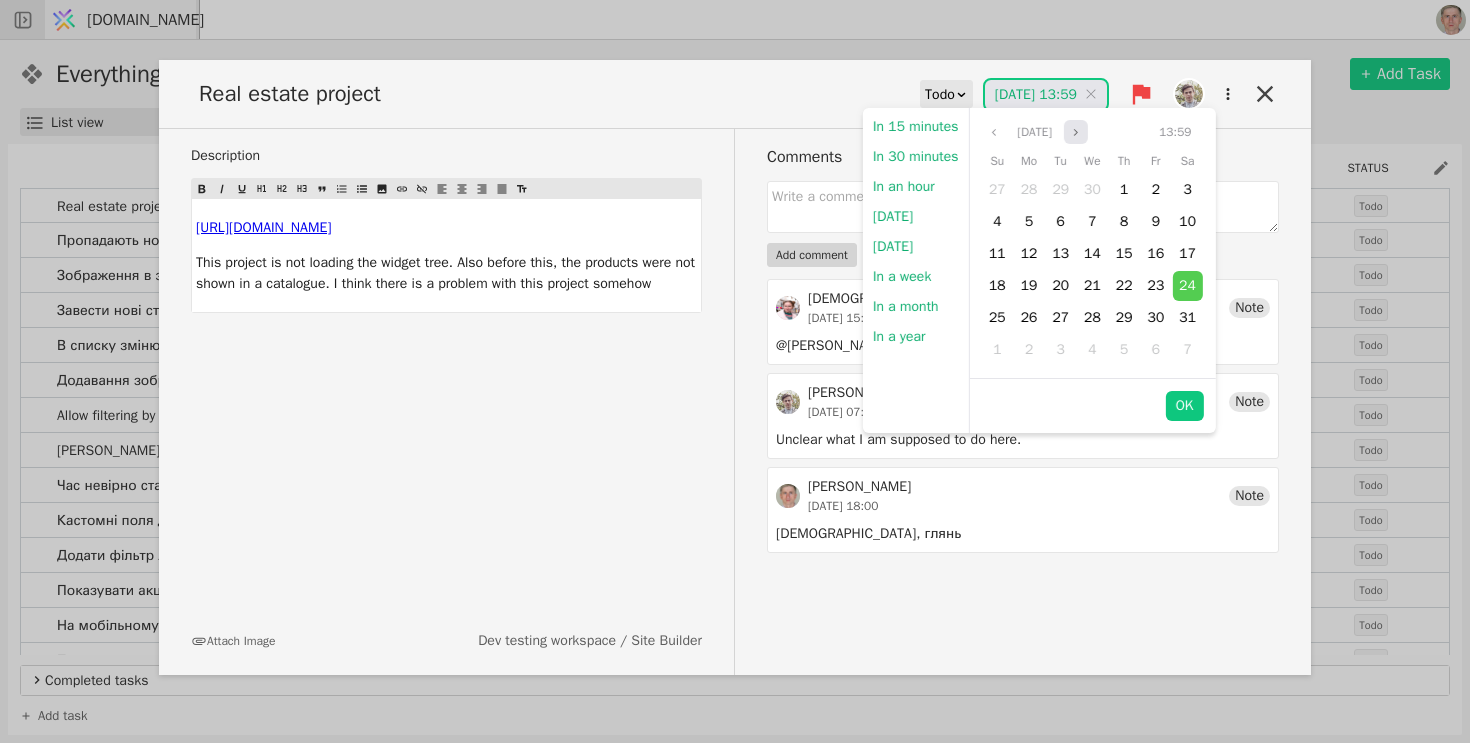 click 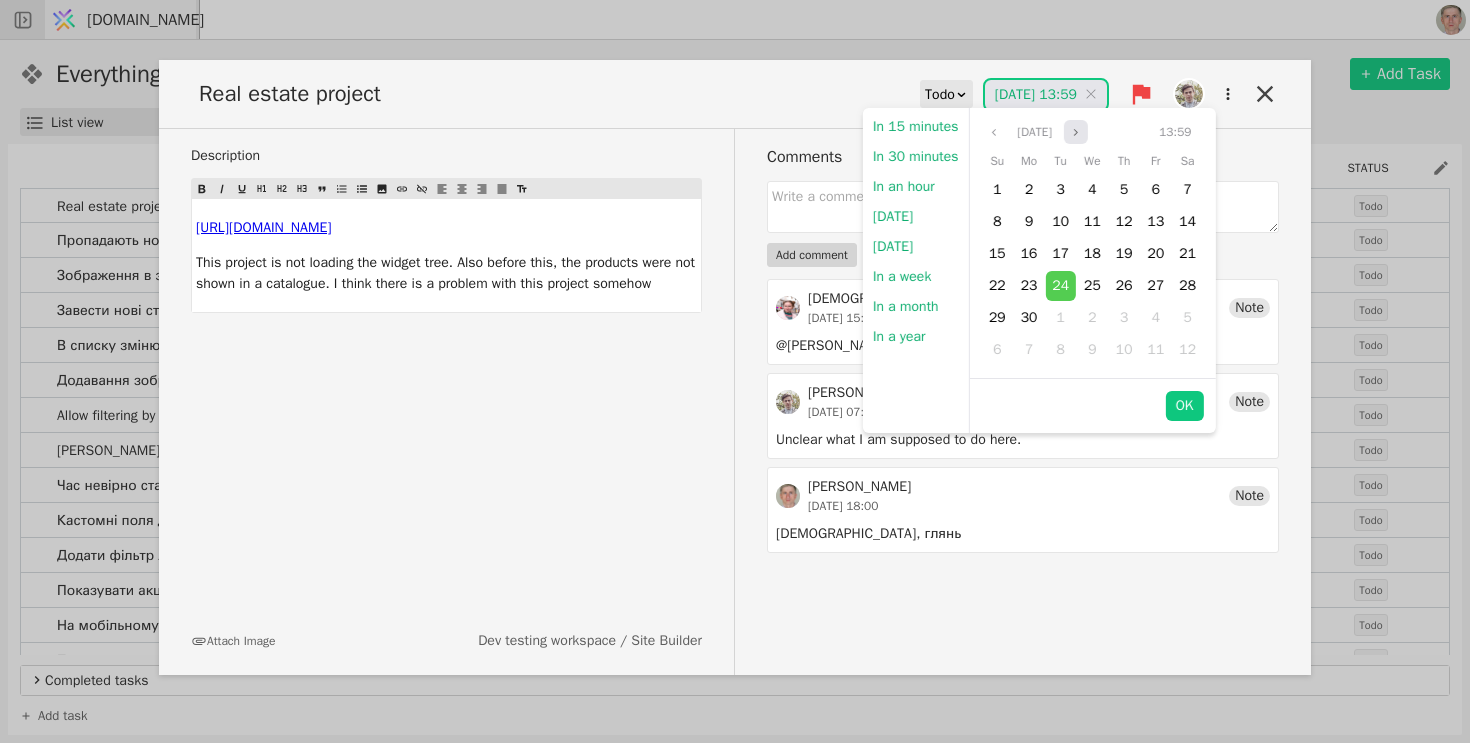 click 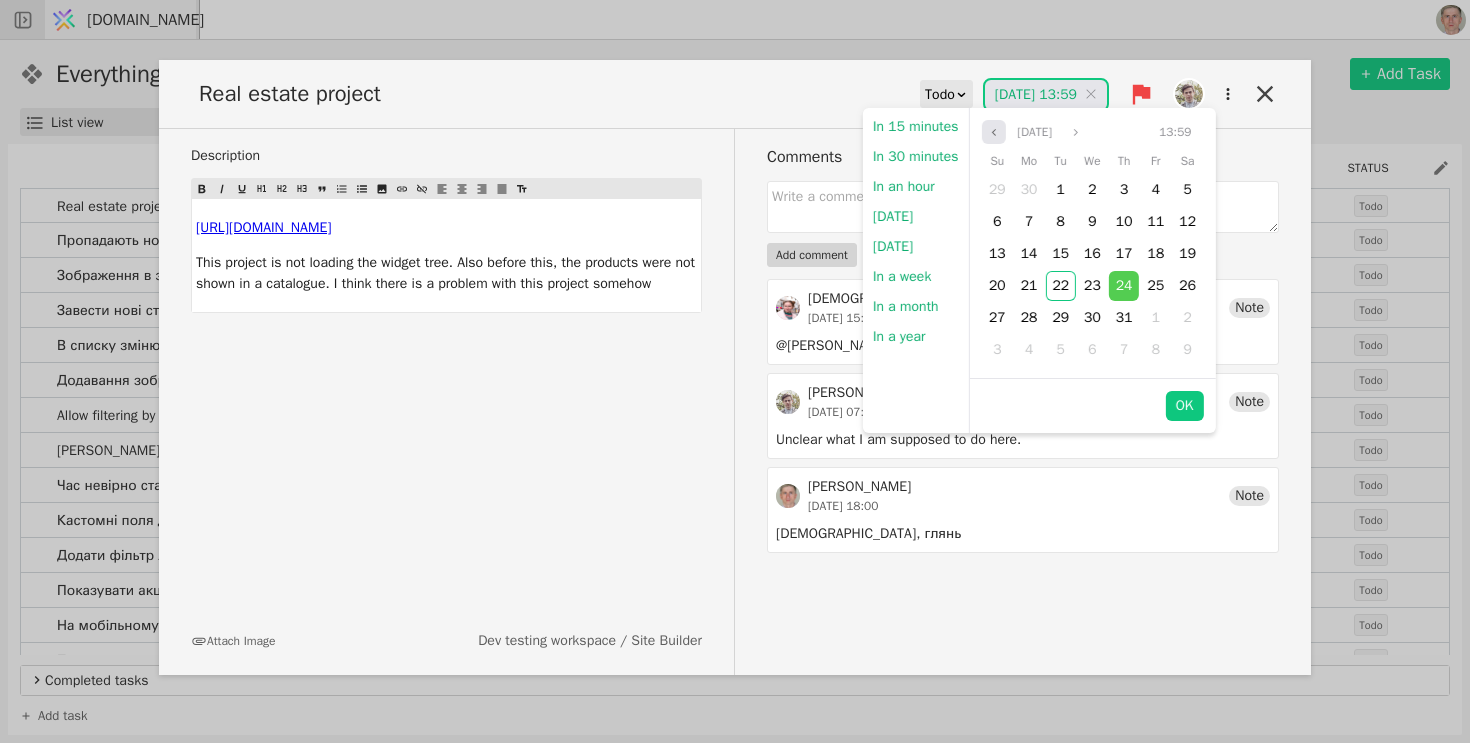 click 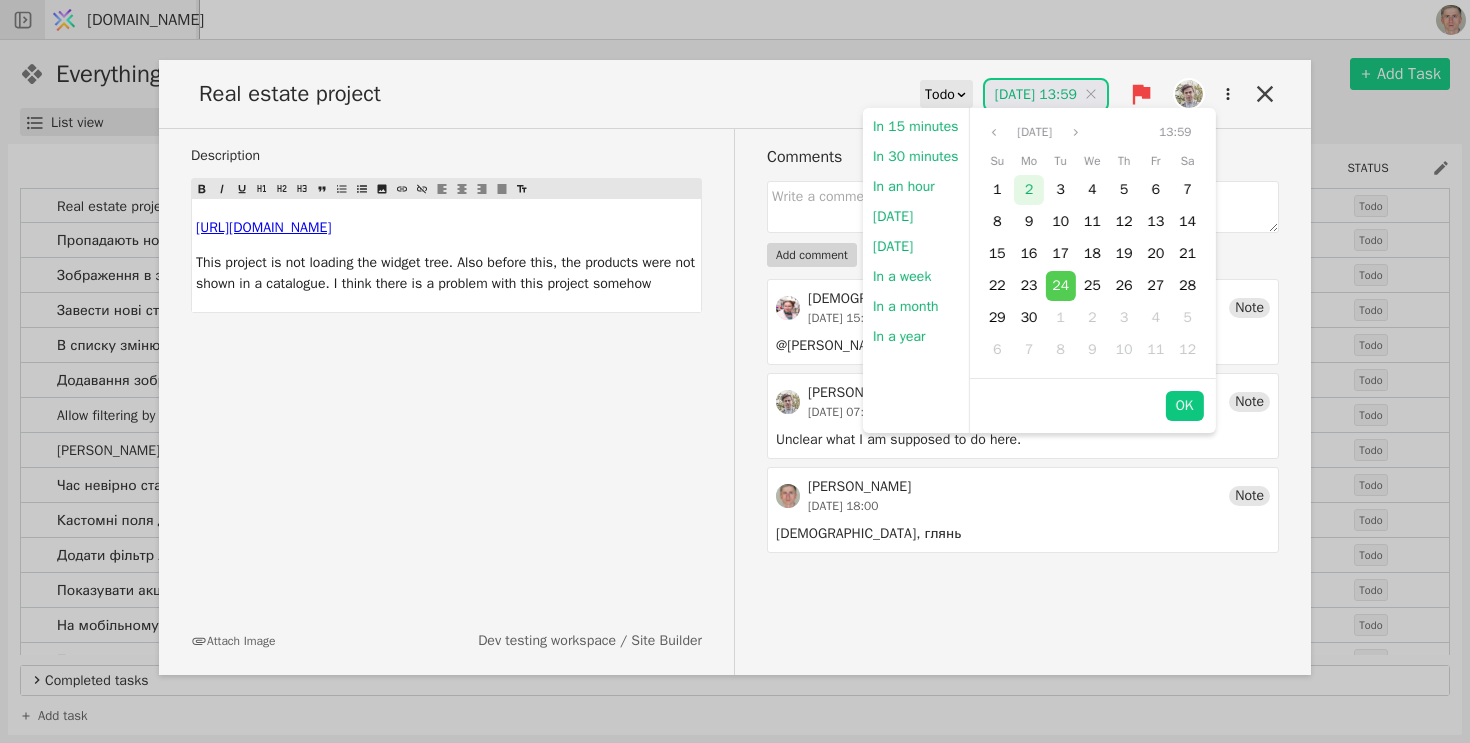 click on "2" at bounding box center [1029, 190] 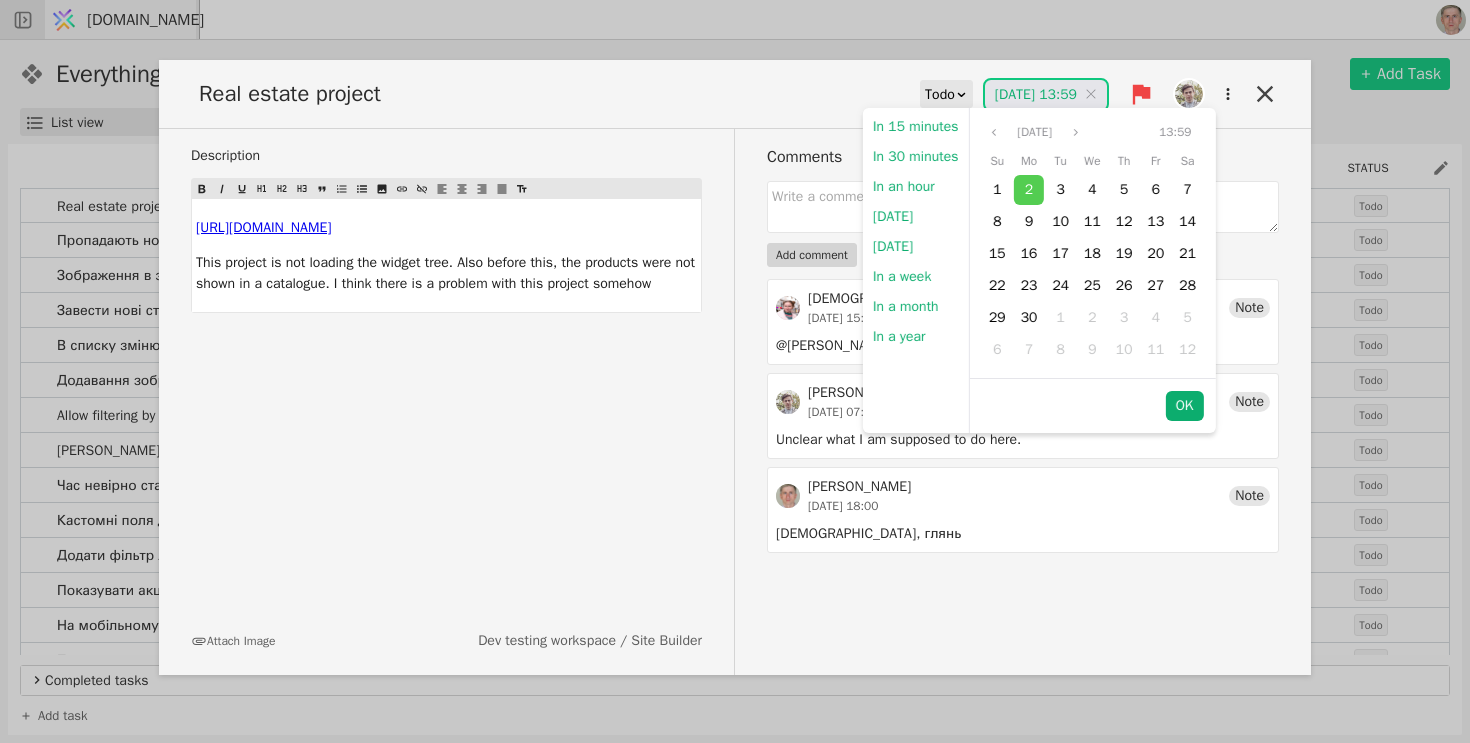 click on "OK" at bounding box center (1184, 406) 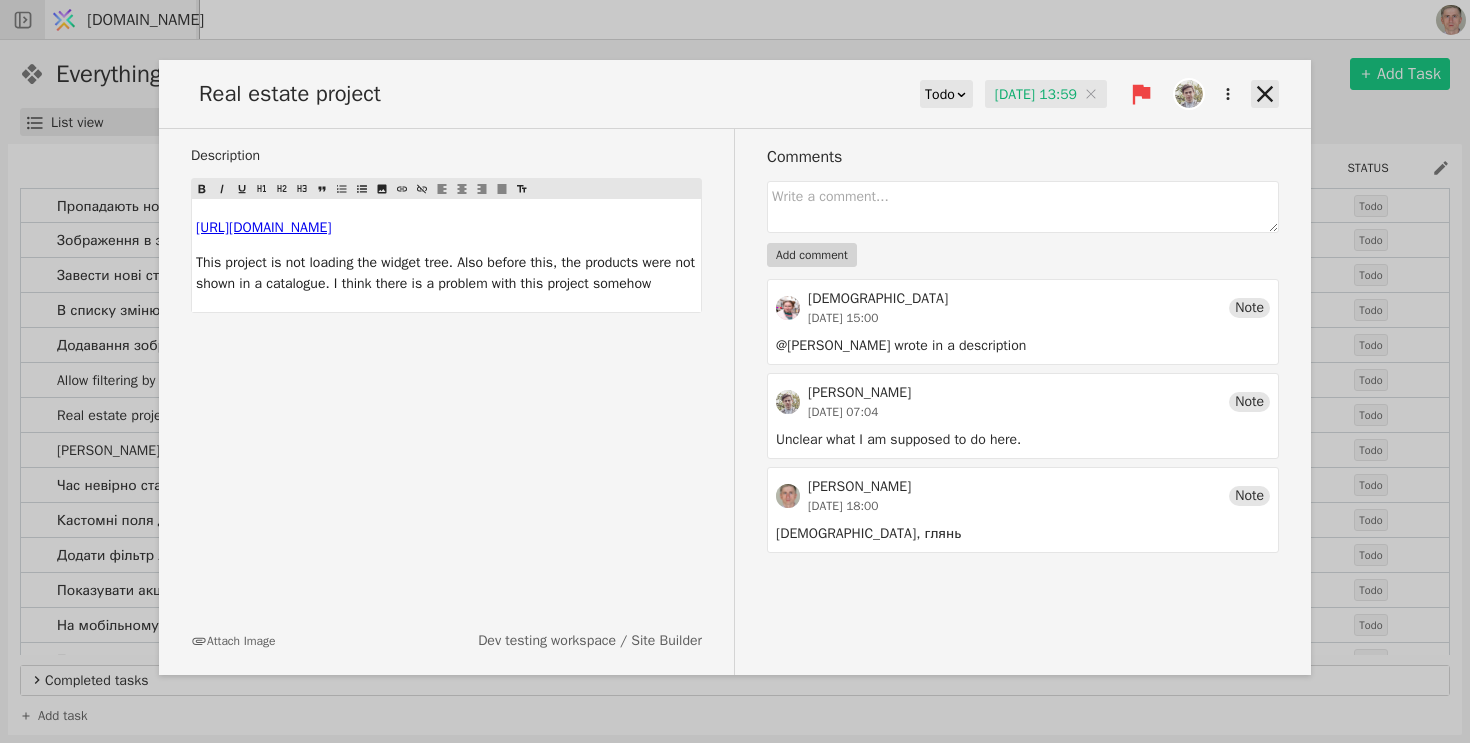 click 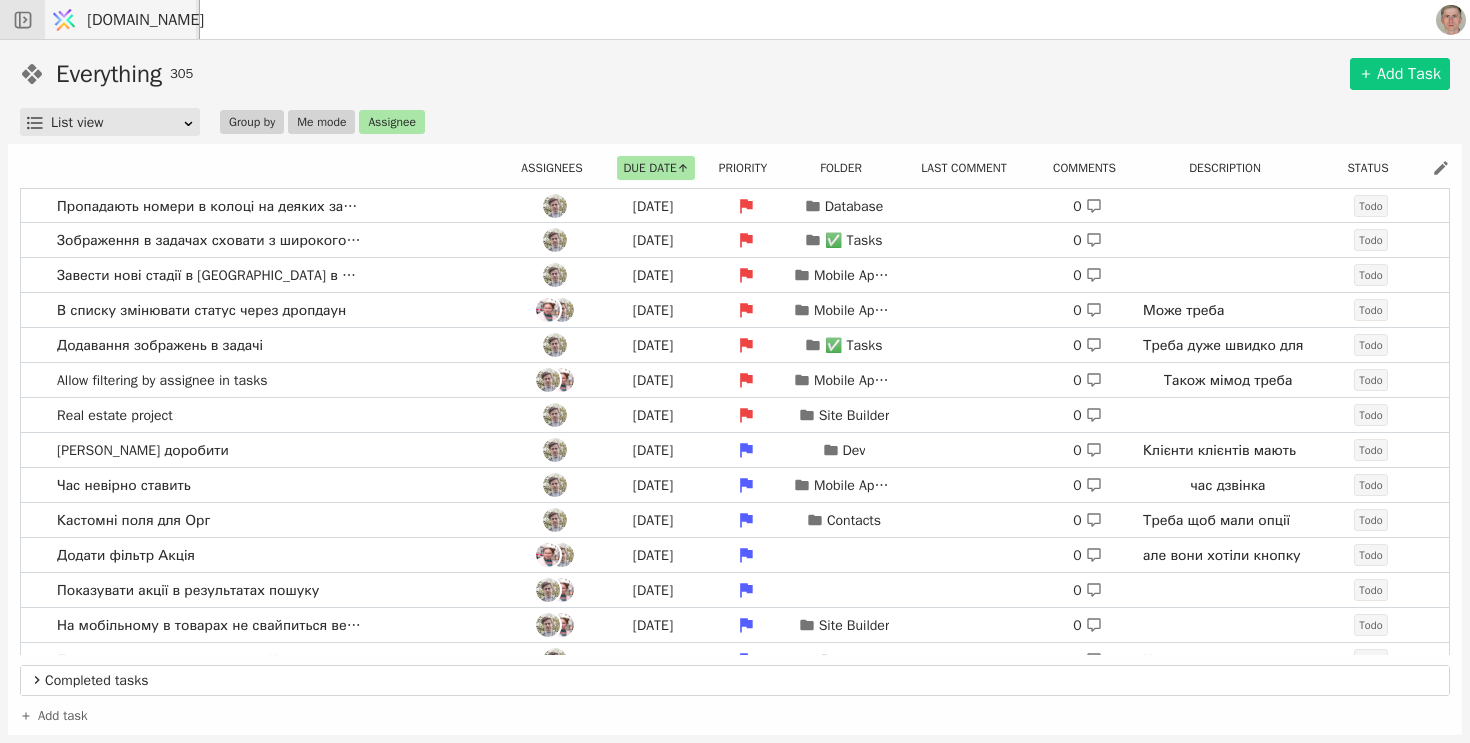 click on "Everything 305 Add Task List view Group by Me mode Assignee" at bounding box center (735, 96) 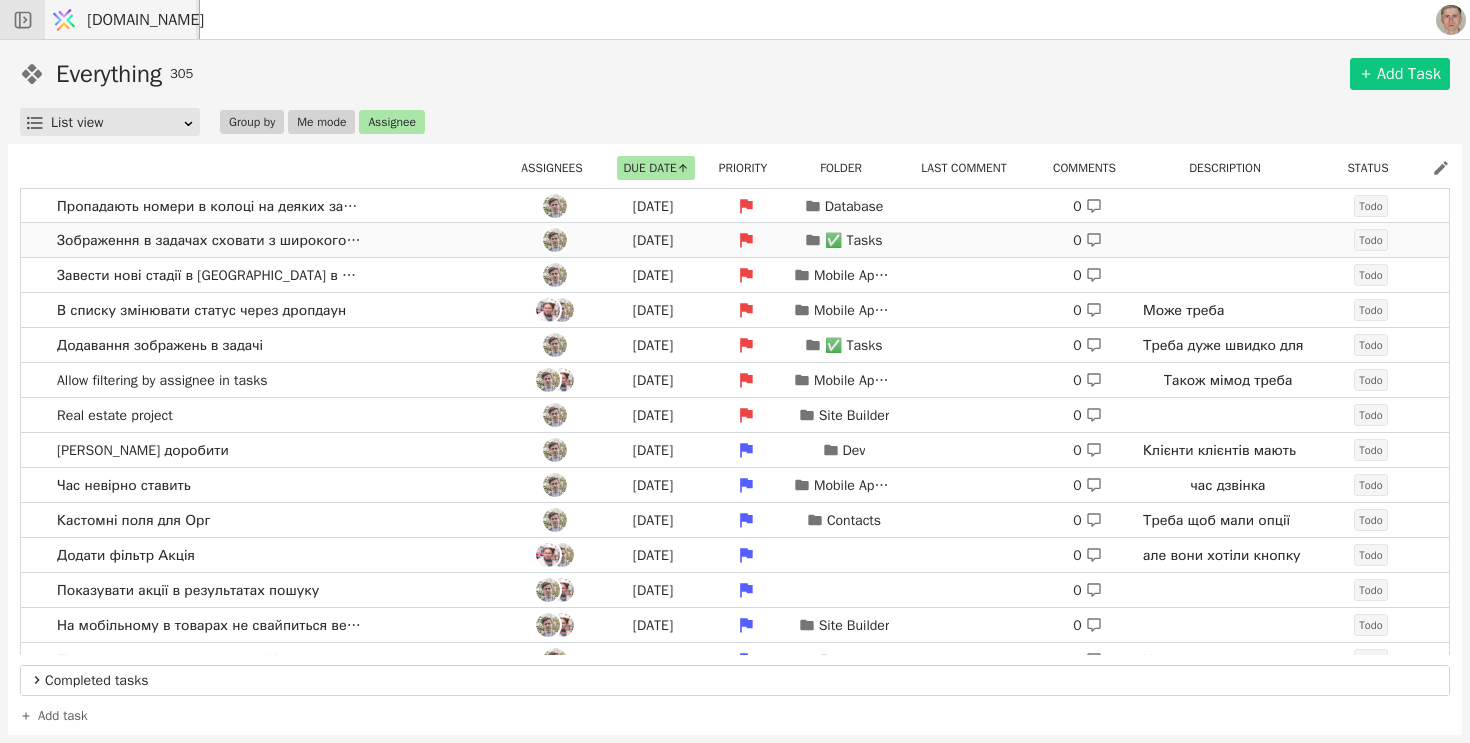 click on "Зображення в задачах сховати з широкого доступу [DATE] ✅ Tasks 0   Todo" at bounding box center [735, 240] 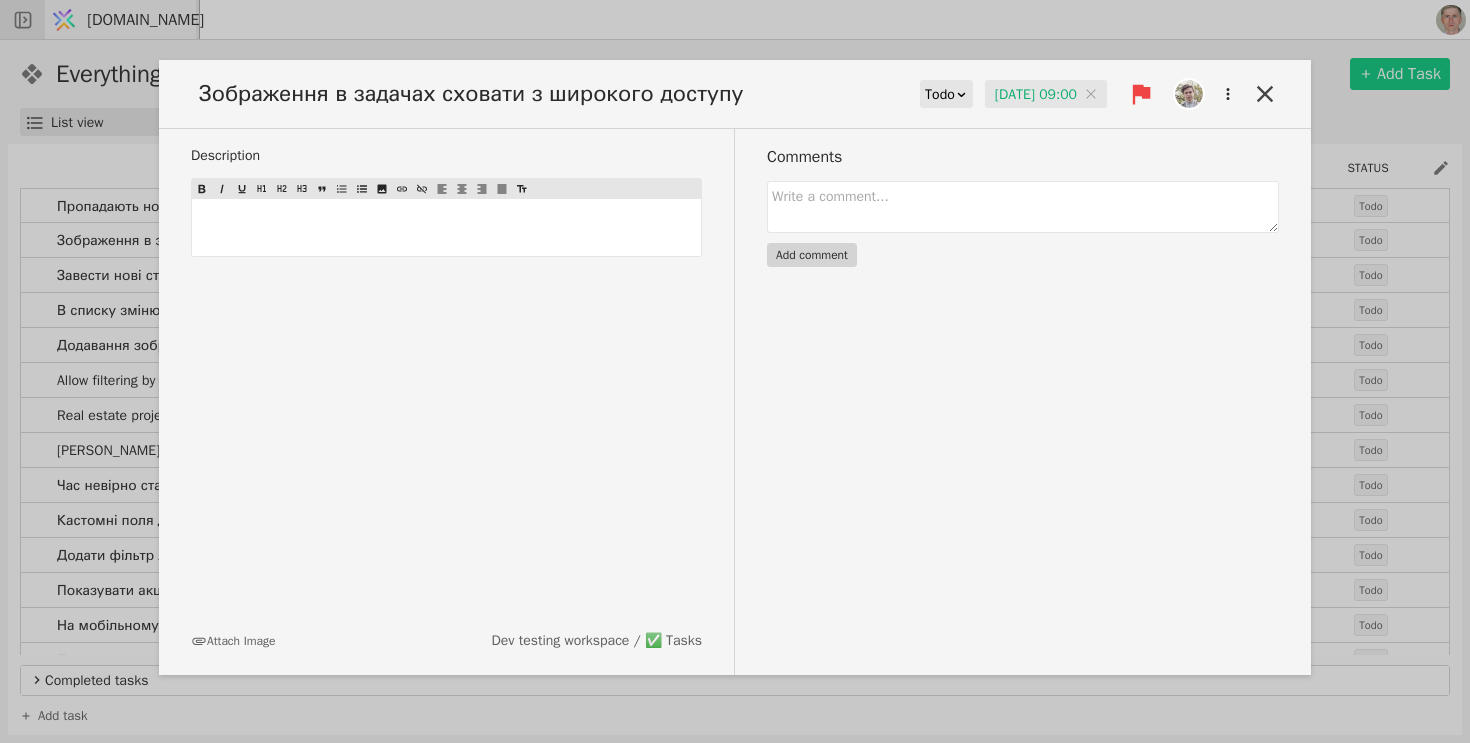 click on "[DATE] 09:00" at bounding box center [1046, 95] 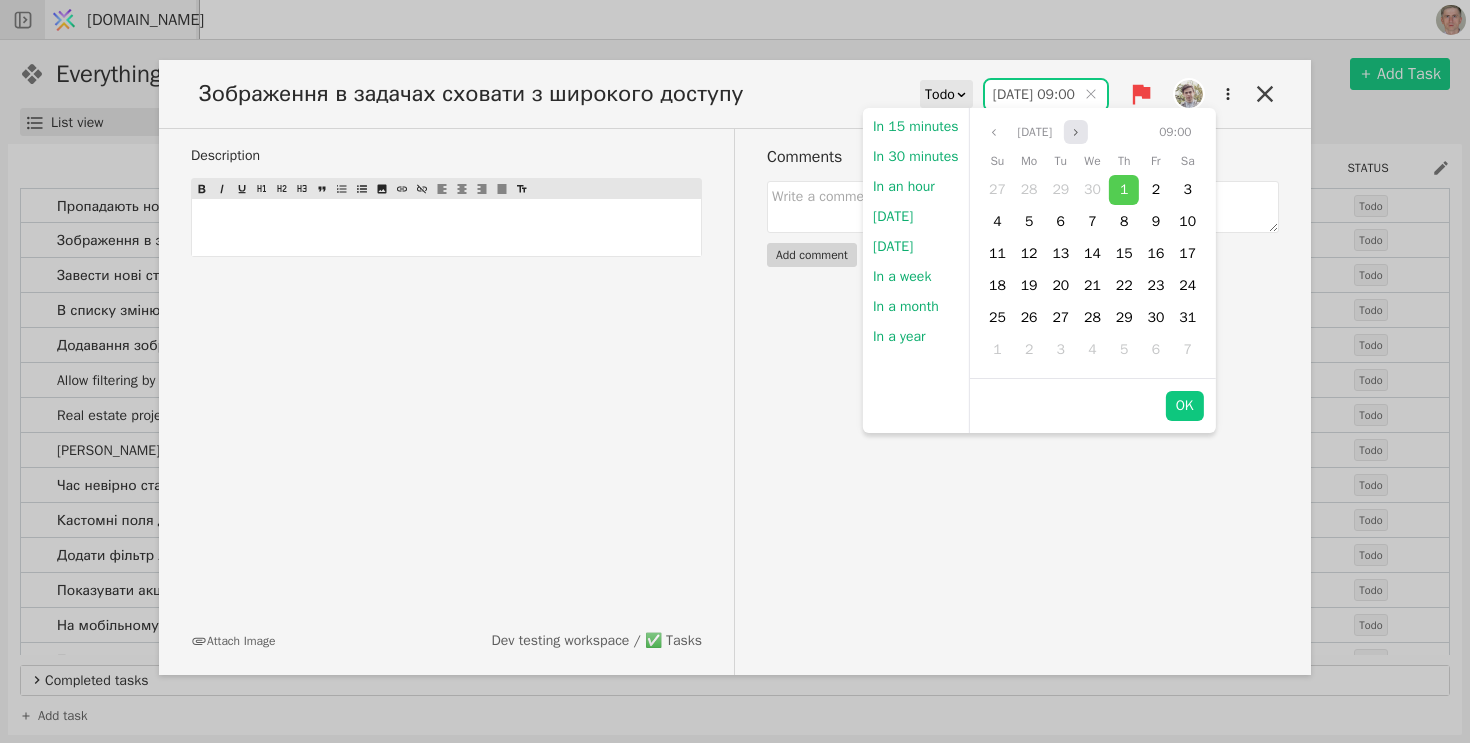 click 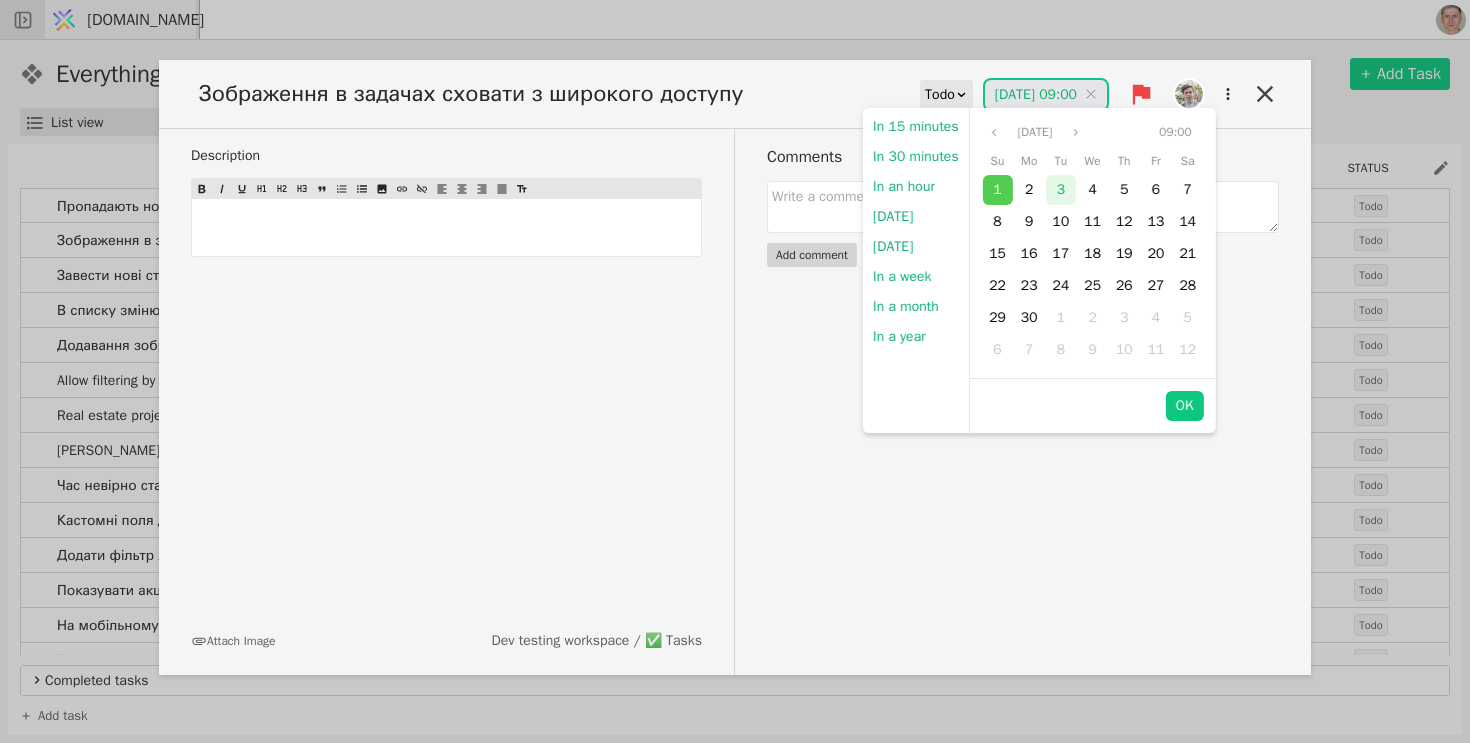 click on "3" at bounding box center [1061, 189] 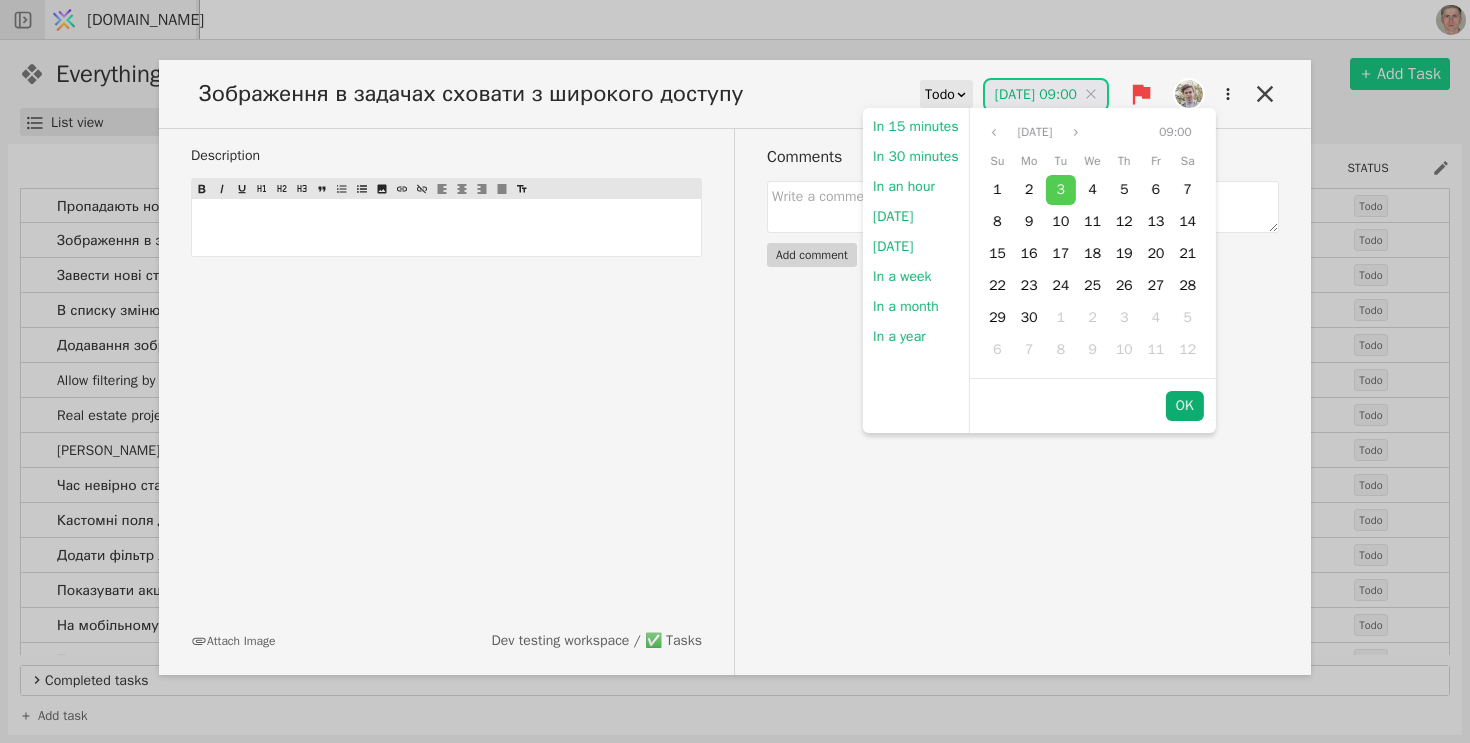 click on "OK" at bounding box center (1185, 406) 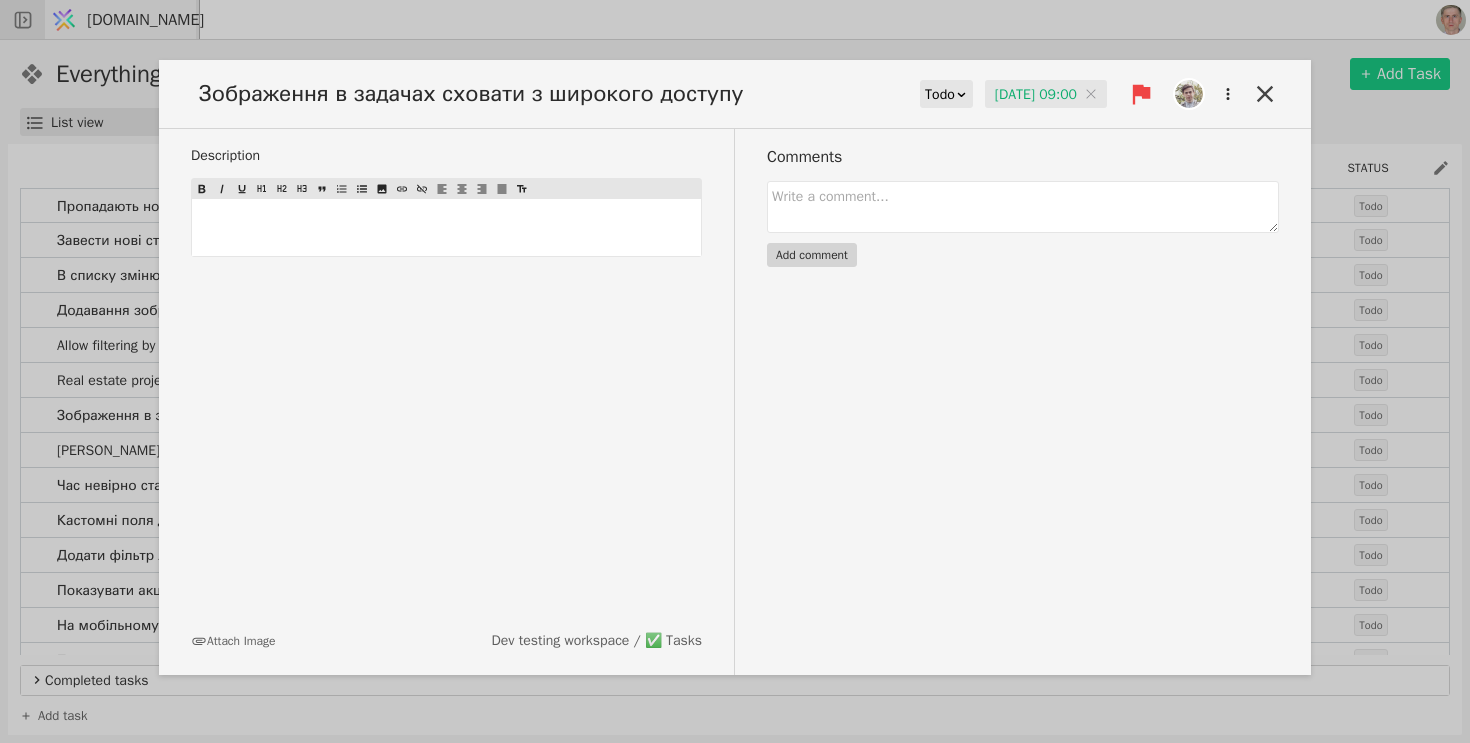 click on "Зображення в задачах сховати з широкого доступу Todo [DATE] 09:00 [DATE] 09:00" at bounding box center (735, 102) 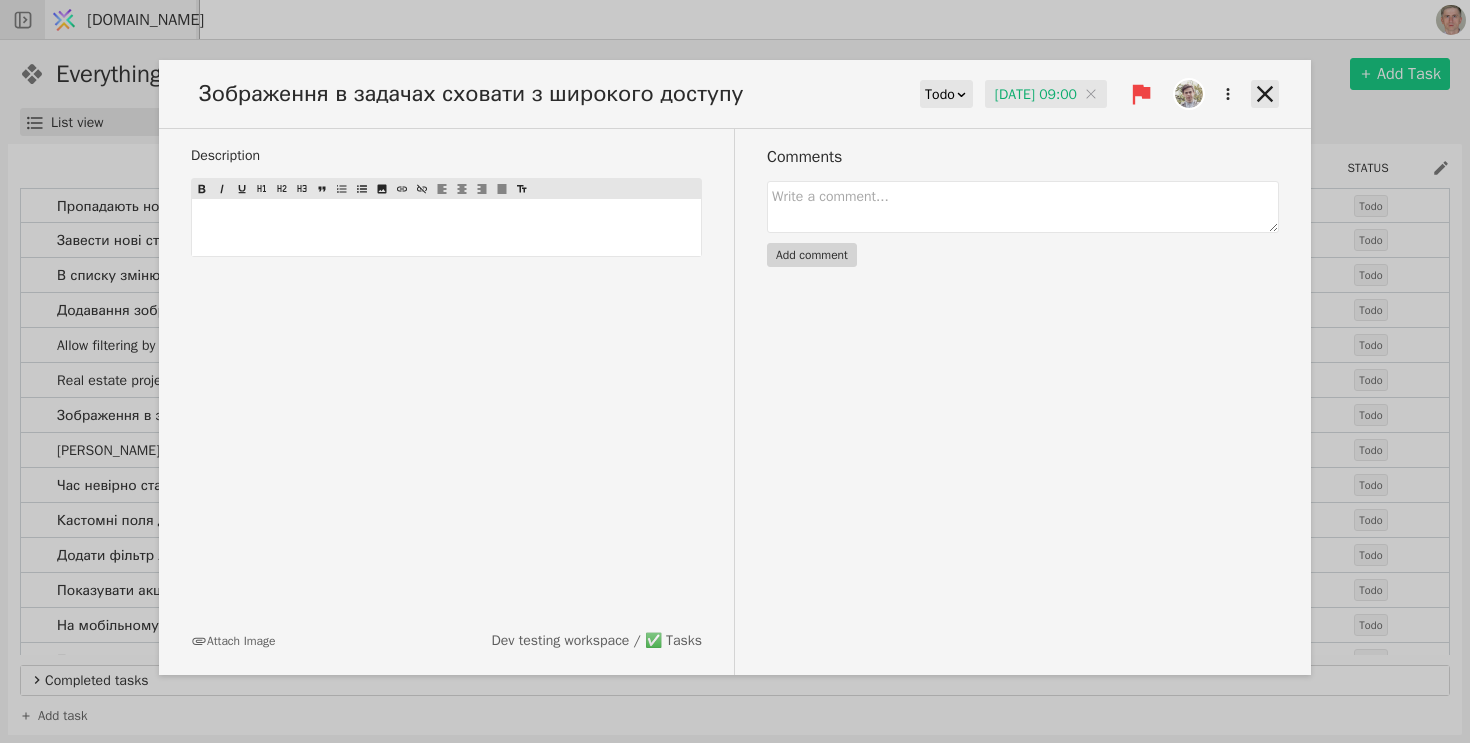 click 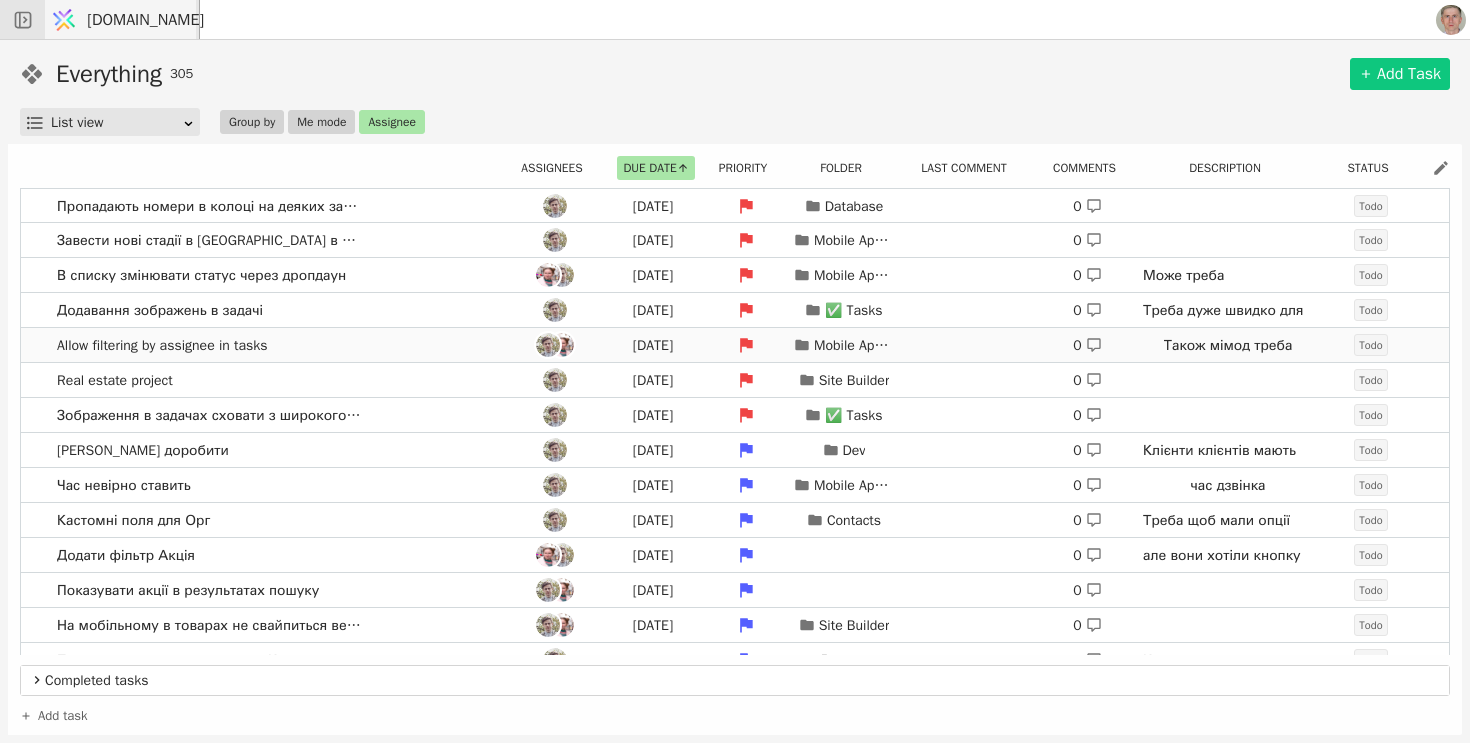 click on "Allow filtering by assignee in tasks [DATE] Mobile App To-Do 0   Також мімод треба Todo" at bounding box center (735, 345) 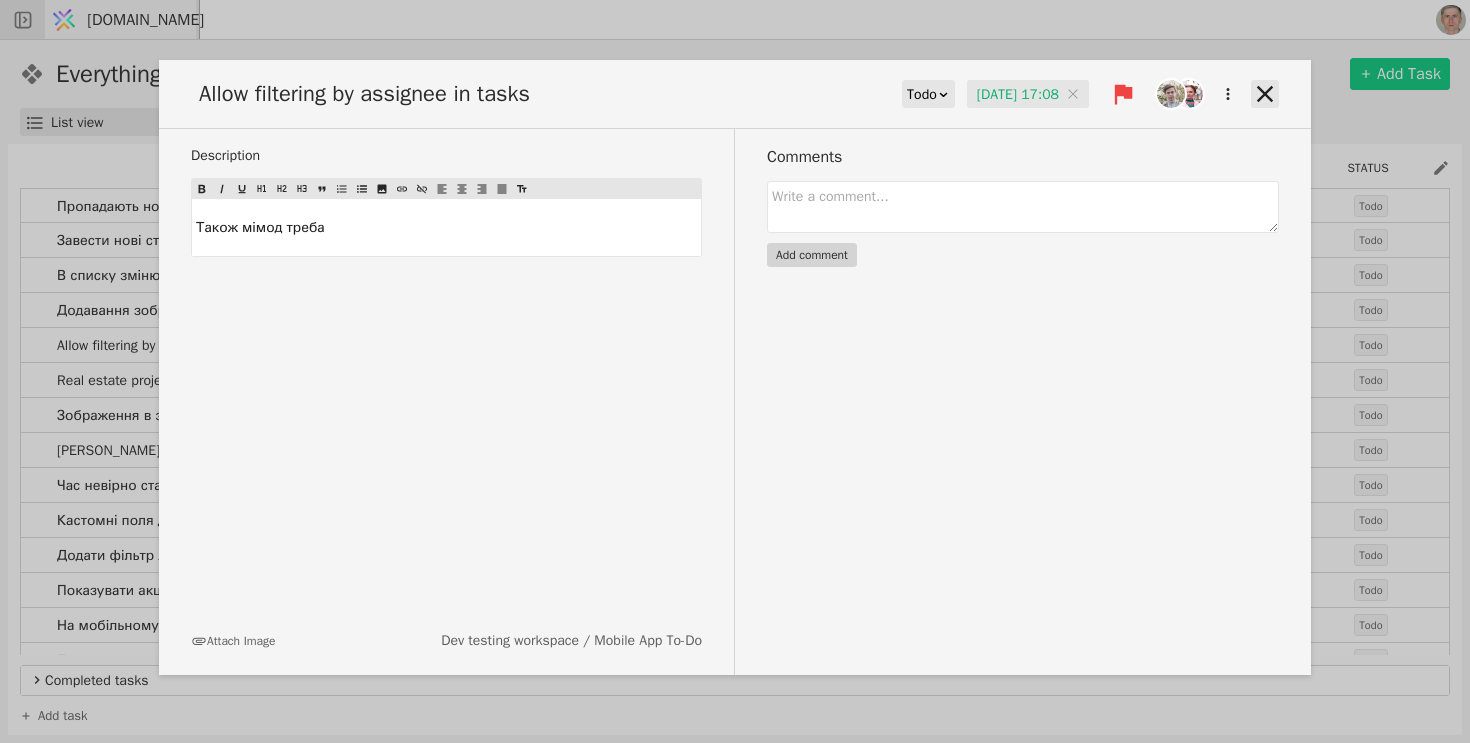 click 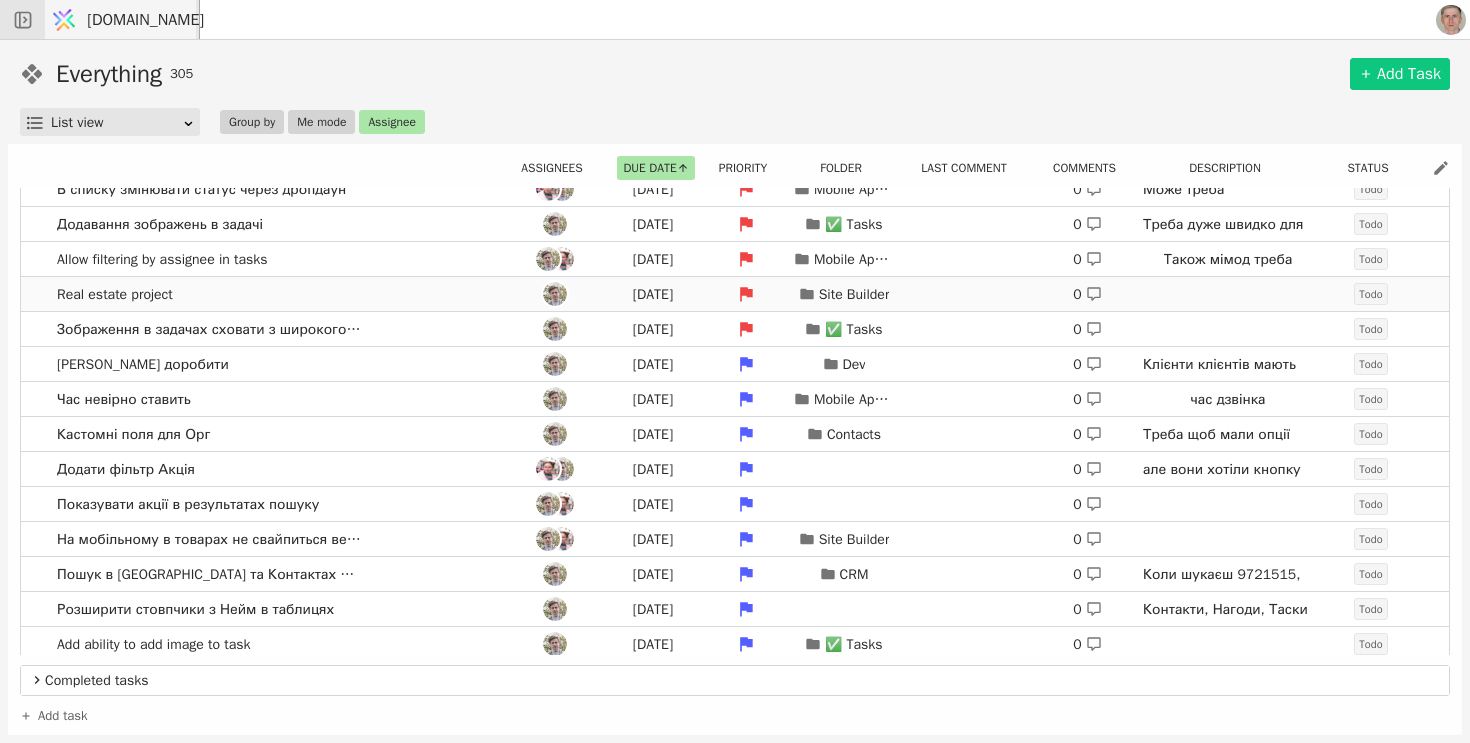 scroll, scrollTop: 0, scrollLeft: 0, axis: both 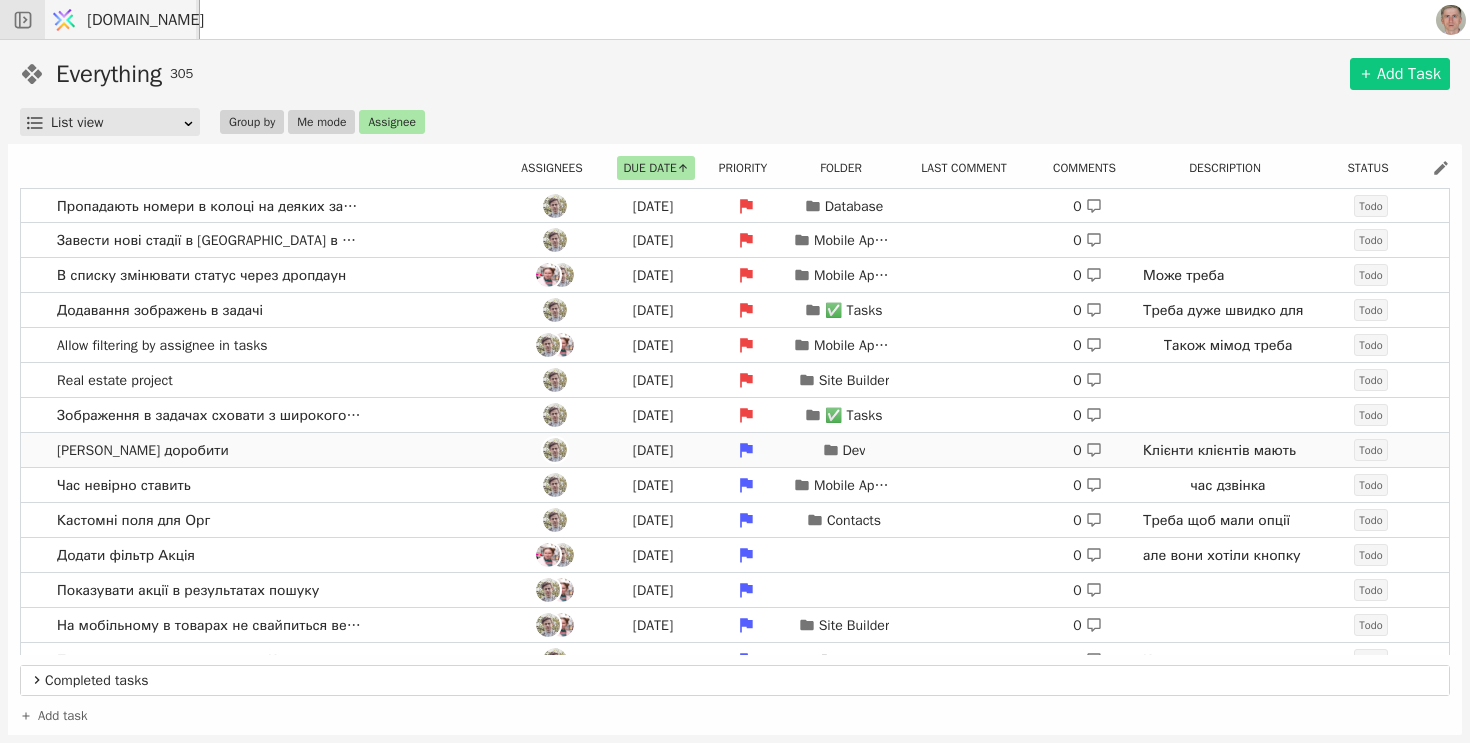 click on "[PERSON_NAME] доробити [DATE] Dev 0   Клієнти клієнтів мають мати персональні кабінети на сайтах клієнтів.  Треба доробити функціонал. 1.  Todo" at bounding box center (735, 450) 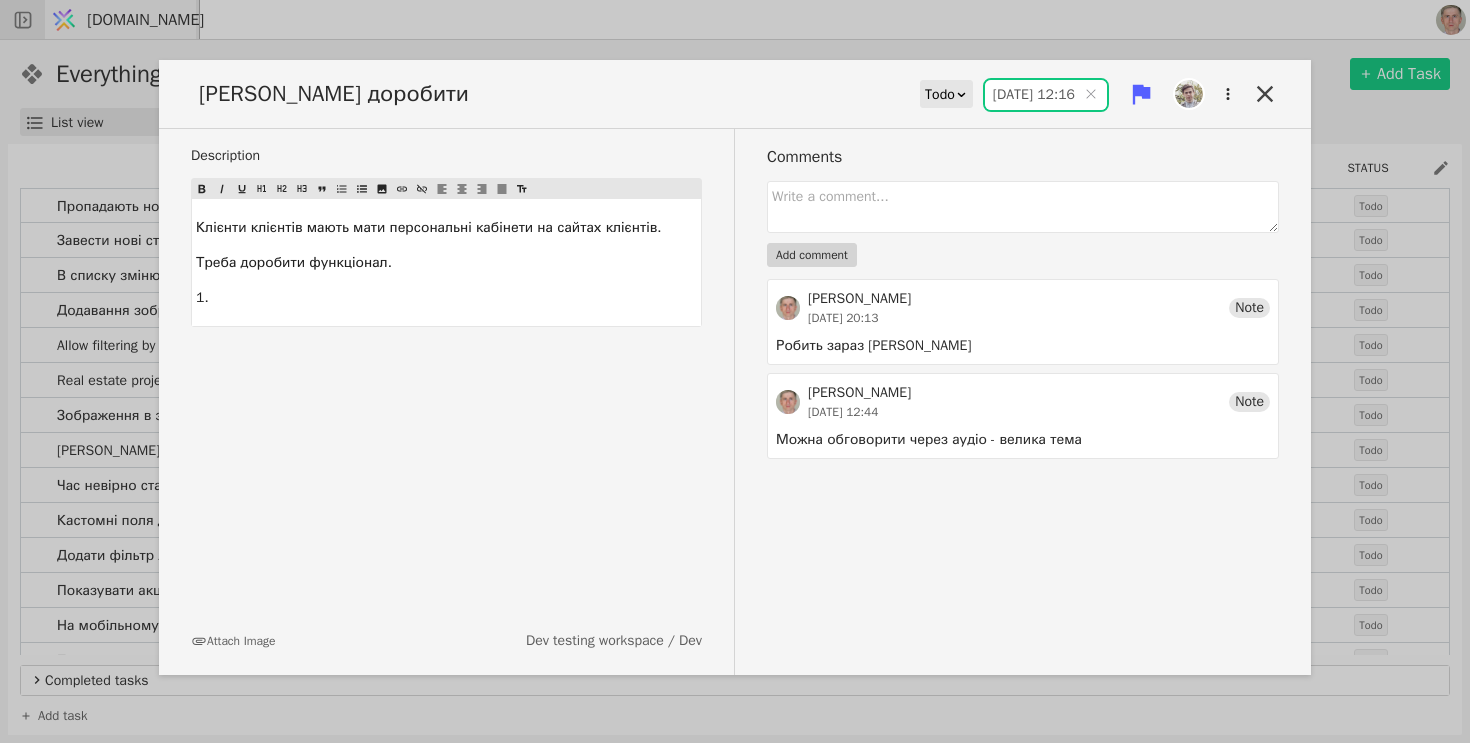 click on "[DATE] 12:16" at bounding box center (1046, 95) 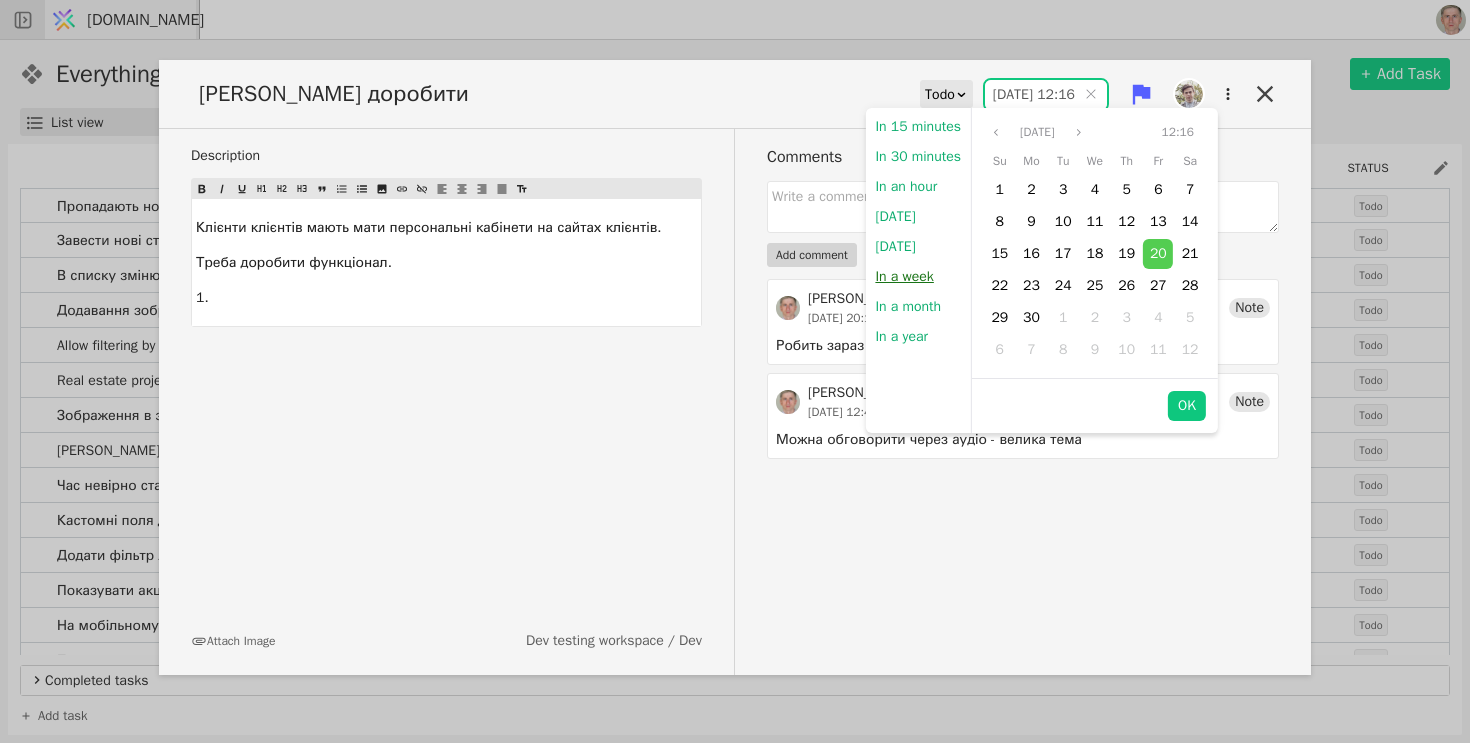 click on "In a week" at bounding box center [904, 277] 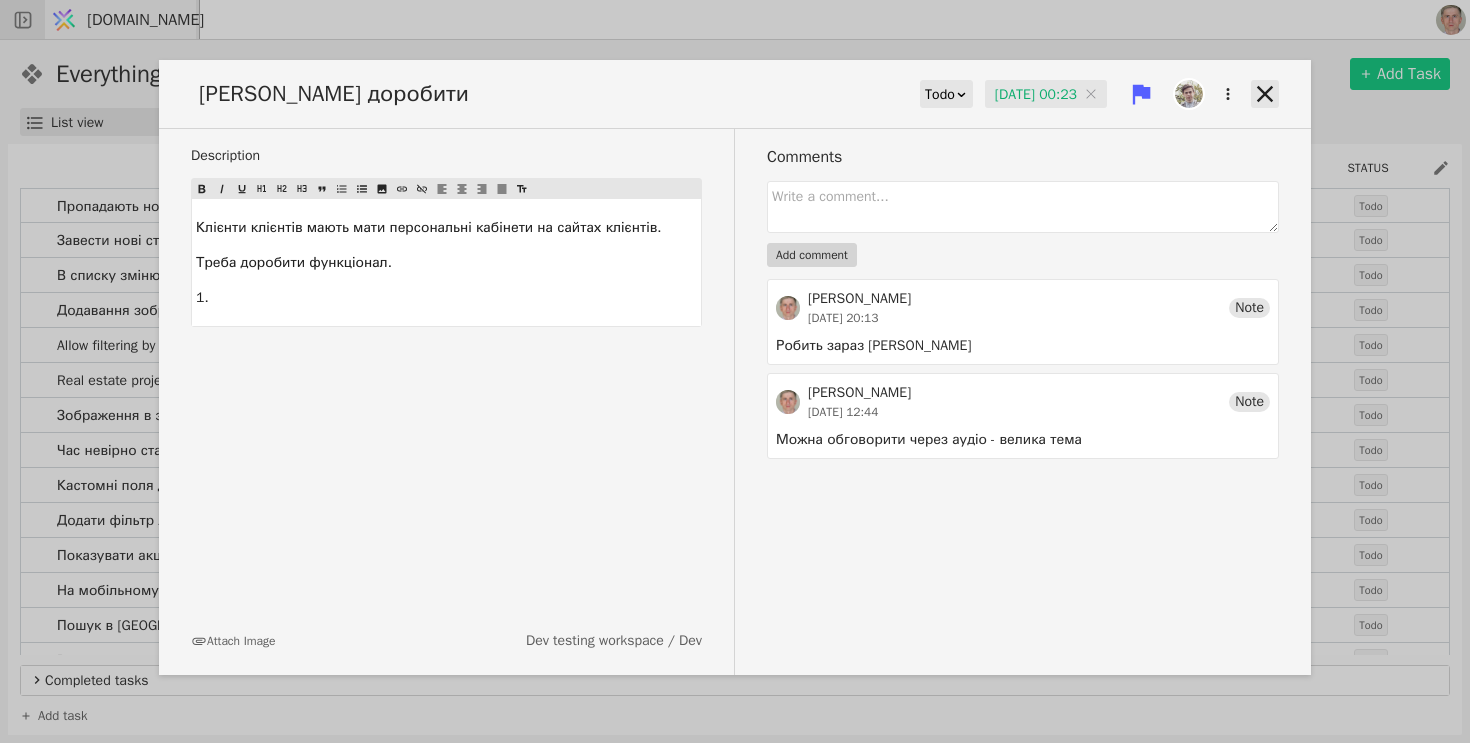 click 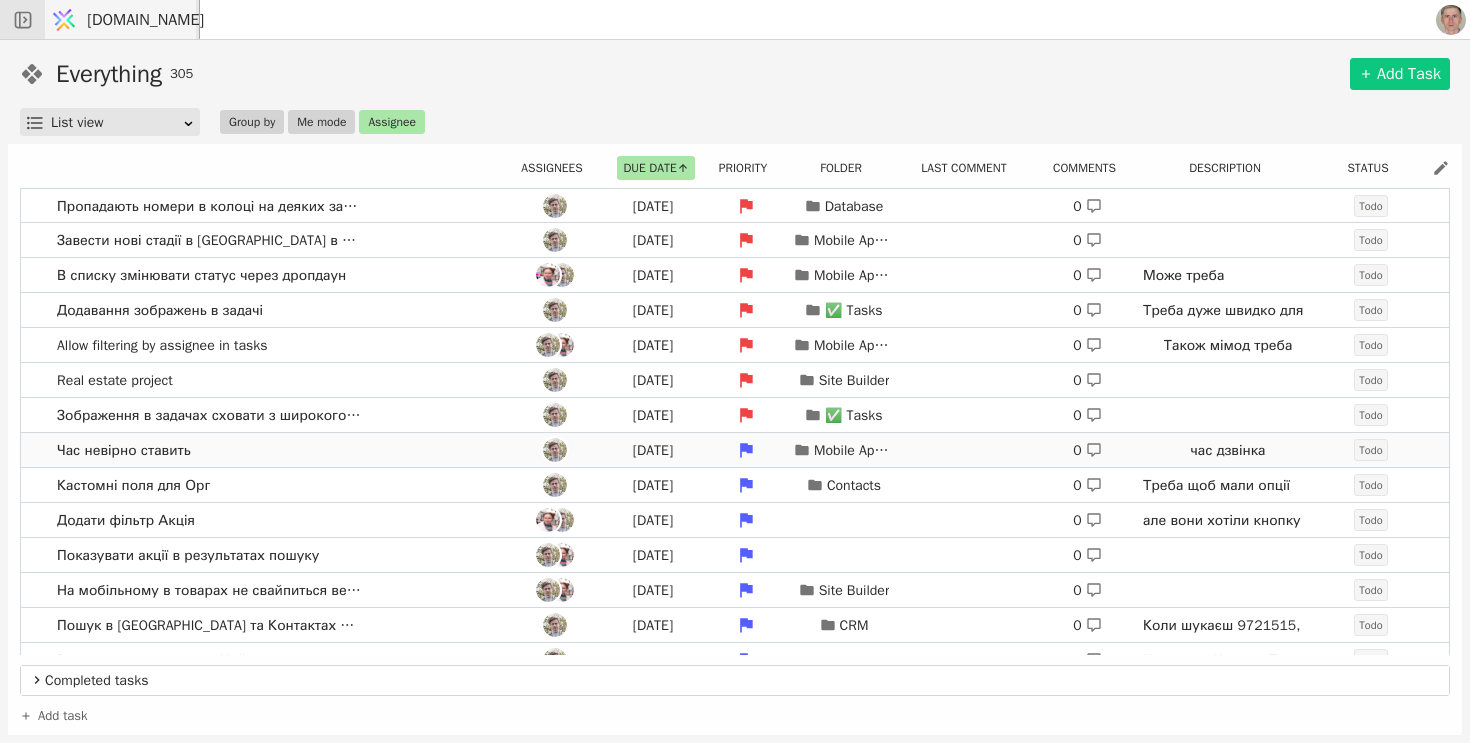 click on "Час невірно ставить [DATE] Mobile App To-Do 0   час дзвінка Todo" at bounding box center (735, 450) 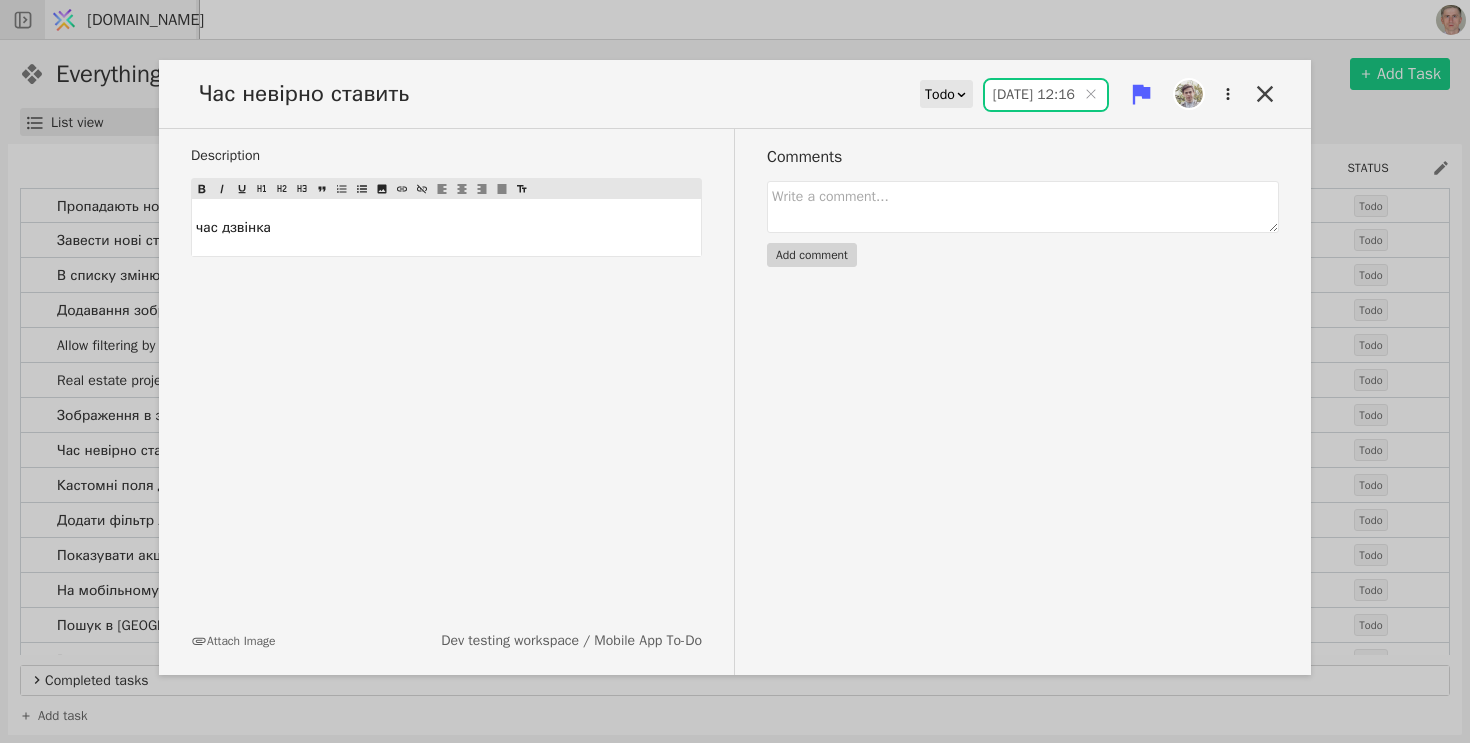 click on "[DATE] 12:16" at bounding box center (1046, 95) 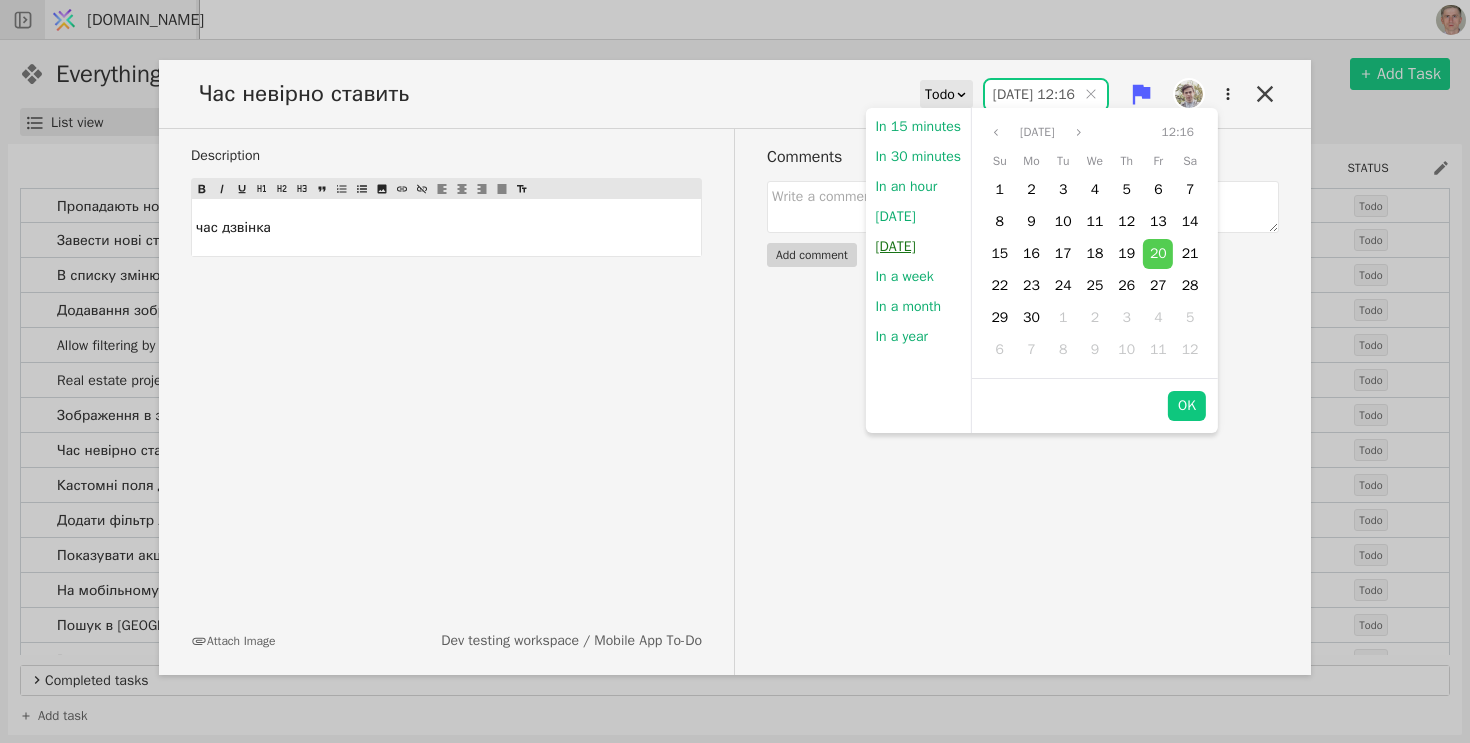 click on "[DATE]" at bounding box center (895, 247) 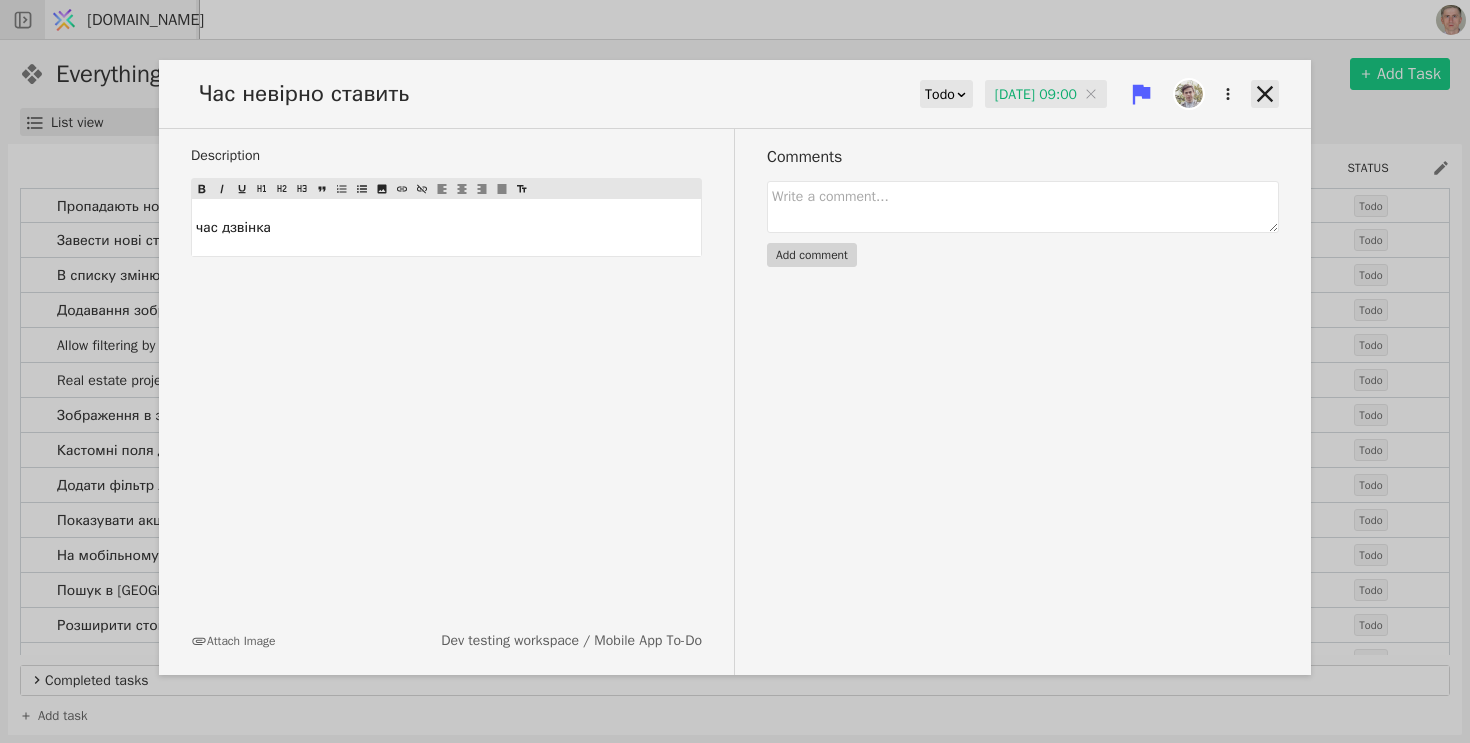 click 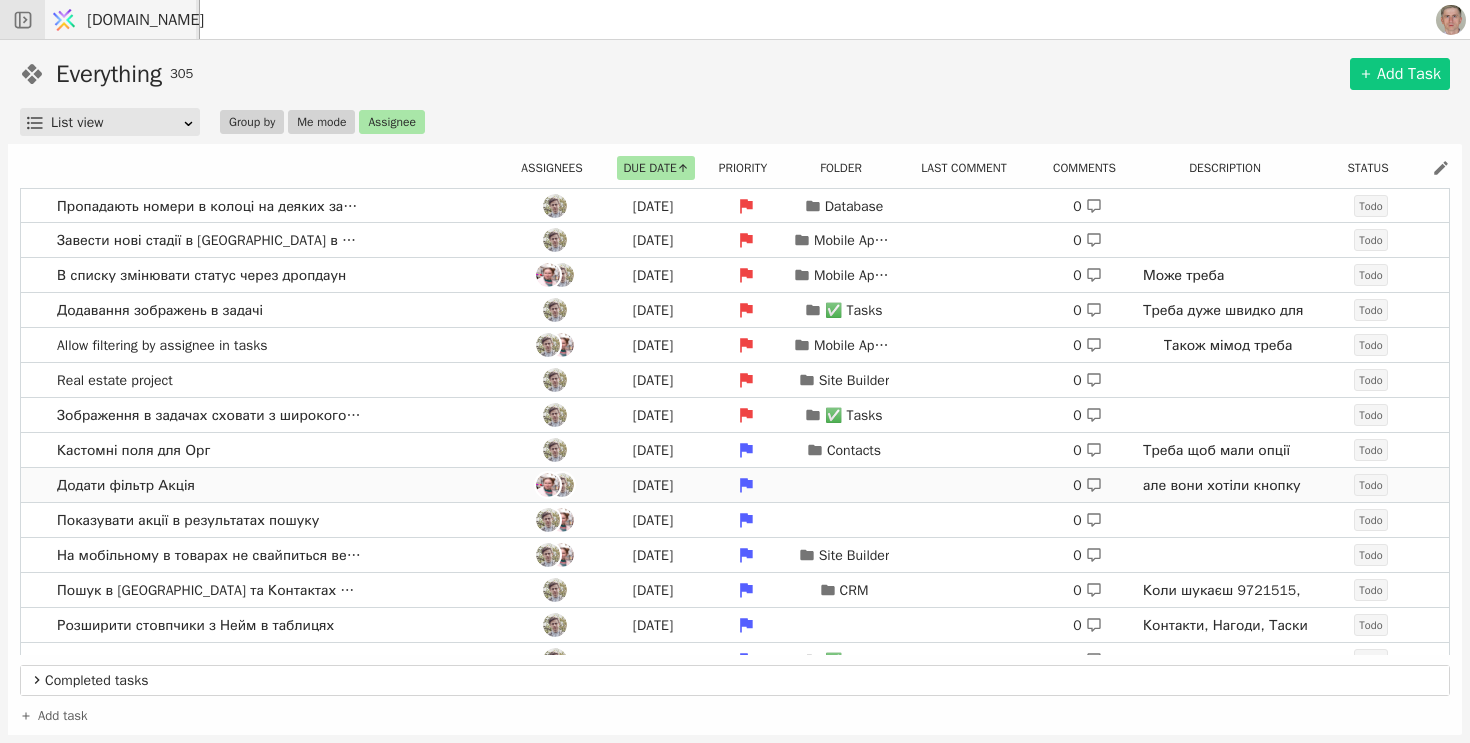 click on "Додати фільтр Акція [DATE] 0   але вони хотіли кнопку Акція. Todo" at bounding box center (735, 485) 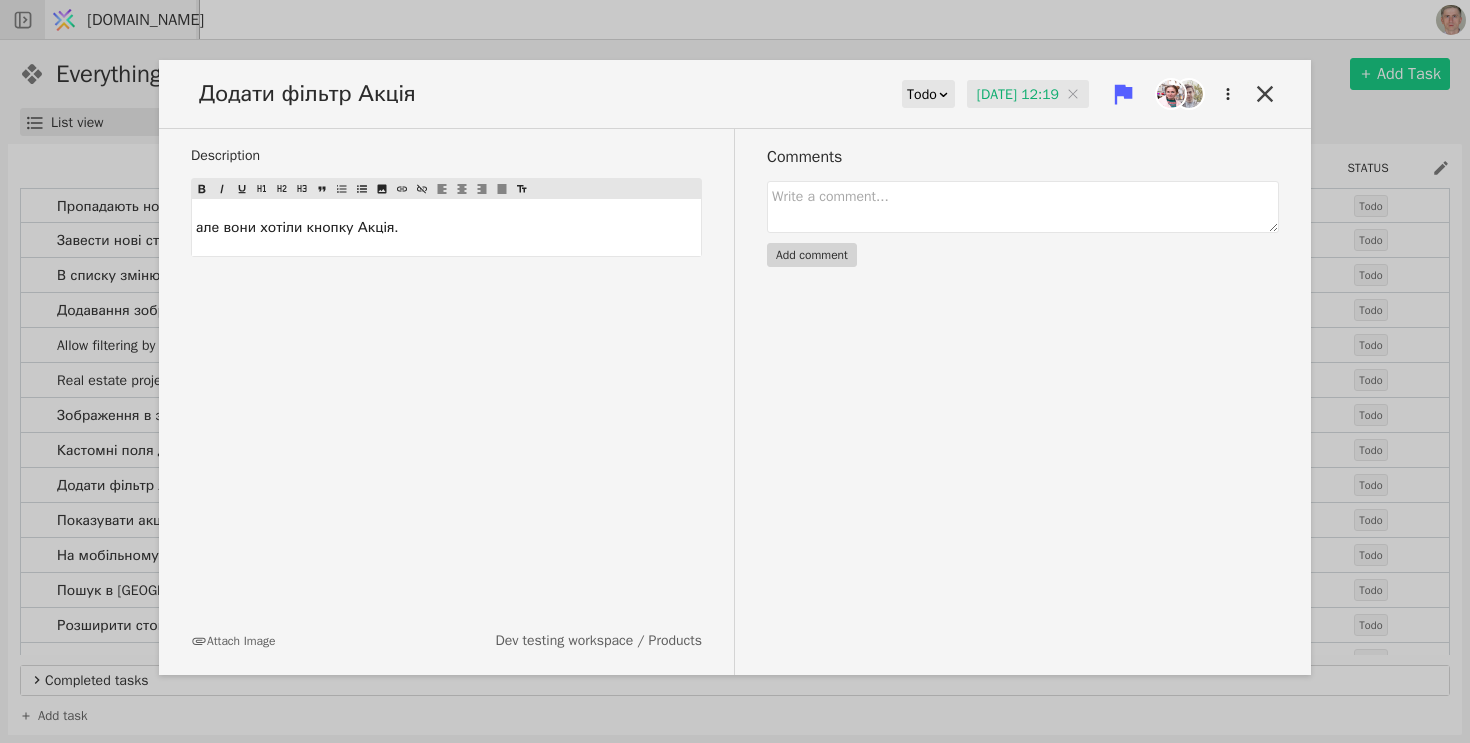 click on "Додати фільтр Акція Todo [DATE] 12:19 [DATE] 12:19" at bounding box center (735, 102) 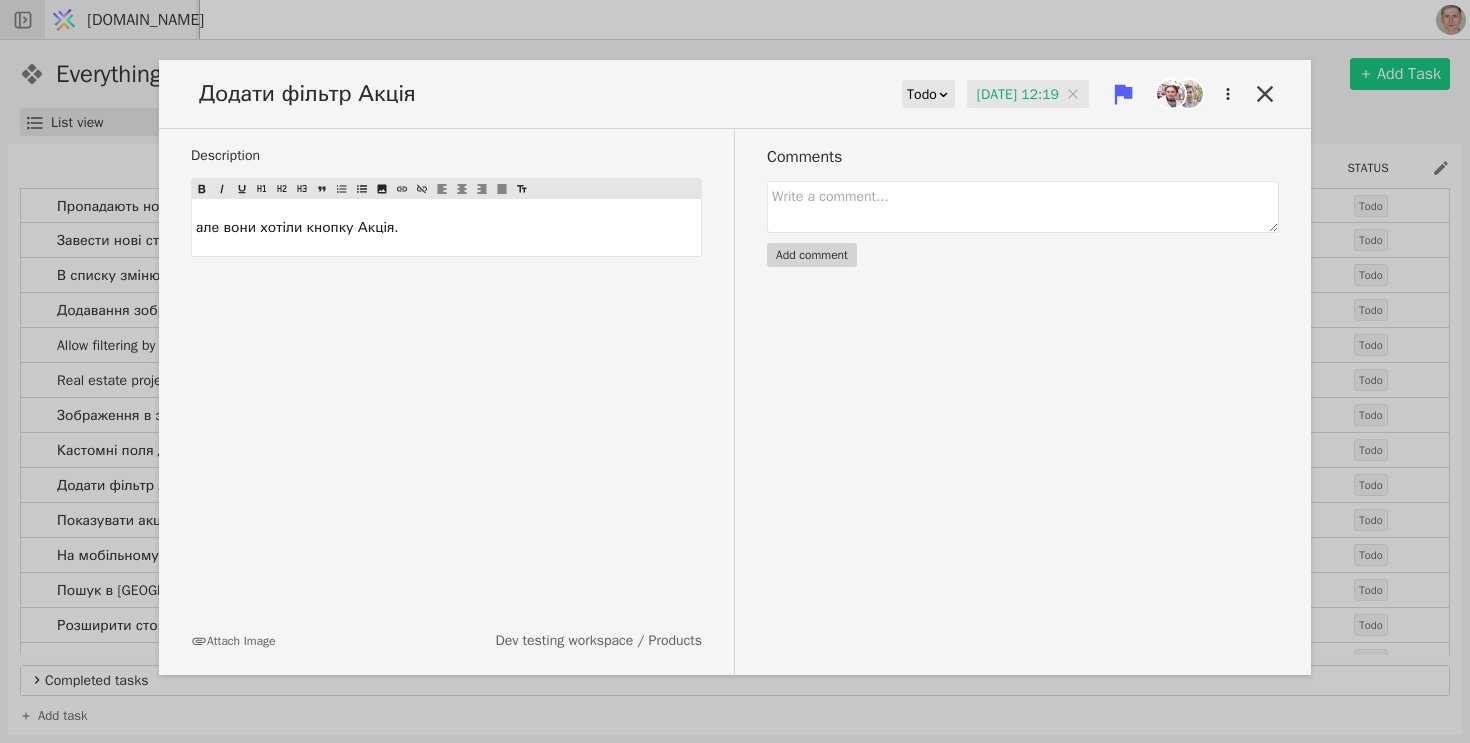 click on "[DATE] 12:19" at bounding box center (1028, 95) 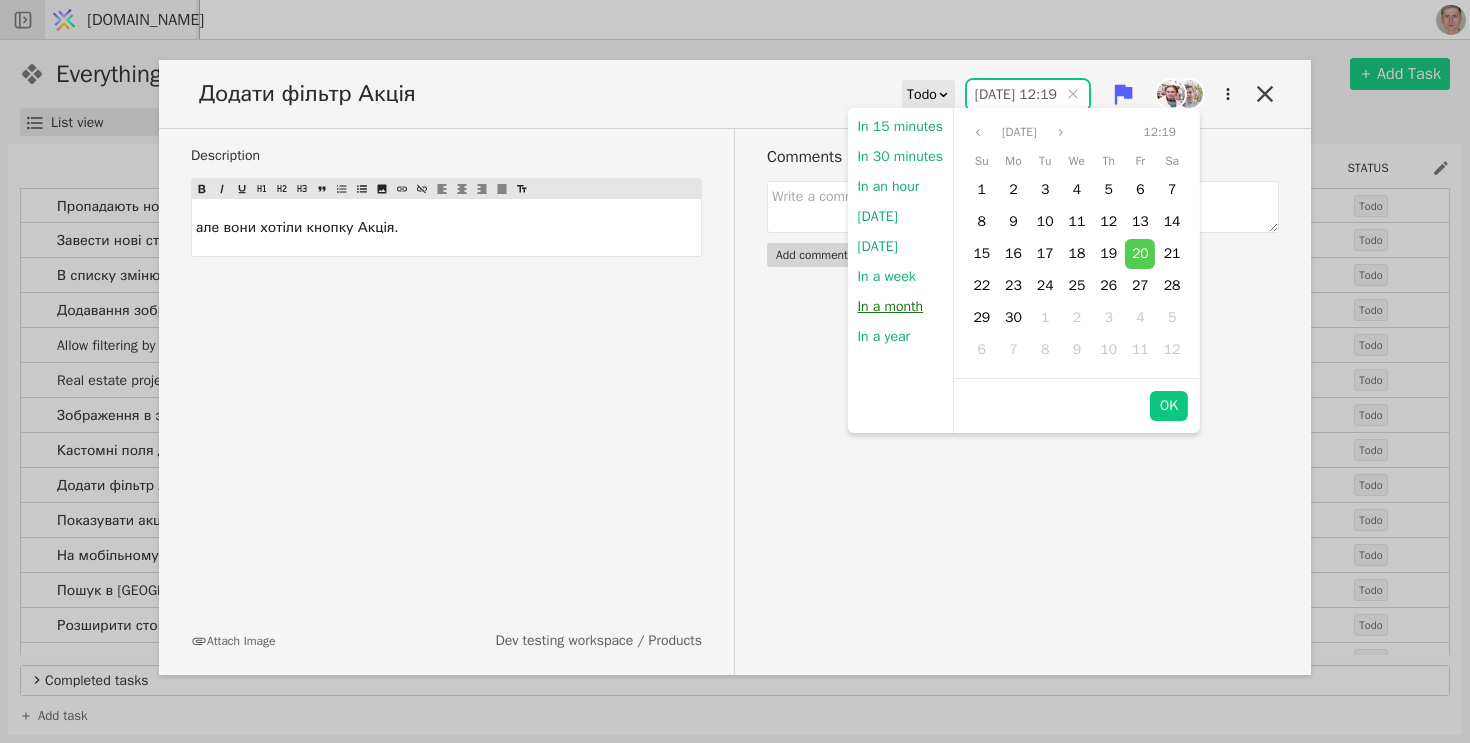 click on "In a month" at bounding box center [890, 307] 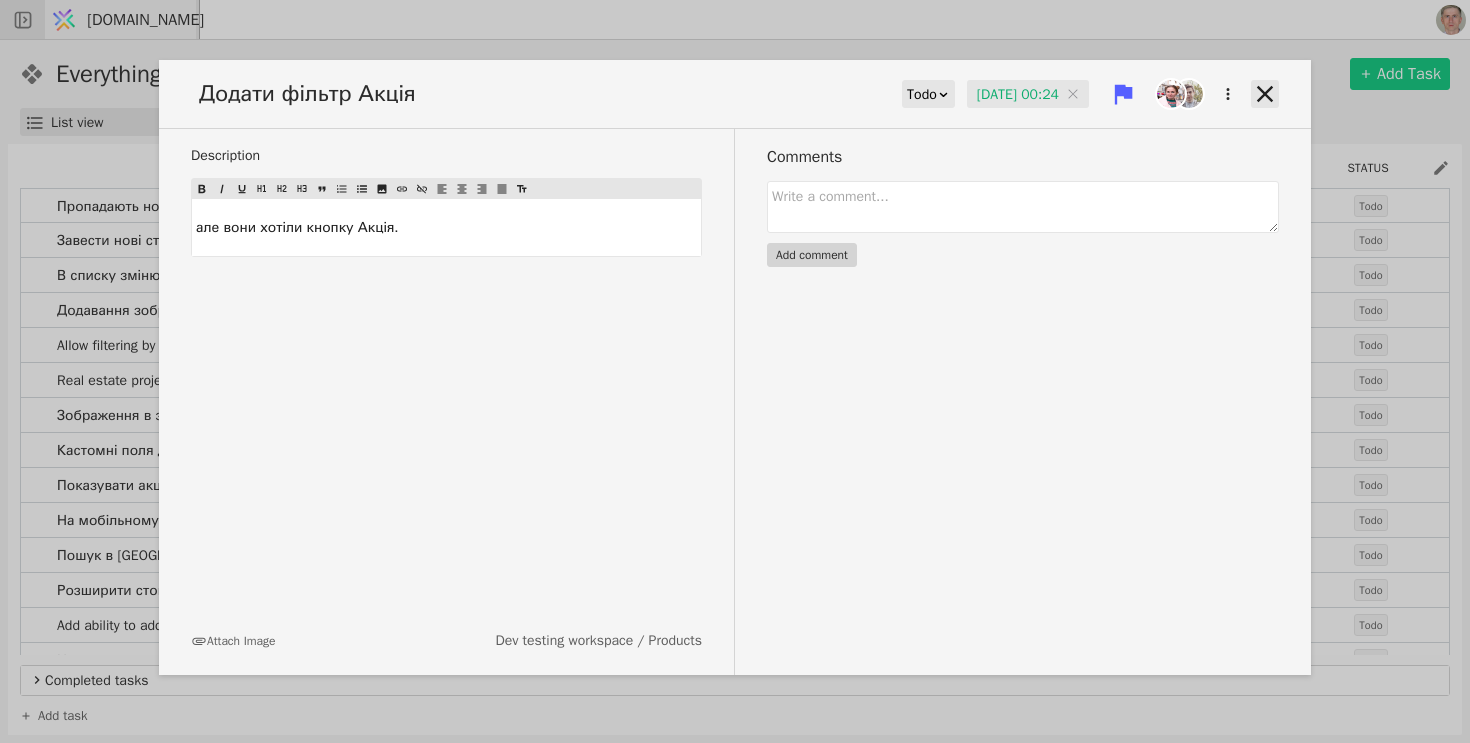 click 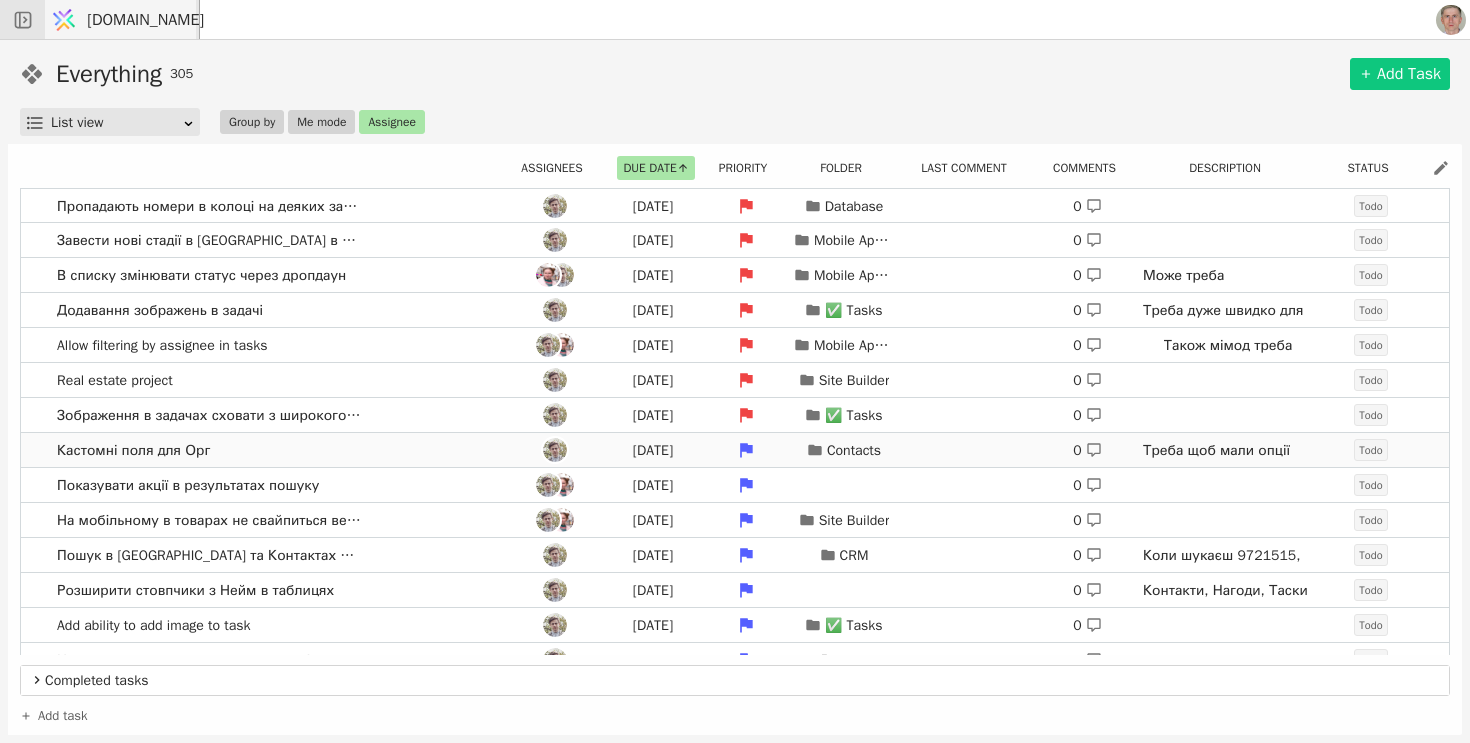 click on "Кастомні поля для Орг [DATE] Contacts 0   Треба щоб мали опції обов'язкове і унікальне Для прикладу зараз нагальна потреба для клієнта додати ЄДРПОУ щоб не можна було додати дубль організації Todo" at bounding box center (735, 450) 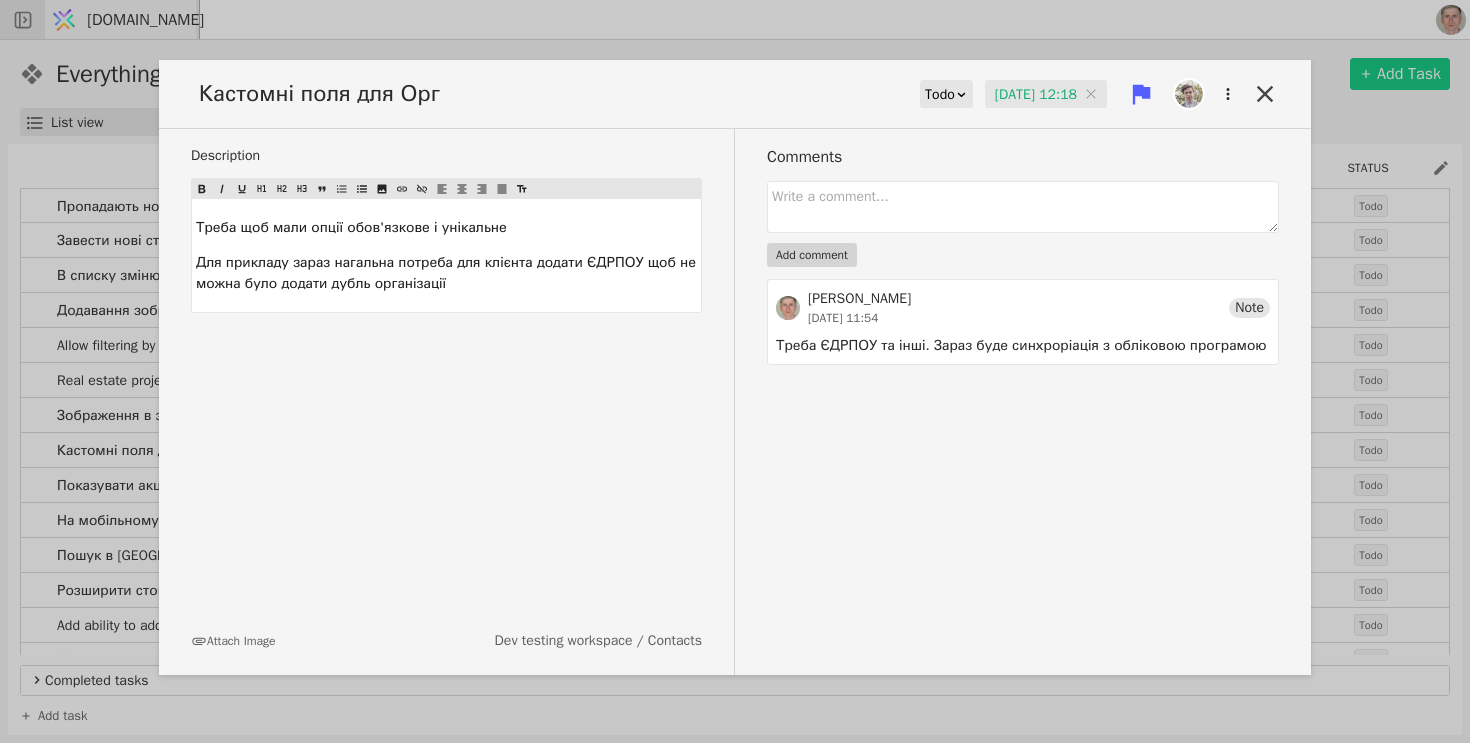 click on "[DATE] 12:18" at bounding box center (1046, 95) 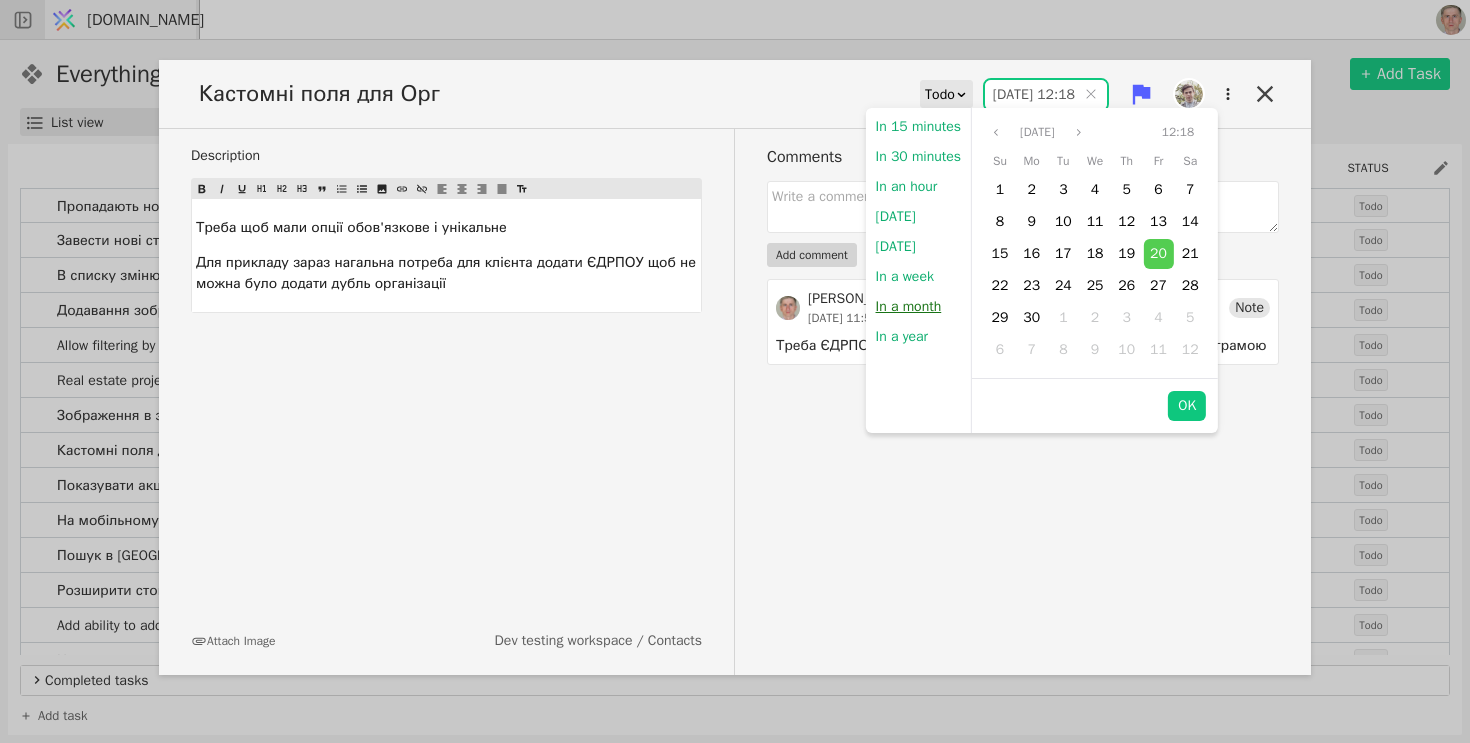 click on "In a month" at bounding box center (909, 307) 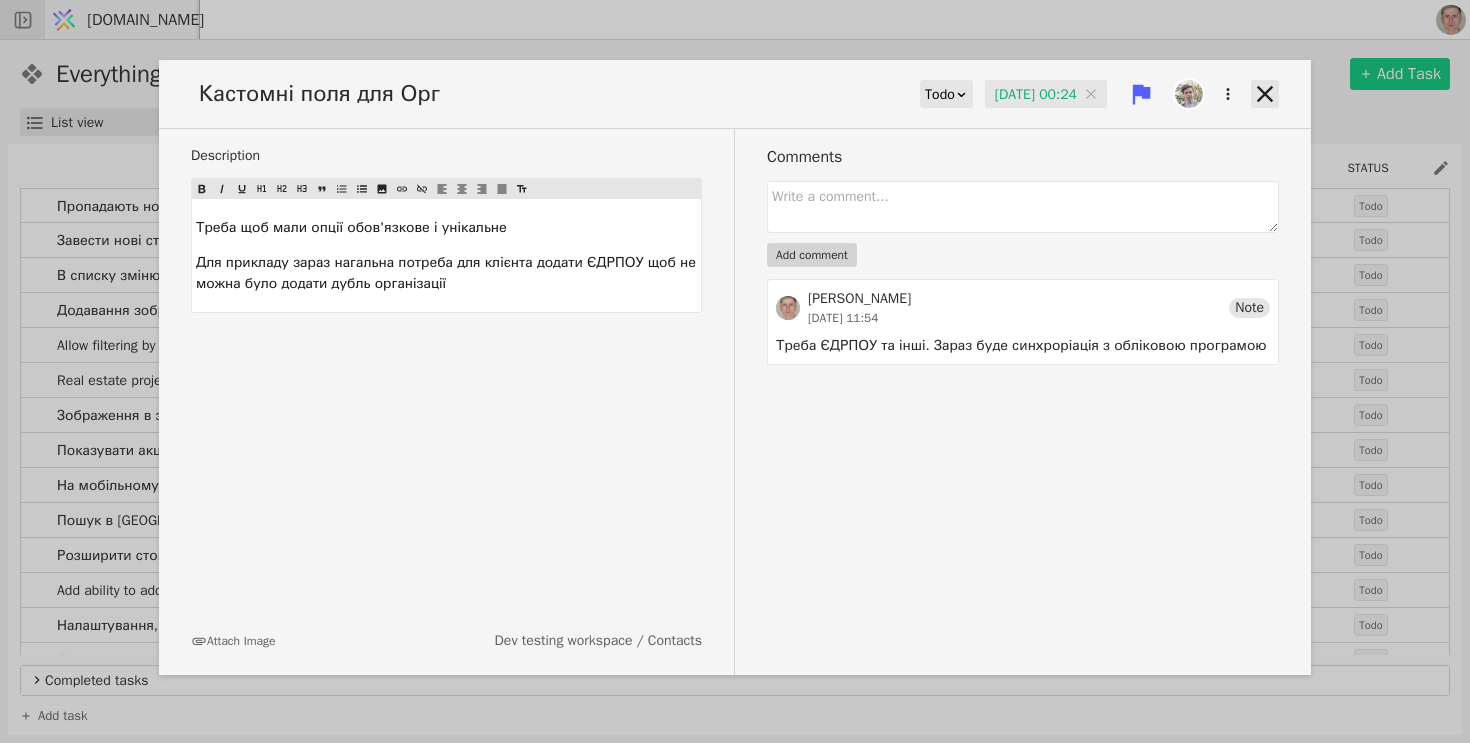click 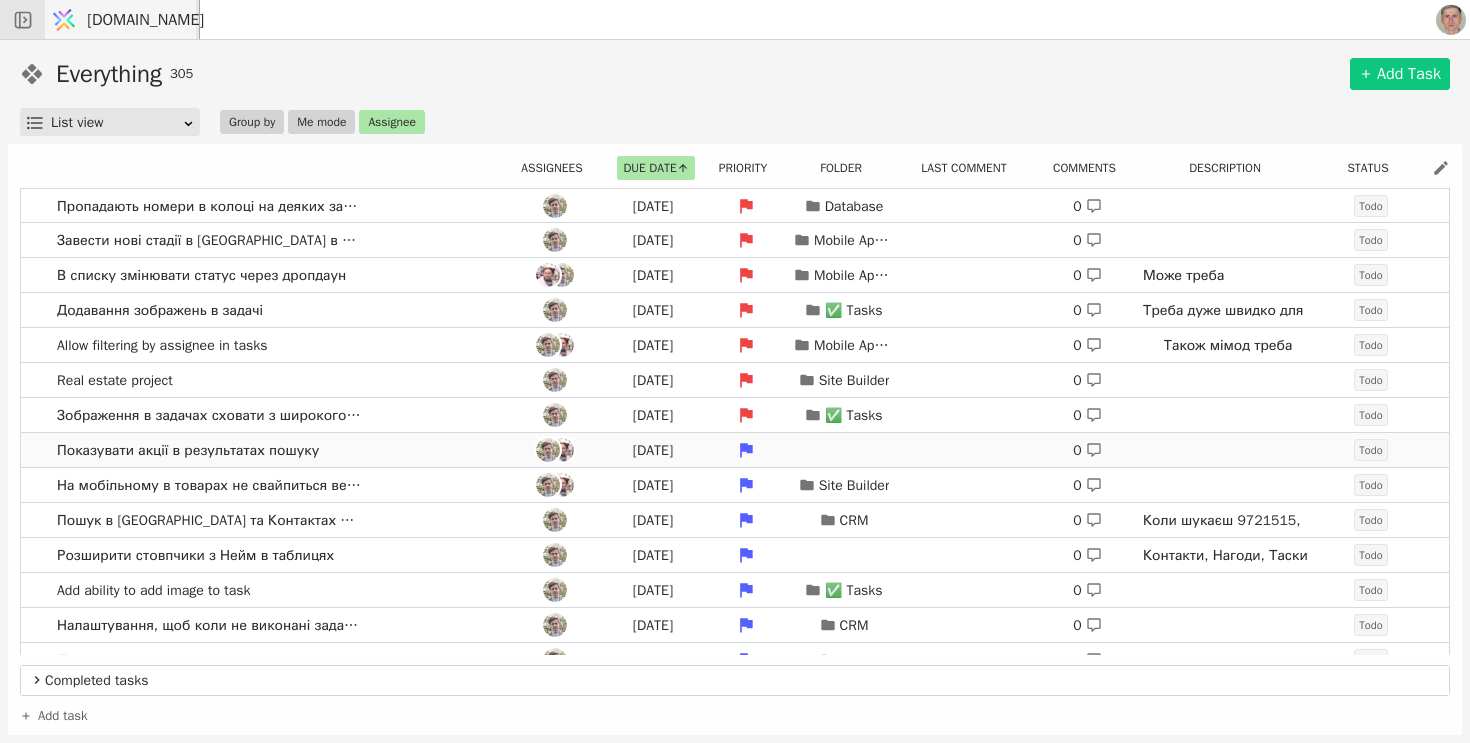 click on "Показувати акції в результатах пошуку [DATE] 0   Todo" at bounding box center [735, 450] 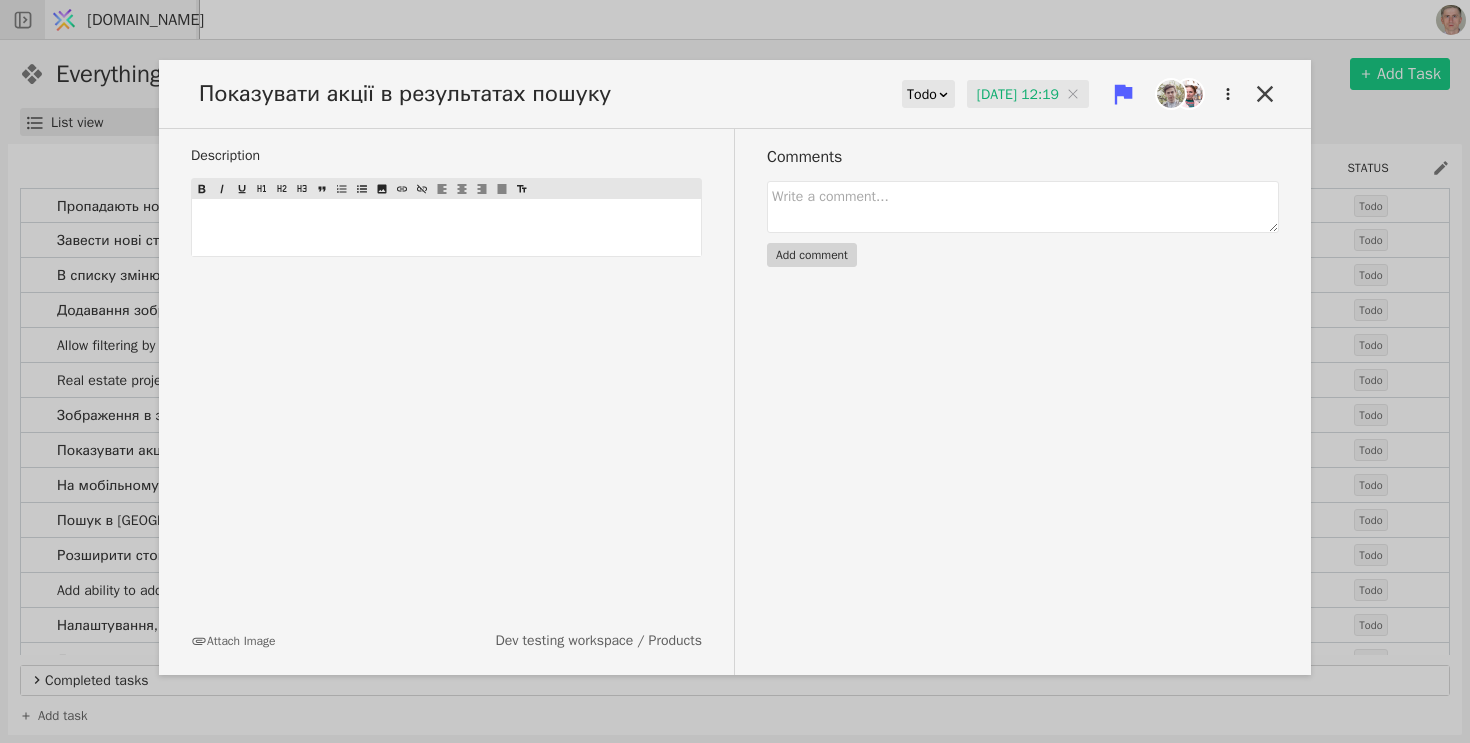 click on "[DATE] 12:19" at bounding box center [1028, 95] 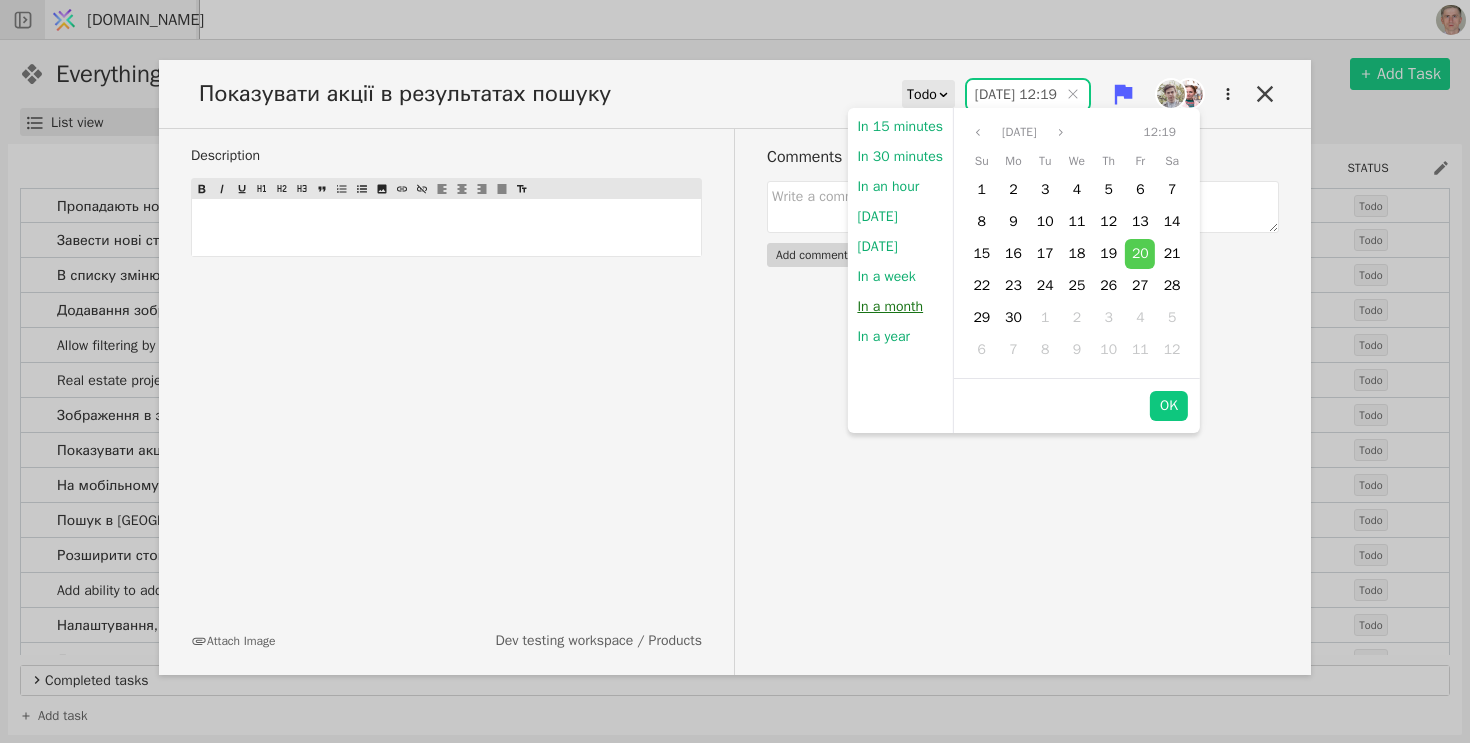 click on "In a month" at bounding box center (890, 307) 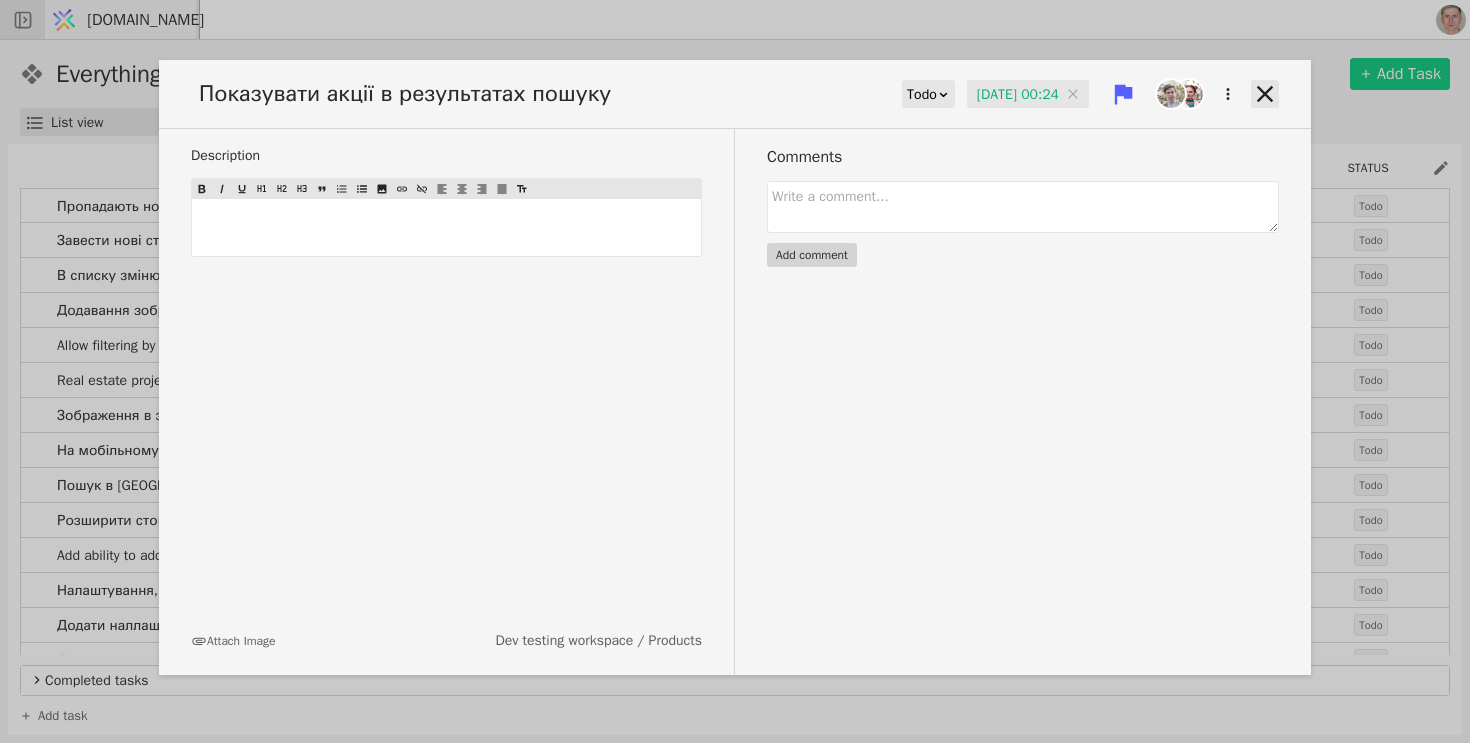 click 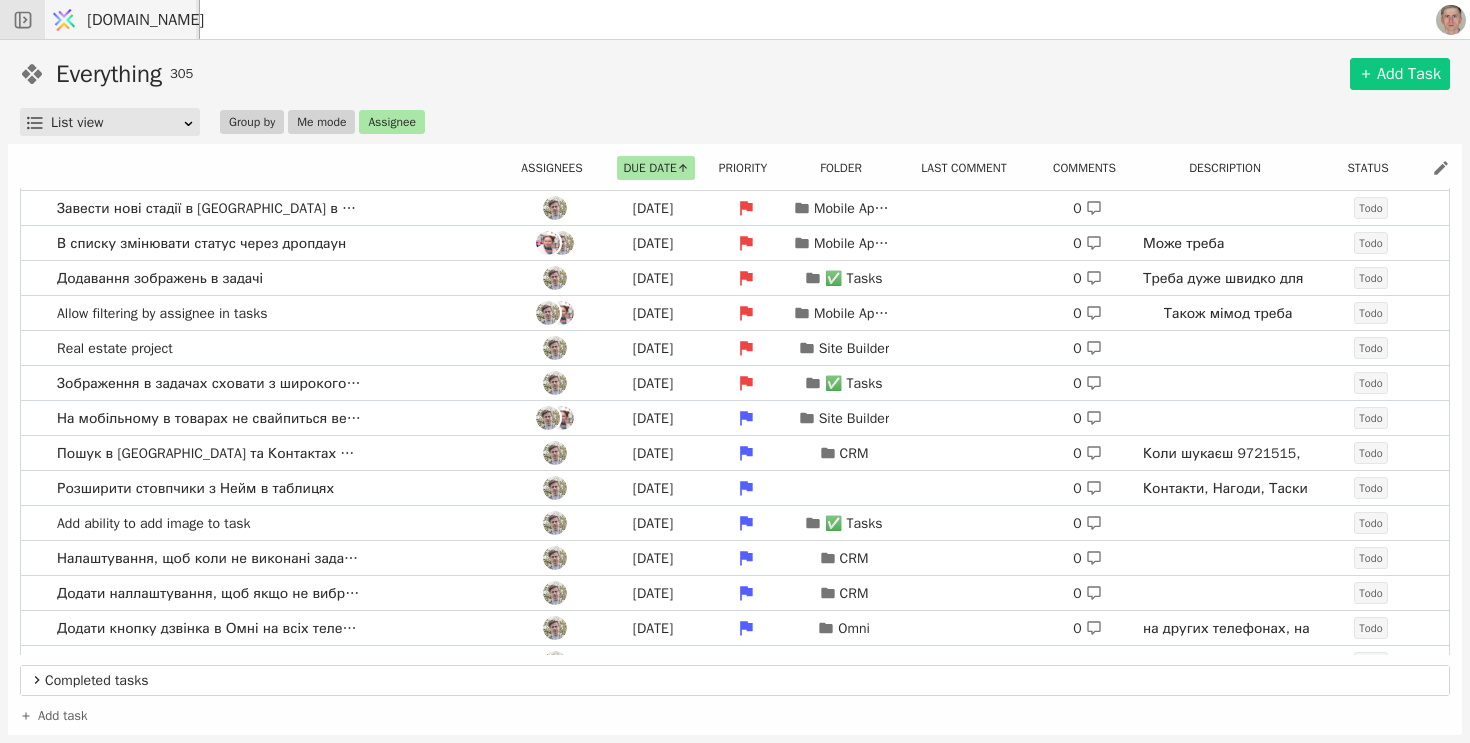 scroll, scrollTop: 0, scrollLeft: 0, axis: both 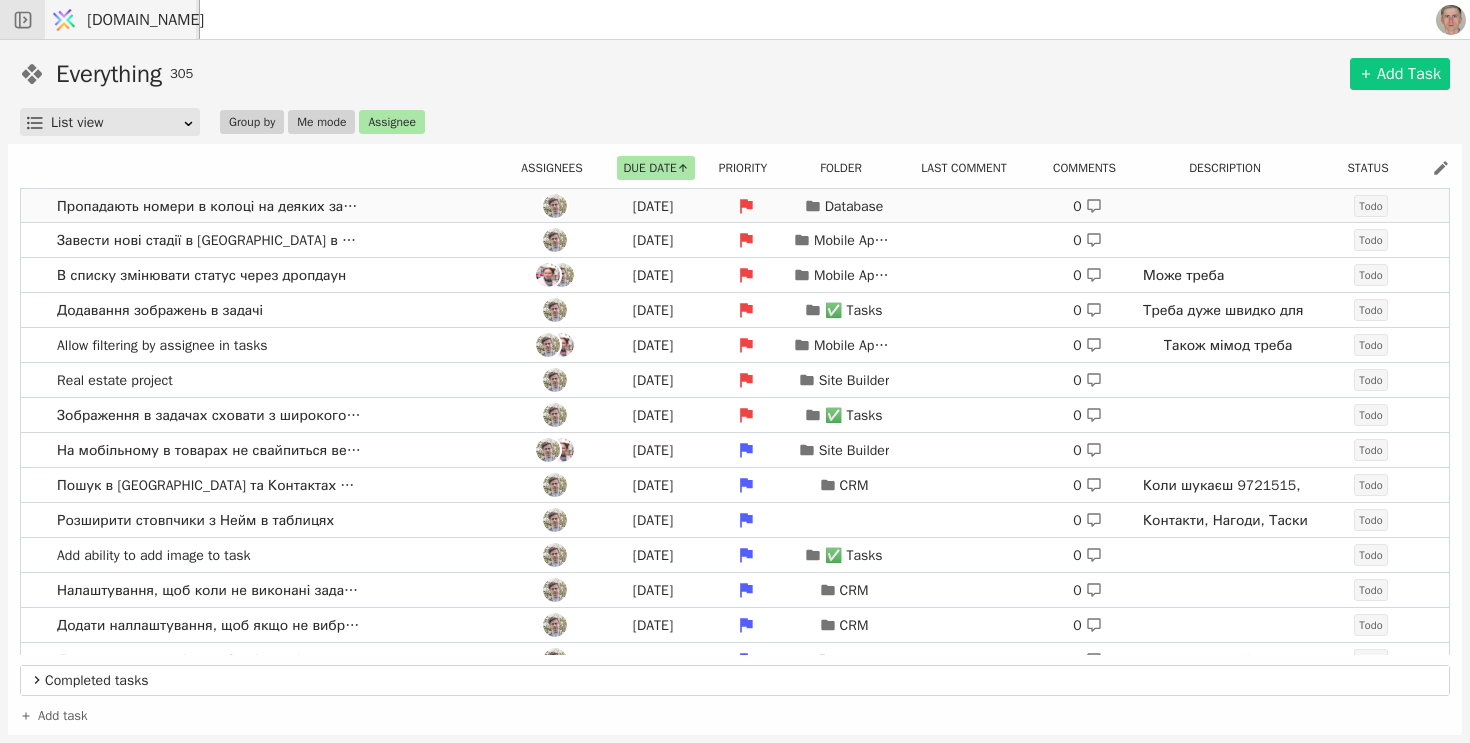 click on "Пропадають номери в колоці на деяких записах, неможливо відкрити запис [DATE] Database 0   [URL][DOMAIN_NAME] це записи що я редагував останнім часом Todo" at bounding box center [735, 206] 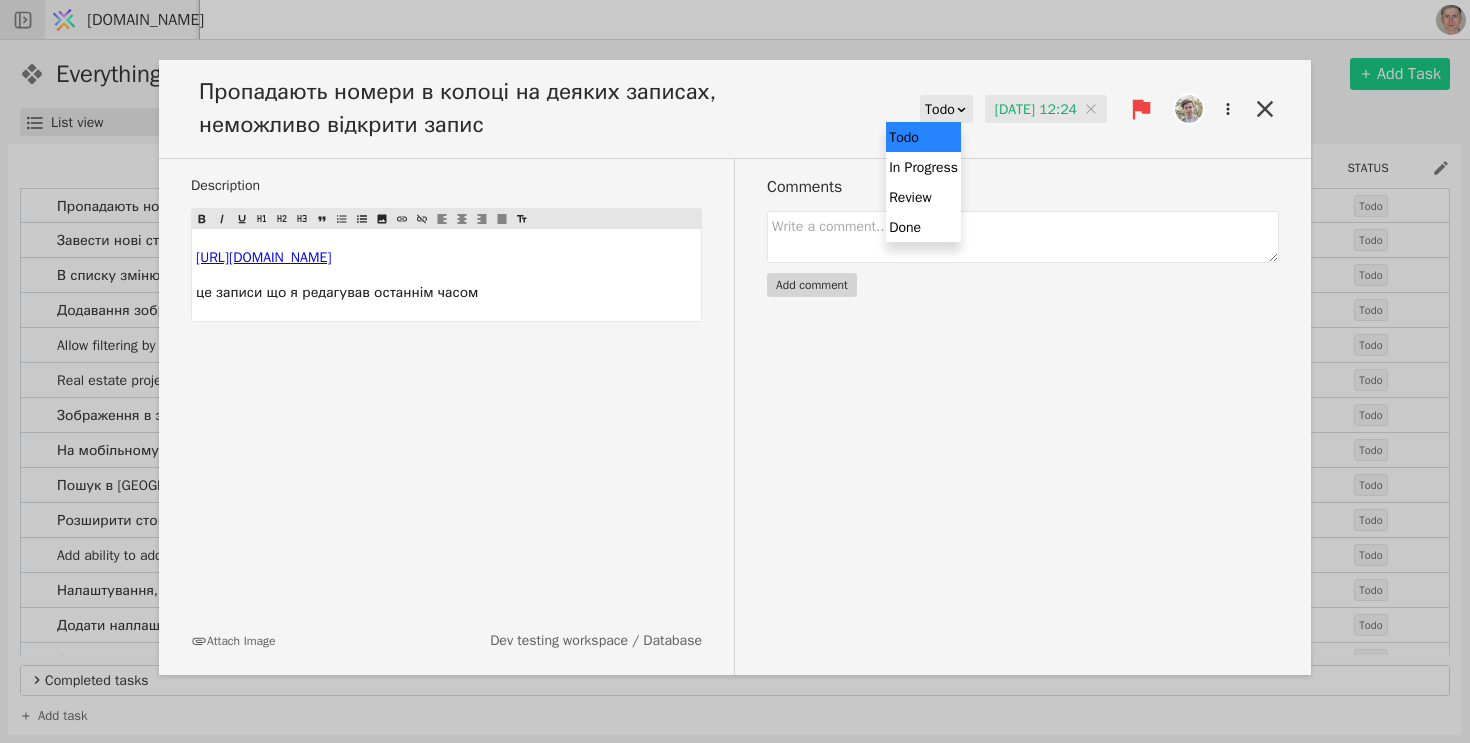click on "Todo" at bounding box center [940, 110] 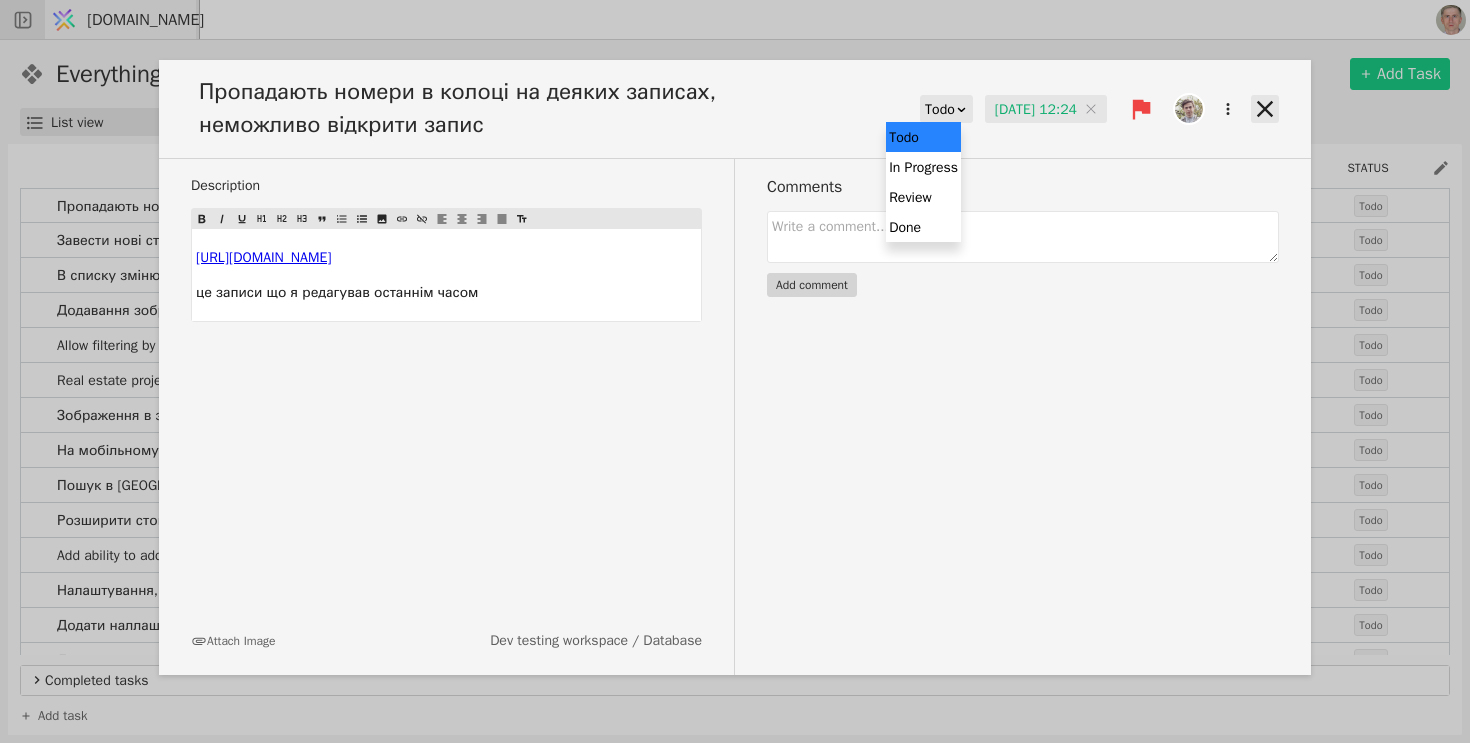 click 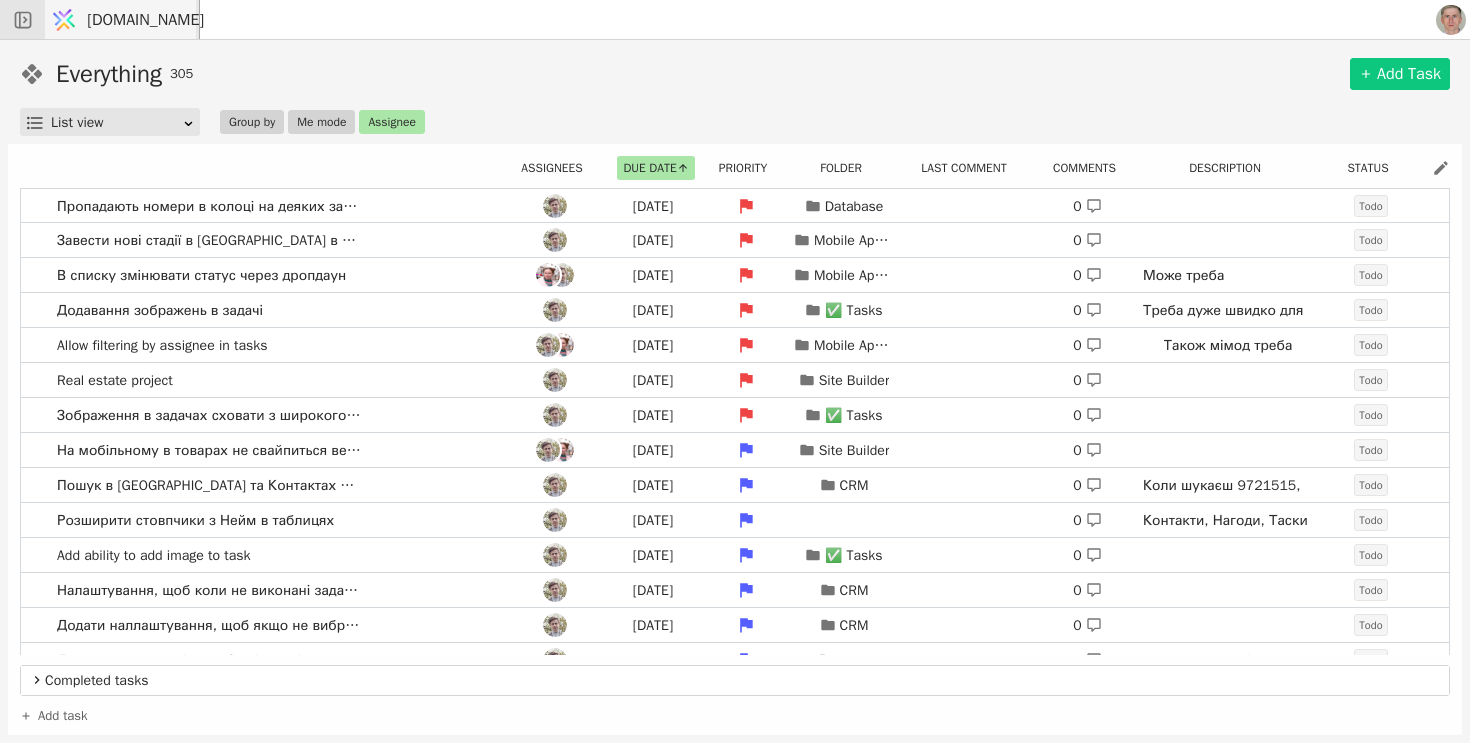 click on "Everything 305 Add Task" at bounding box center [735, 74] 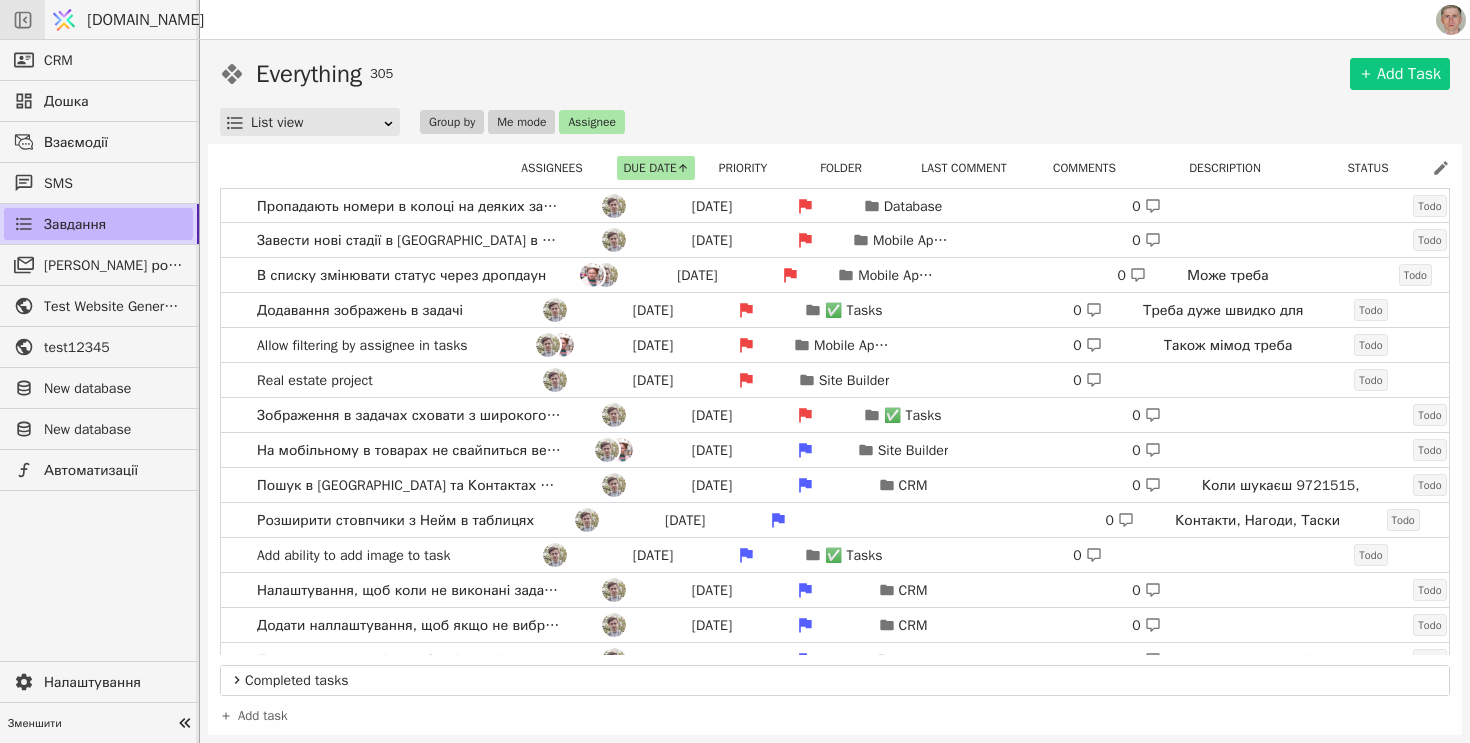 click on "Завдання" at bounding box center [98, 224] 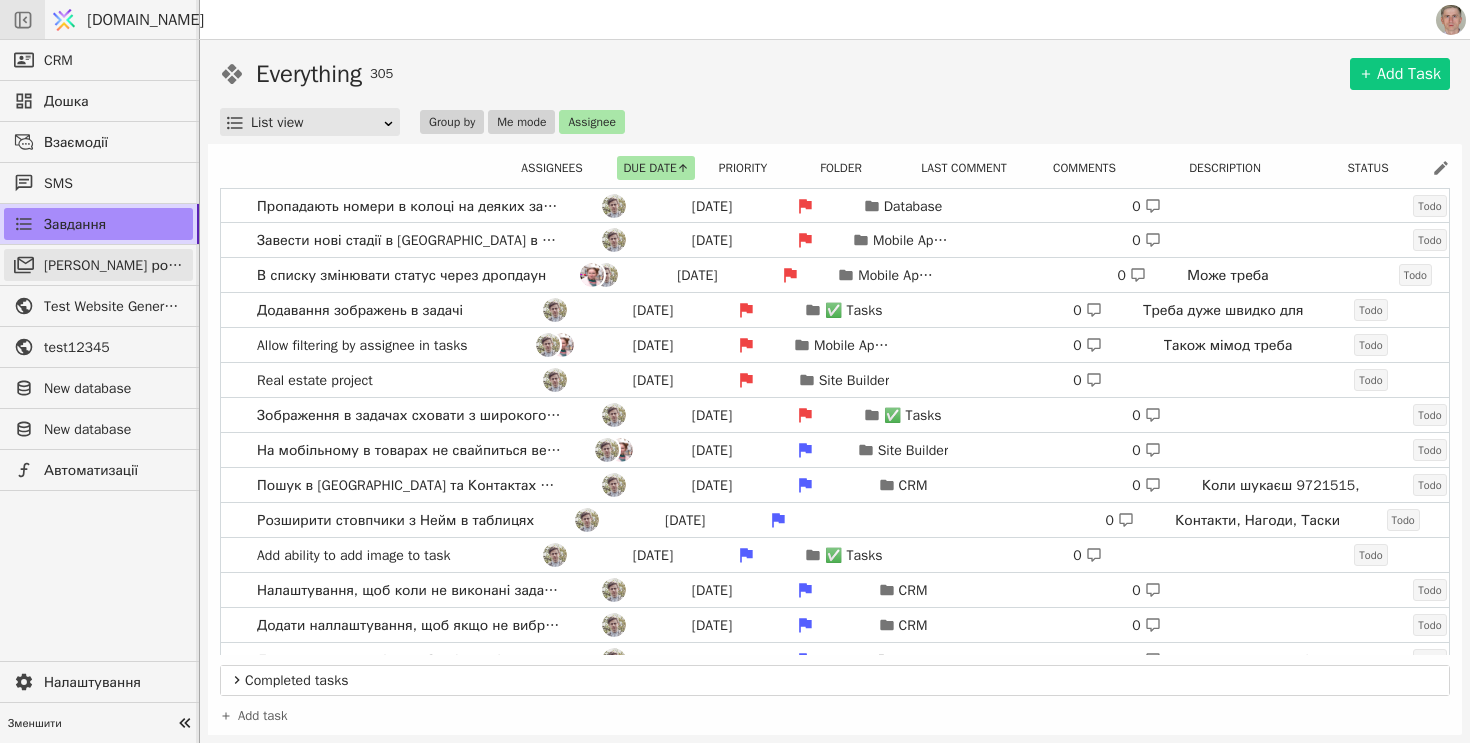 click on "[PERSON_NAME] розсилки" at bounding box center (113, 265) 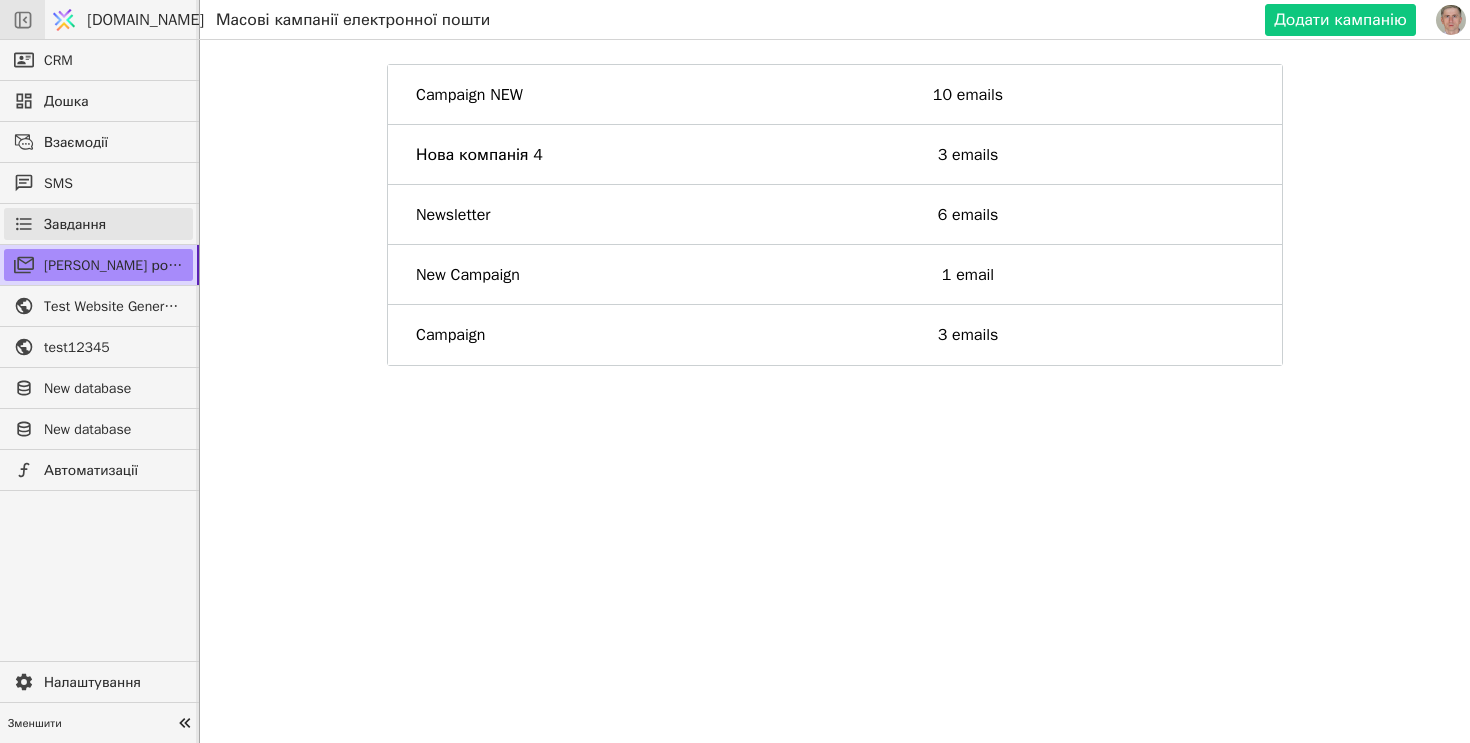 click on "Завдання" at bounding box center [75, 224] 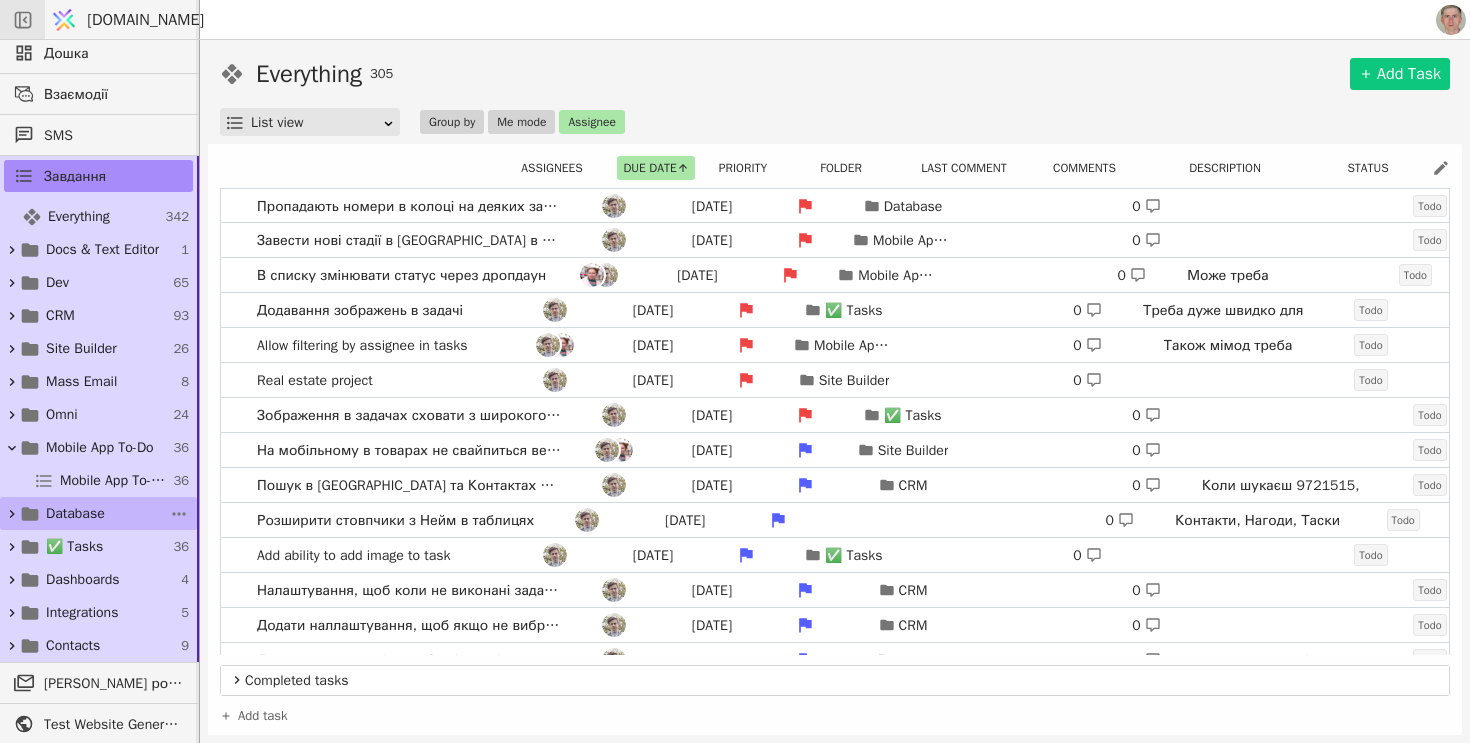 scroll, scrollTop: 57, scrollLeft: 0, axis: vertical 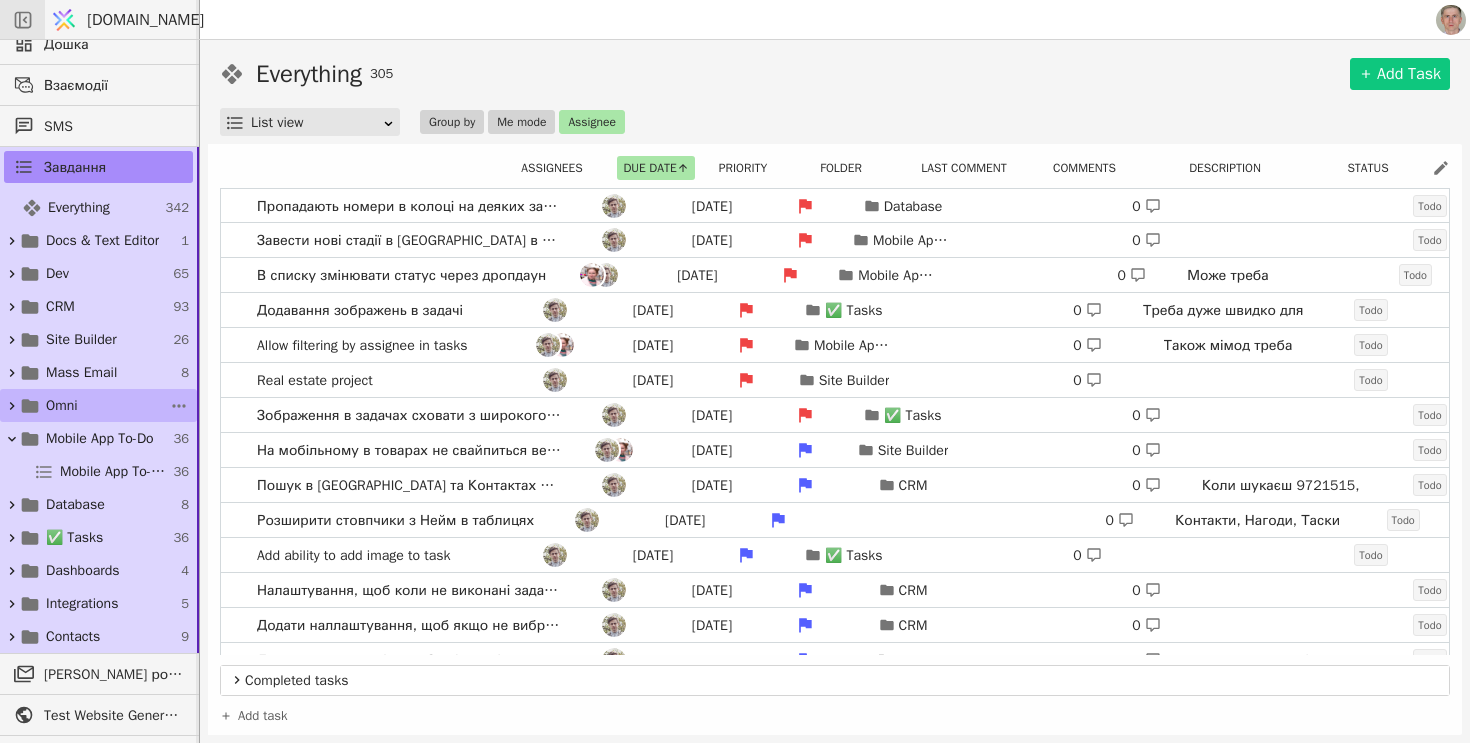 click 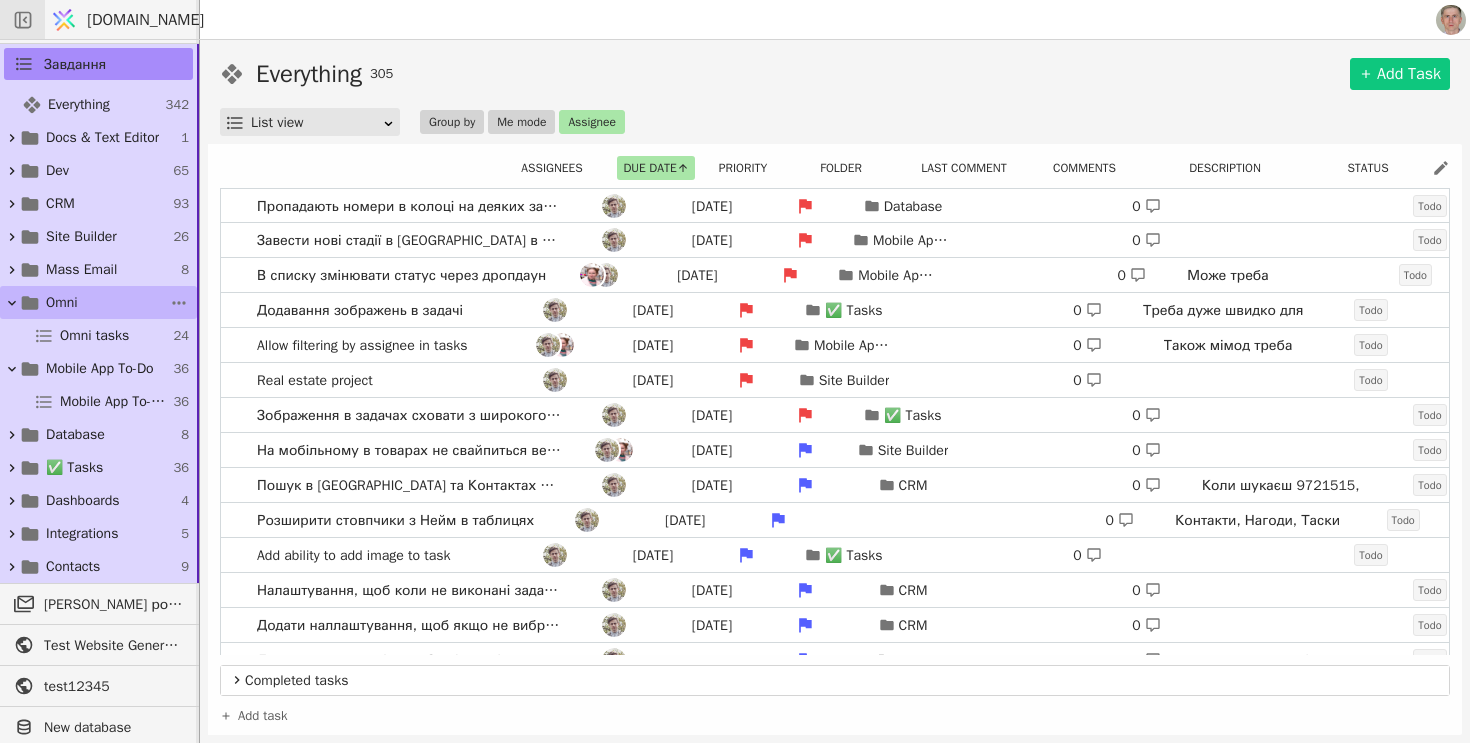 scroll, scrollTop: 161, scrollLeft: 0, axis: vertical 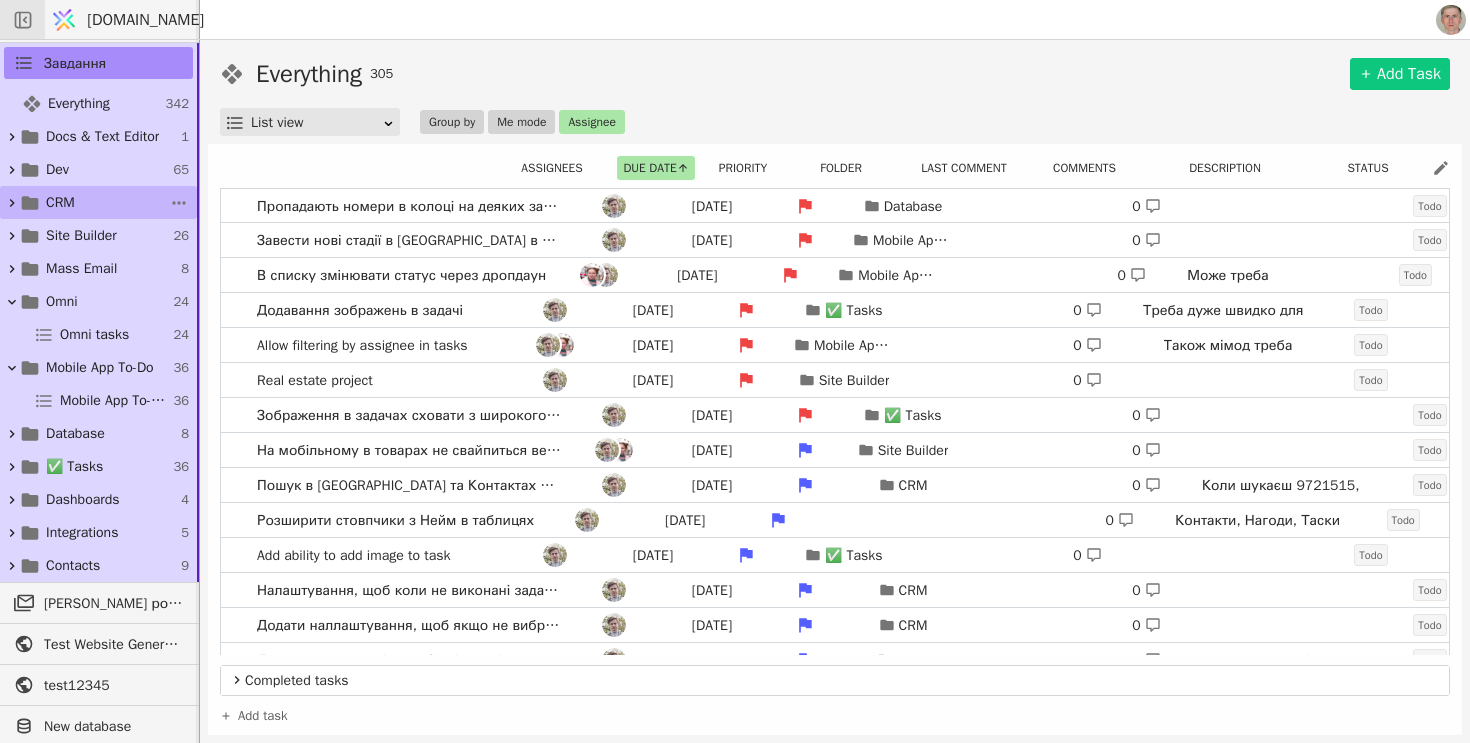 click on "CRM" at bounding box center (60, 202) 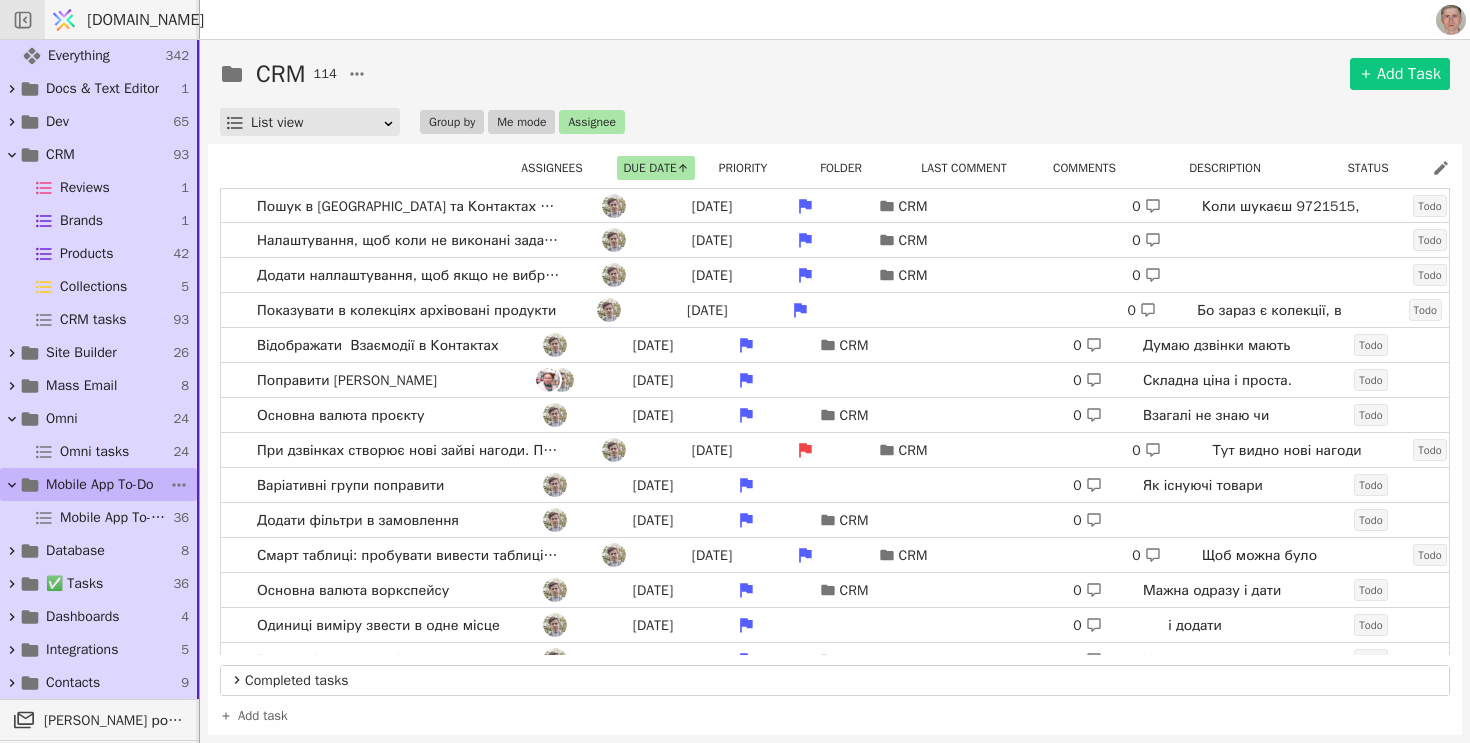 scroll, scrollTop: 232, scrollLeft: 0, axis: vertical 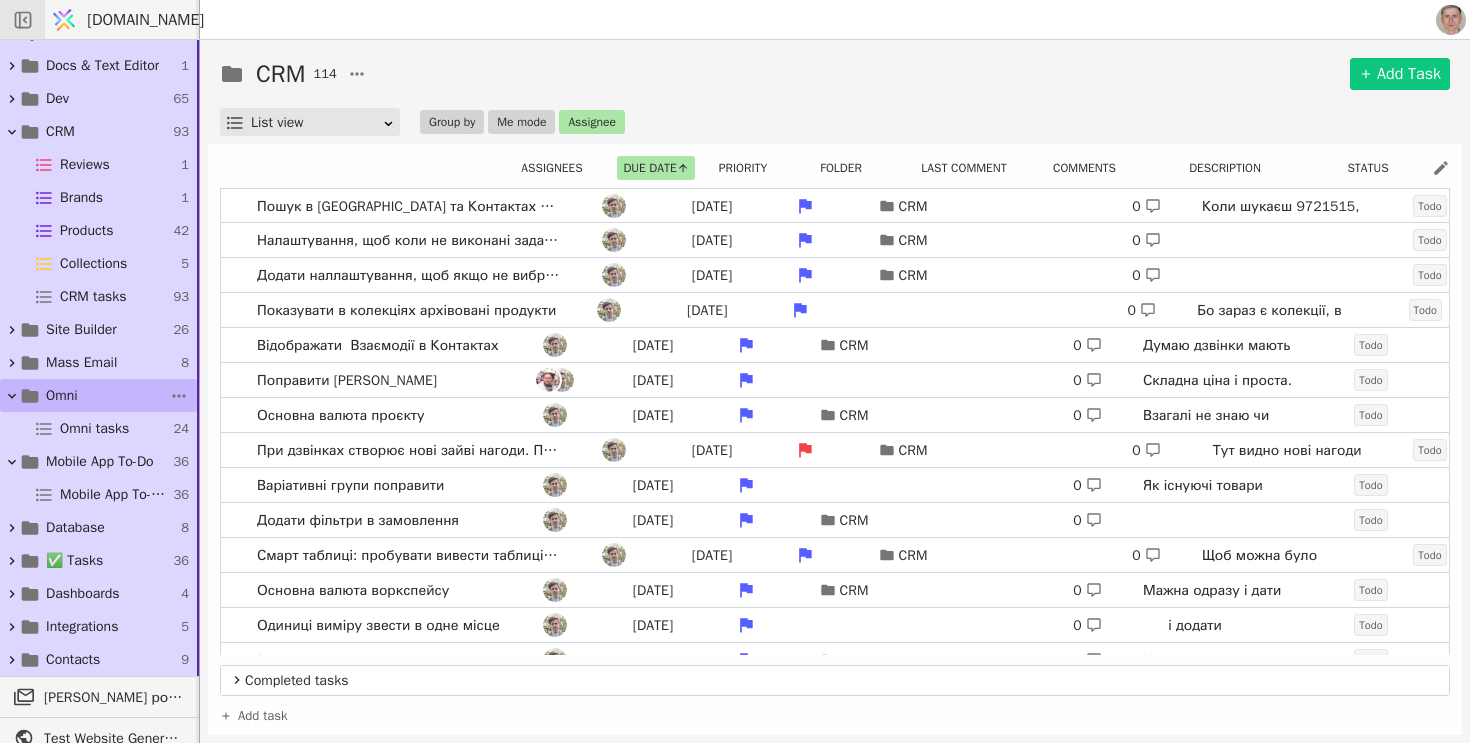 click on "Omni 24" at bounding box center [98, 395] 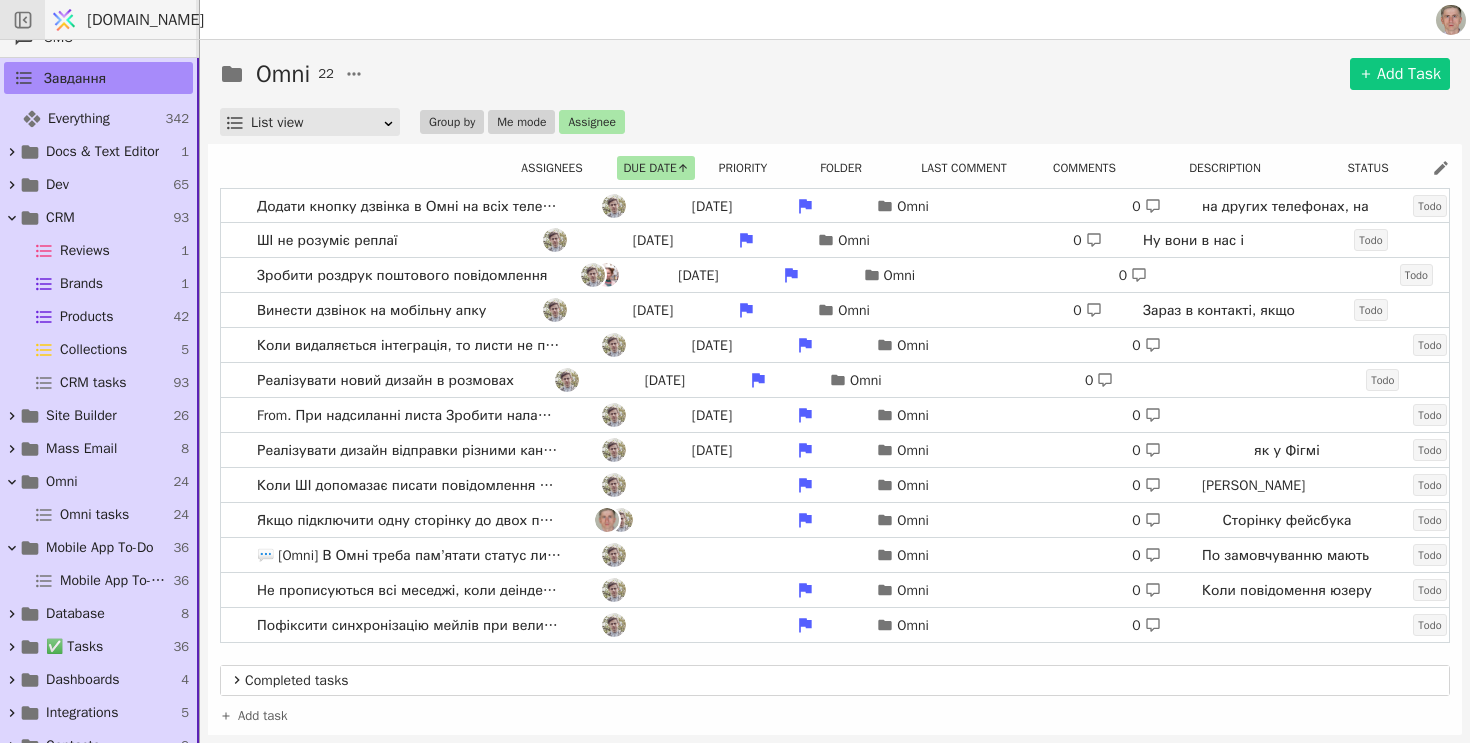 scroll, scrollTop: 130, scrollLeft: 0, axis: vertical 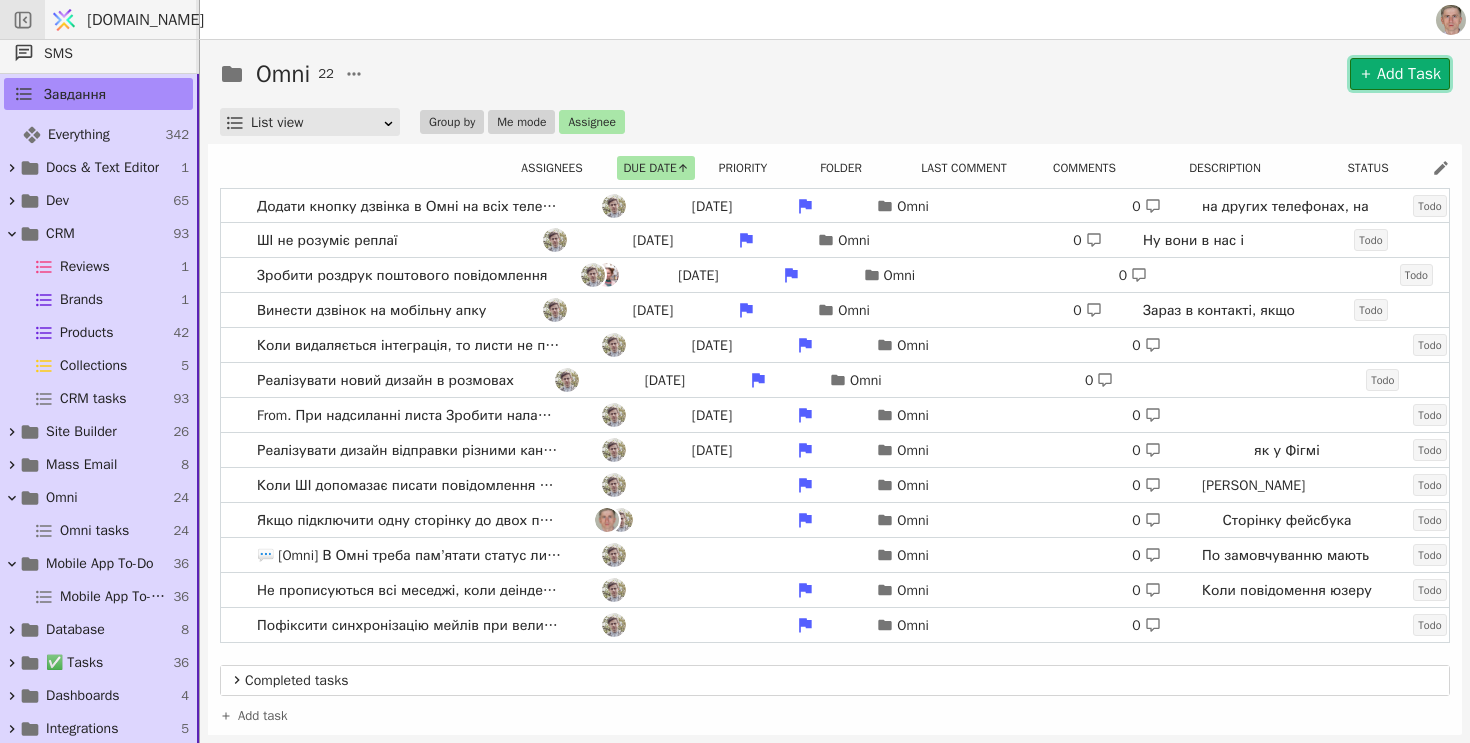 click on "Add Task" at bounding box center [1400, 74] 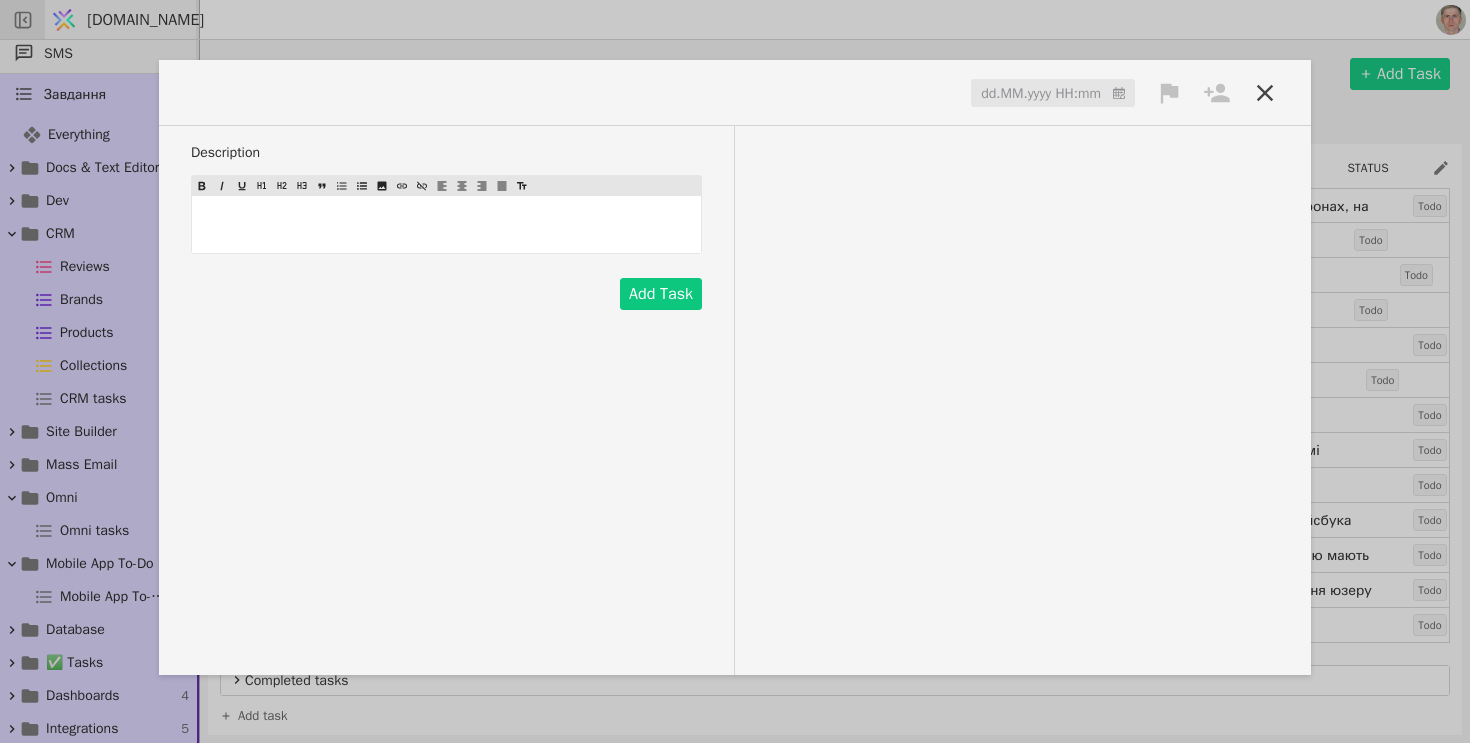 click at bounding box center (251, 92) 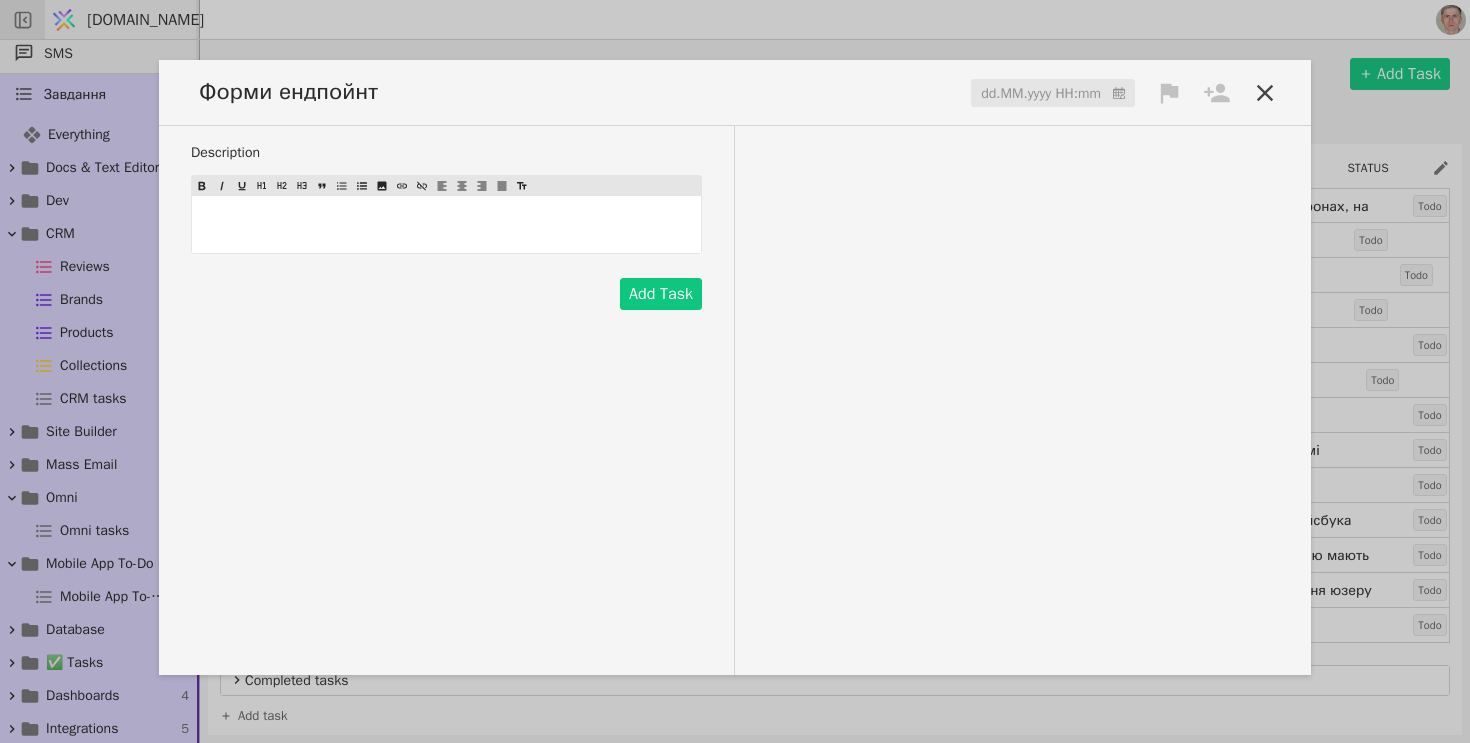 click at bounding box center [1053, 94] 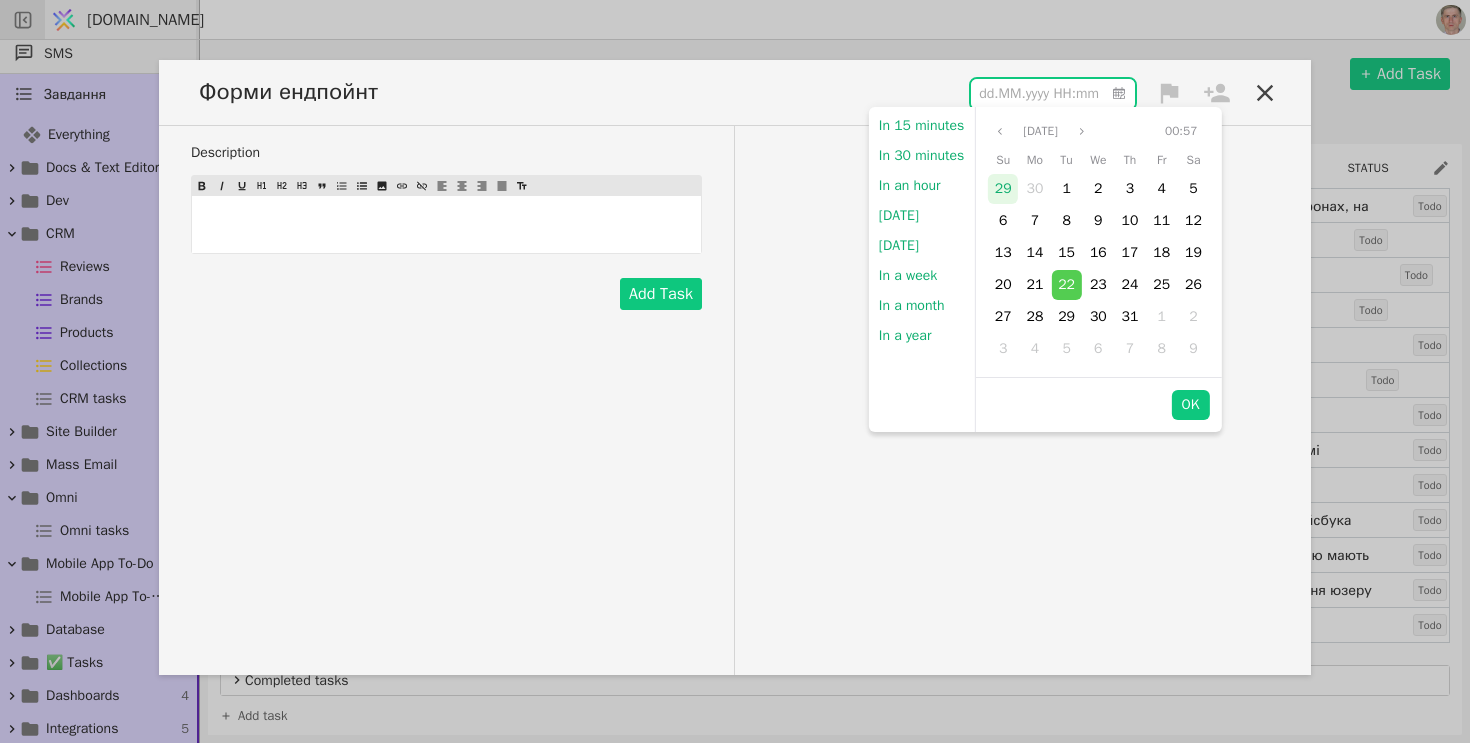click on "29" at bounding box center [1003, 188] 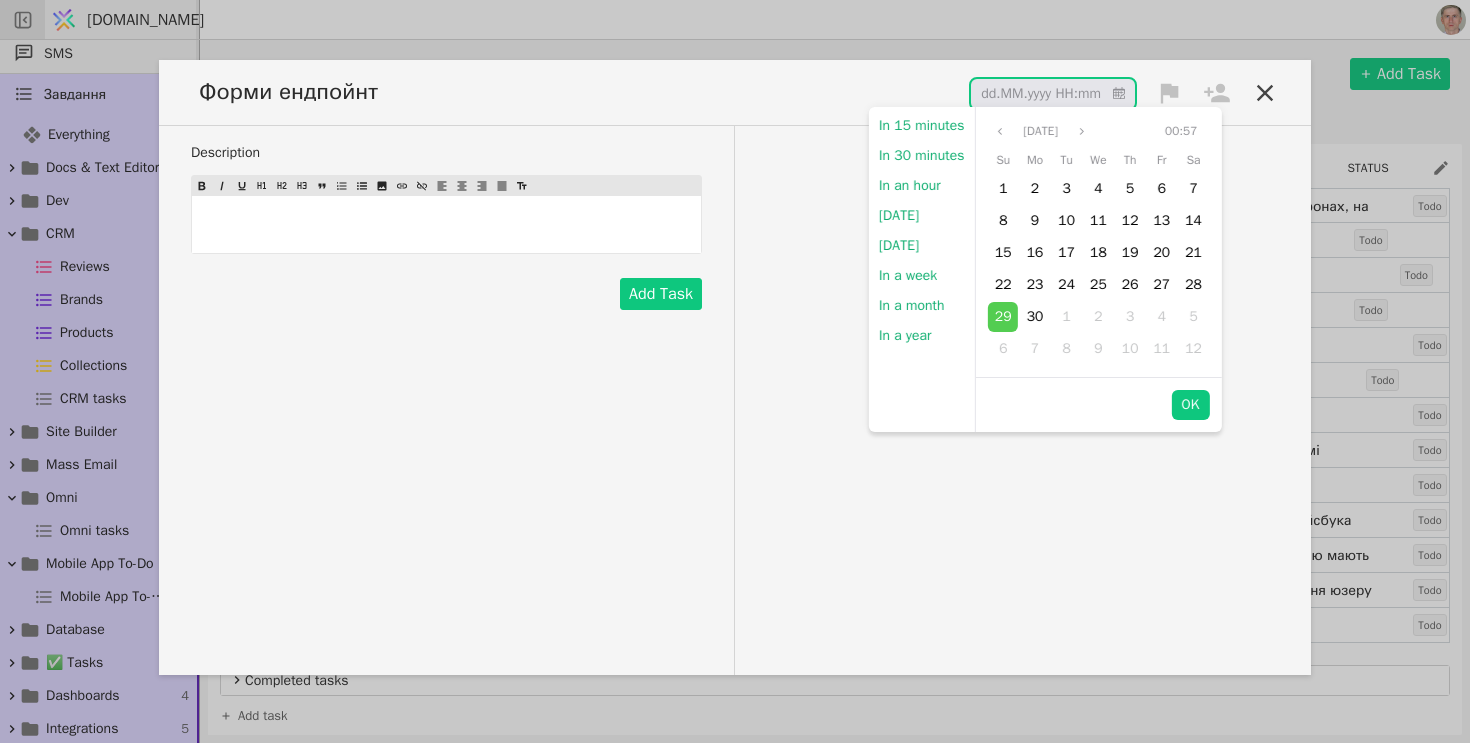 click on "1" at bounding box center (1003, 189) 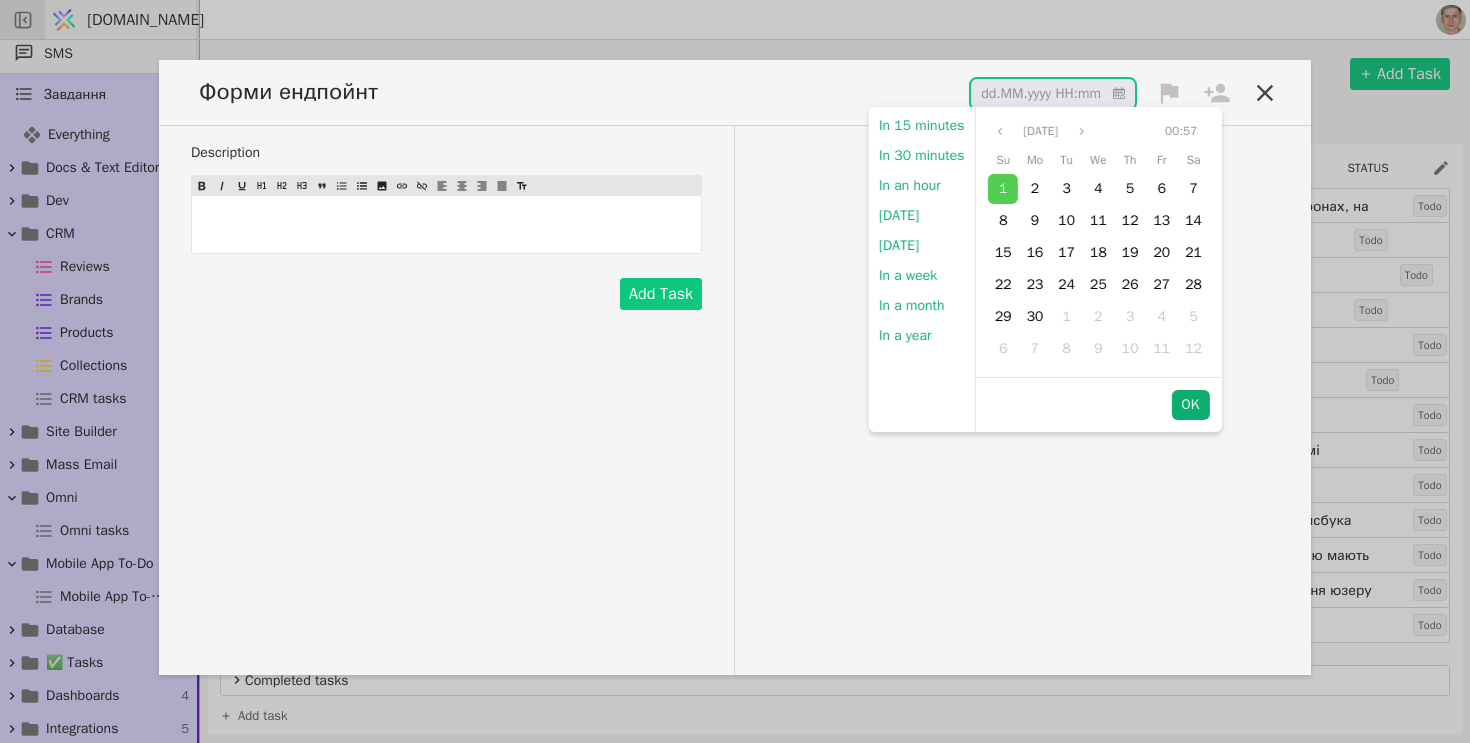 click on "OK" at bounding box center [1190, 405] 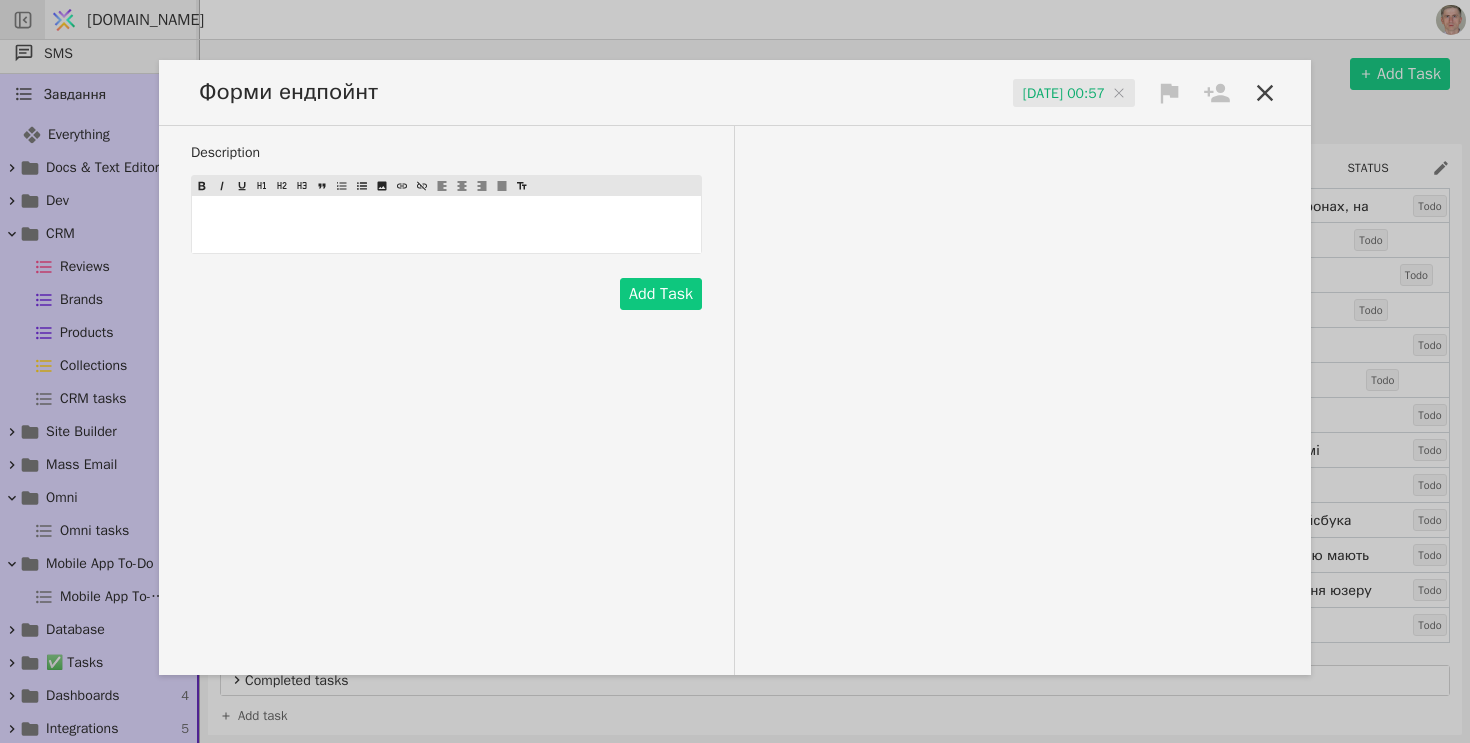click 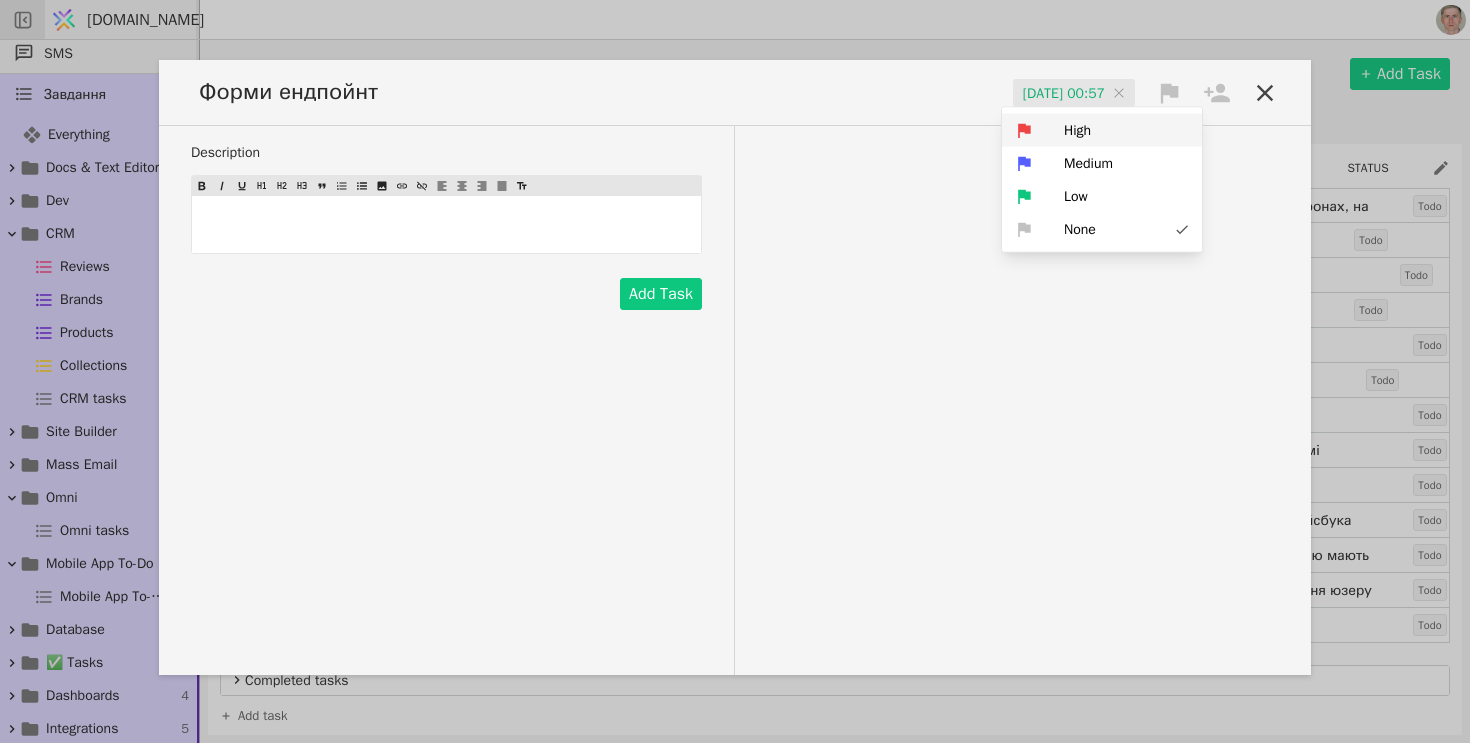 click on "High" at bounding box center [1102, 130] 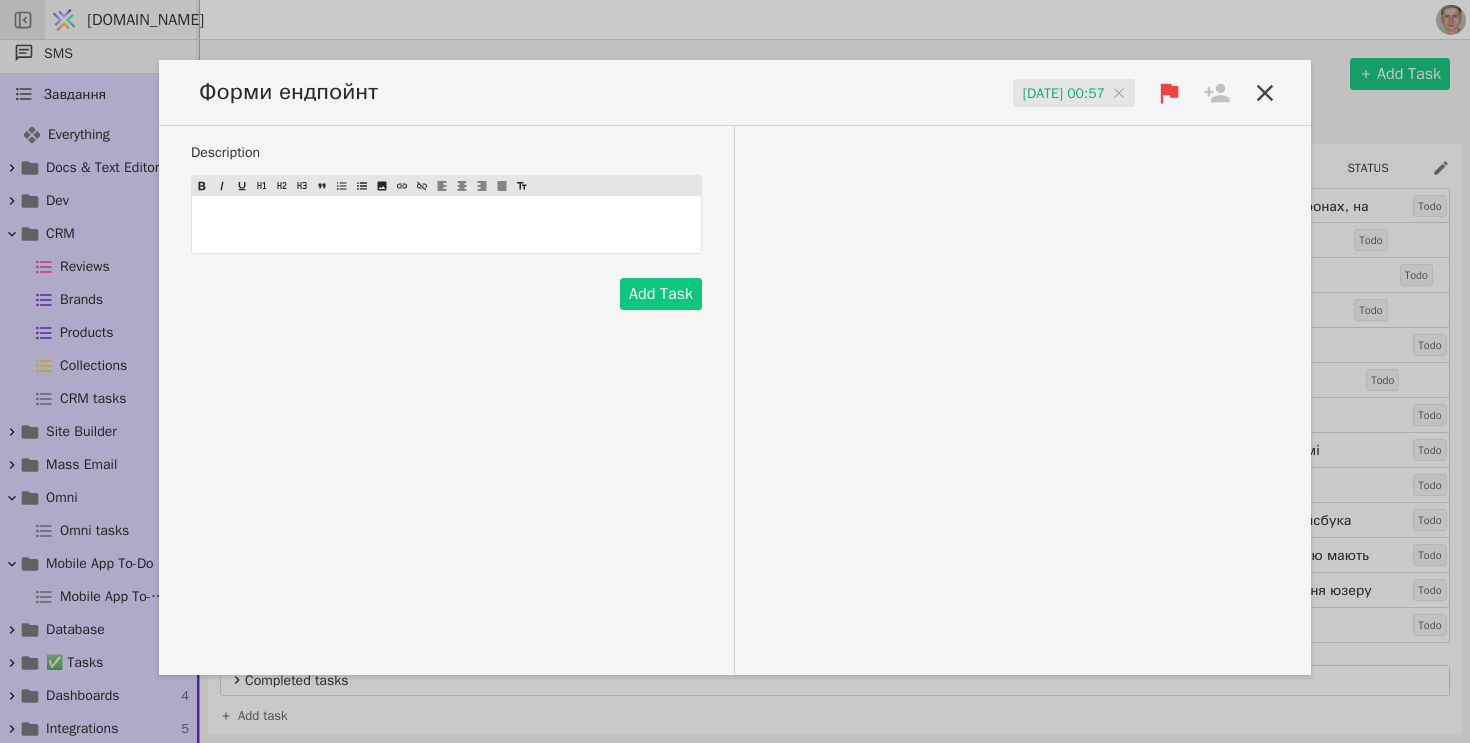 click 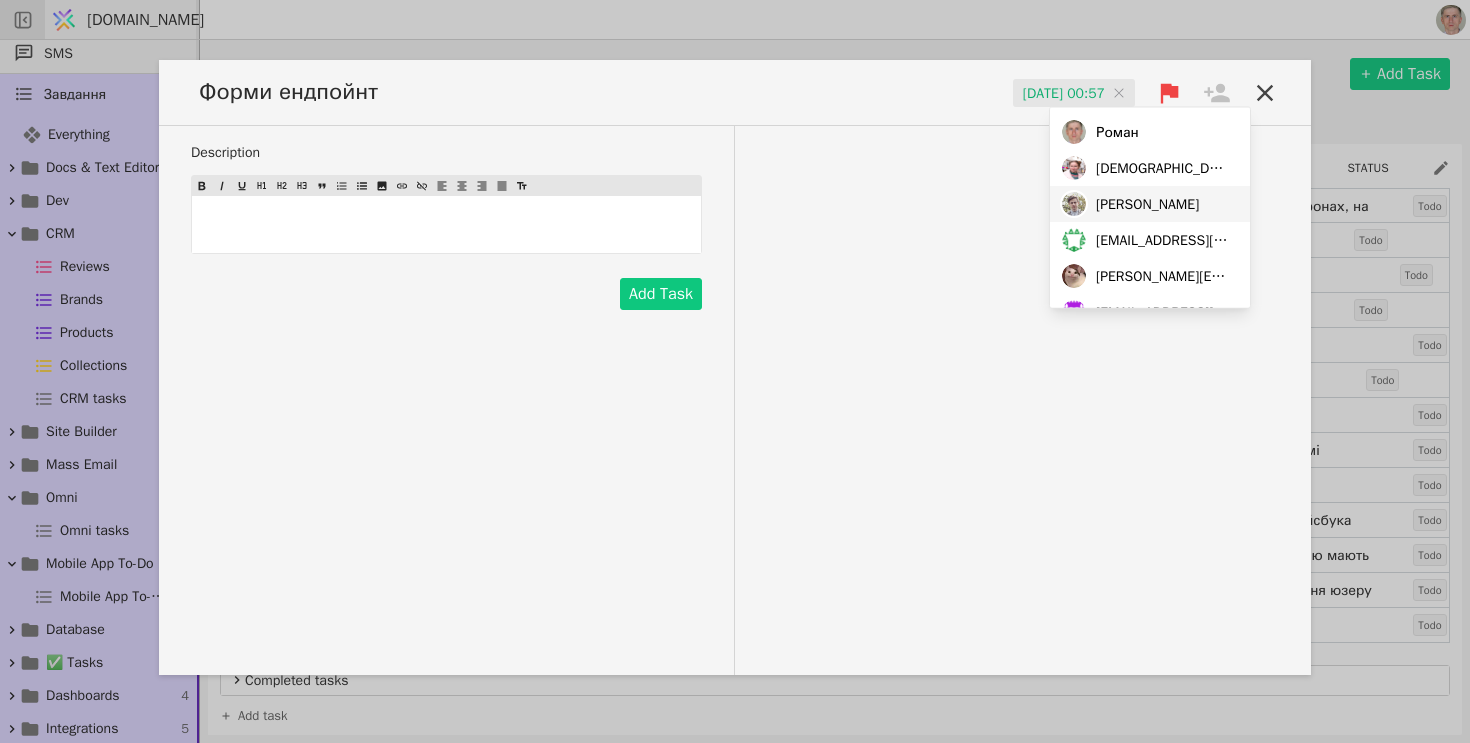 click on "[PERSON_NAME]" at bounding box center [1147, 203] 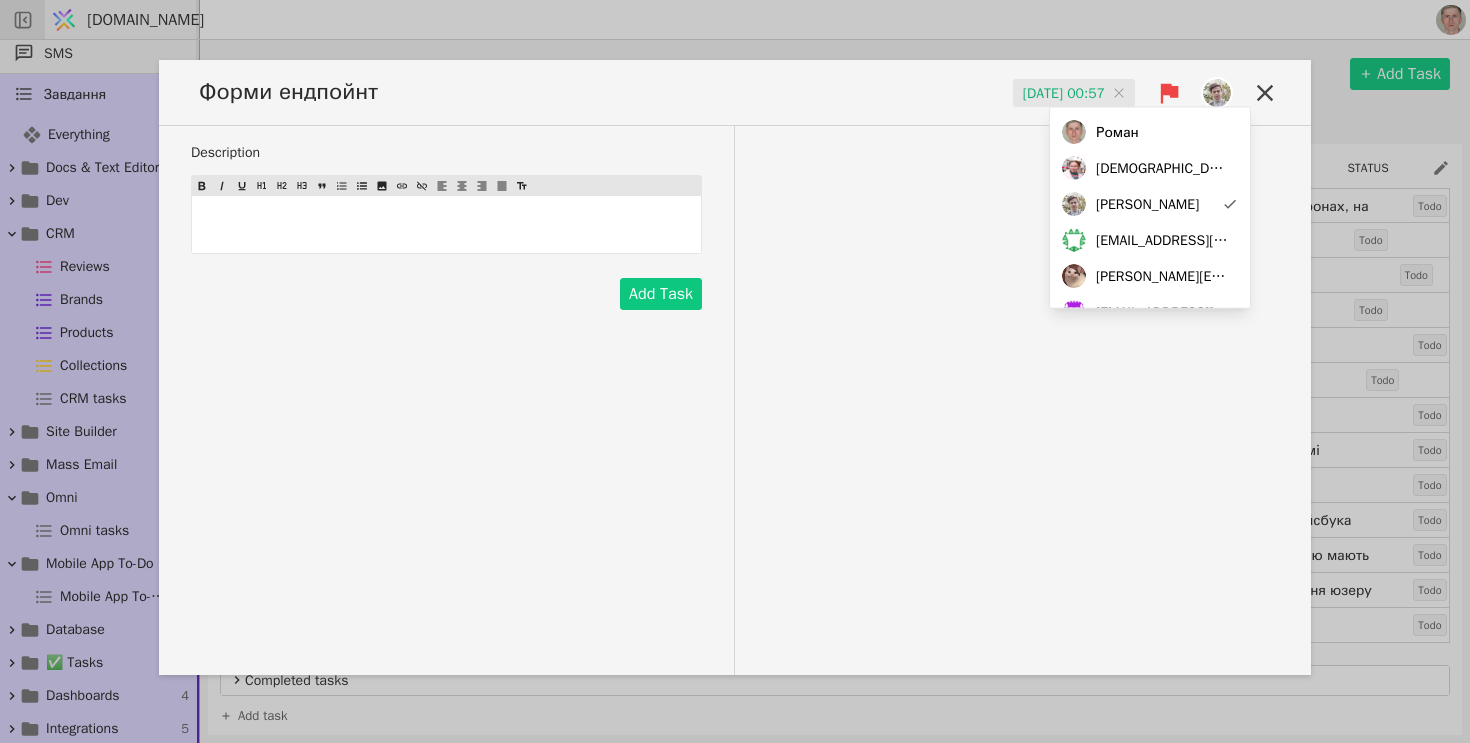 click on "Description ﻿ Add Task" at bounding box center [735, 400] 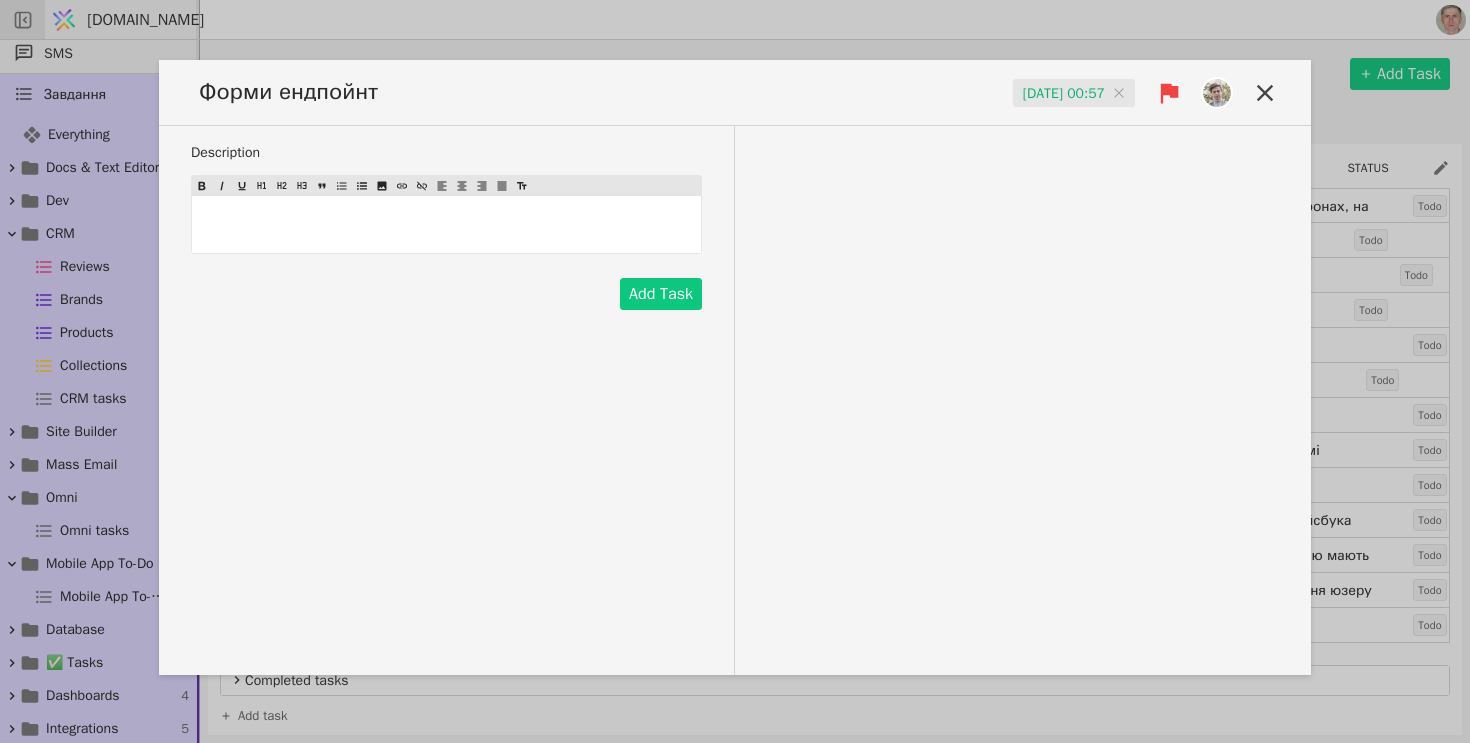 click on "﻿" at bounding box center [446, 224] 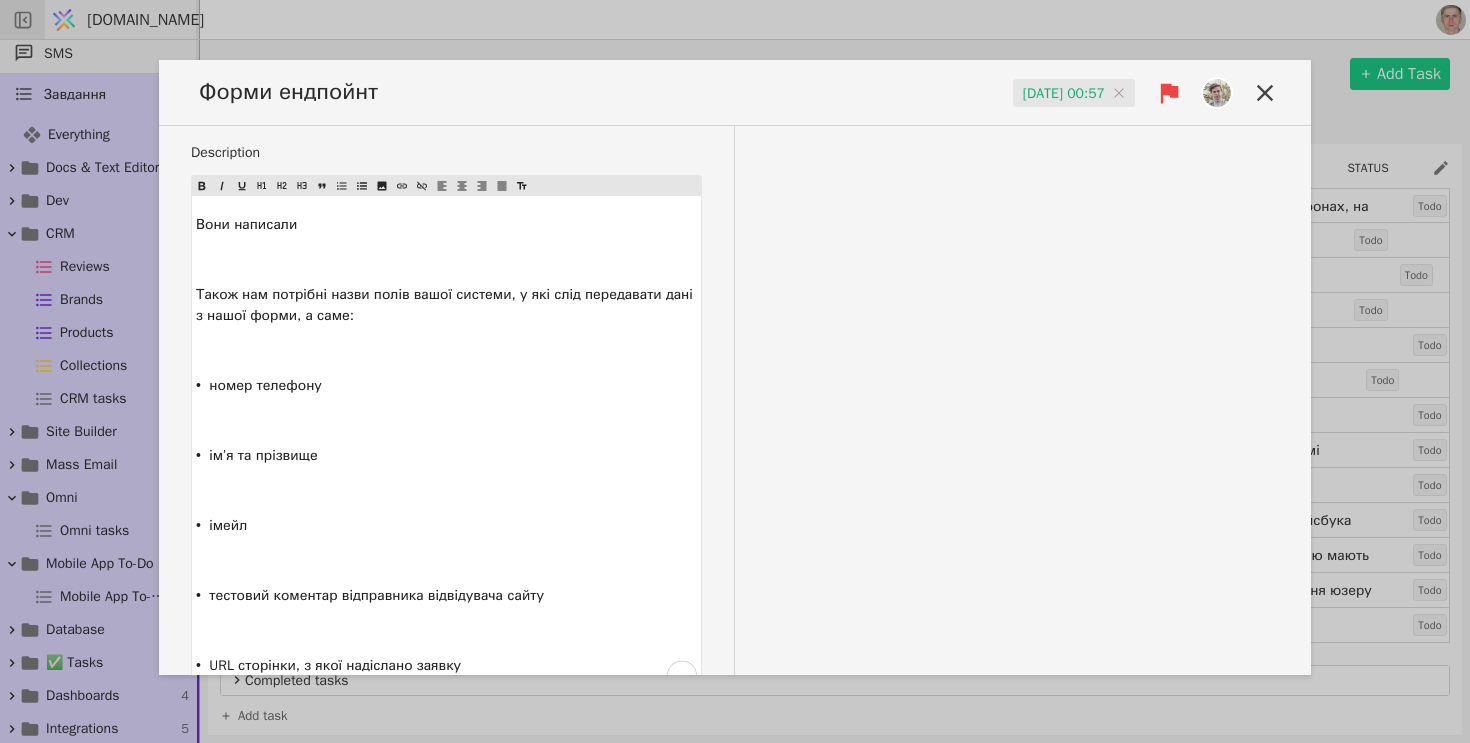 click on "﻿" at bounding box center (446, 420) 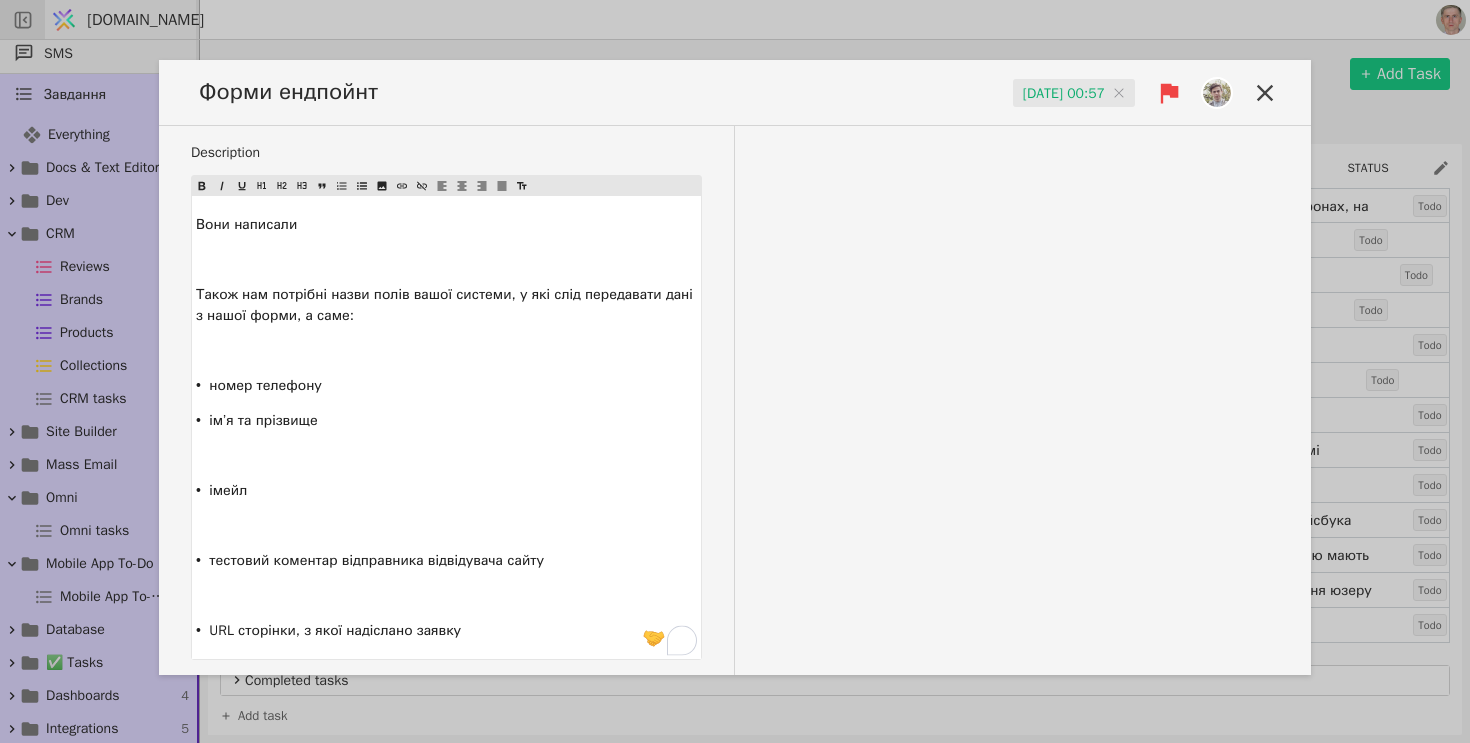 click on "﻿" at bounding box center [446, 455] 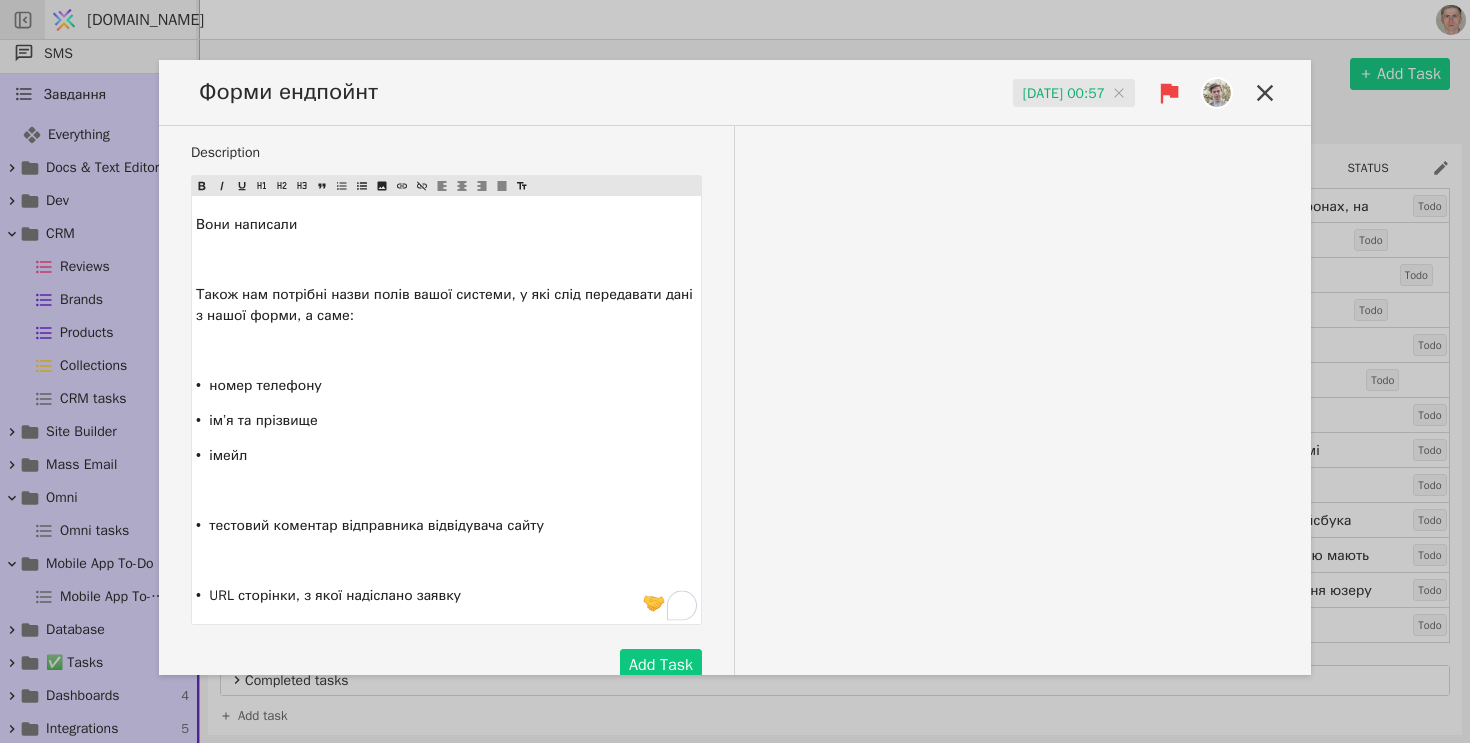 click on "﻿" at bounding box center (446, 350) 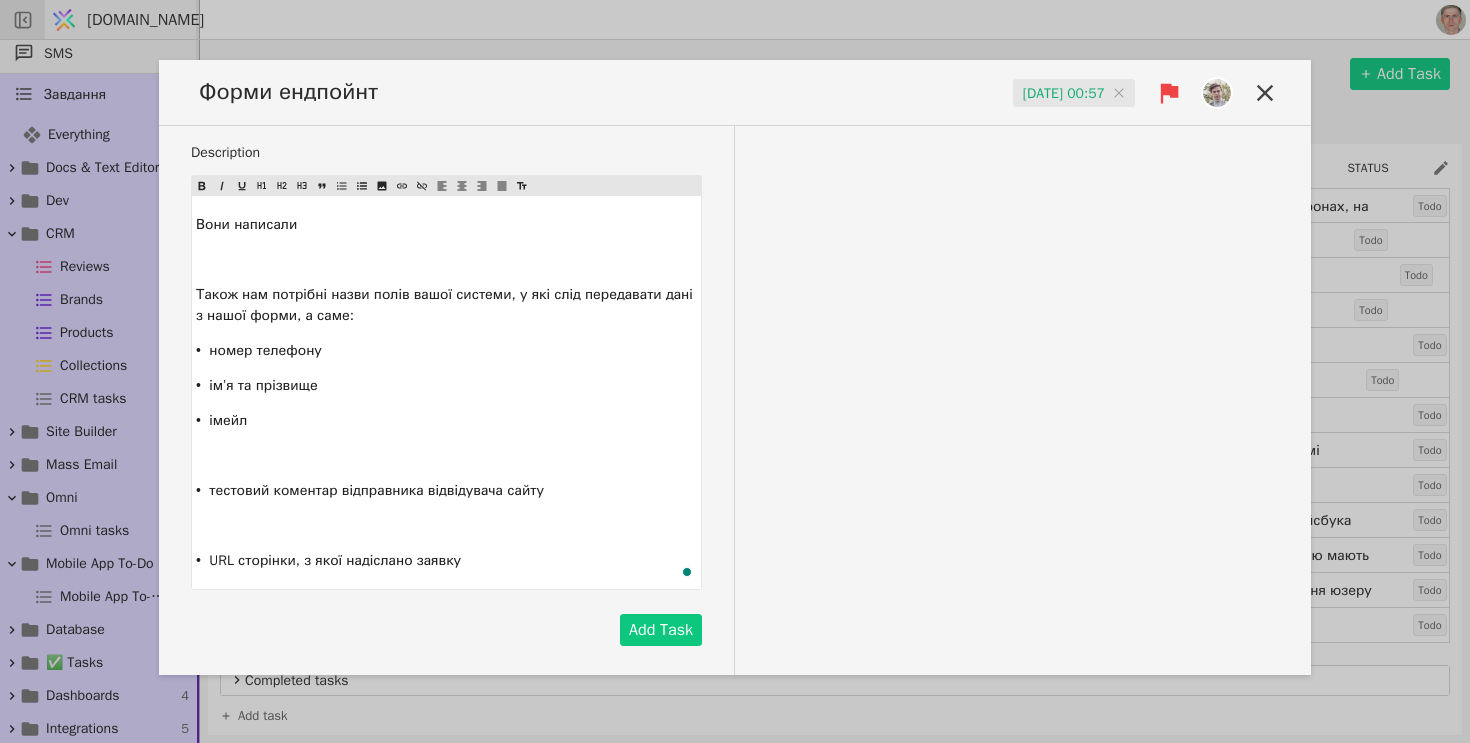 click on "﻿" at bounding box center [446, 455] 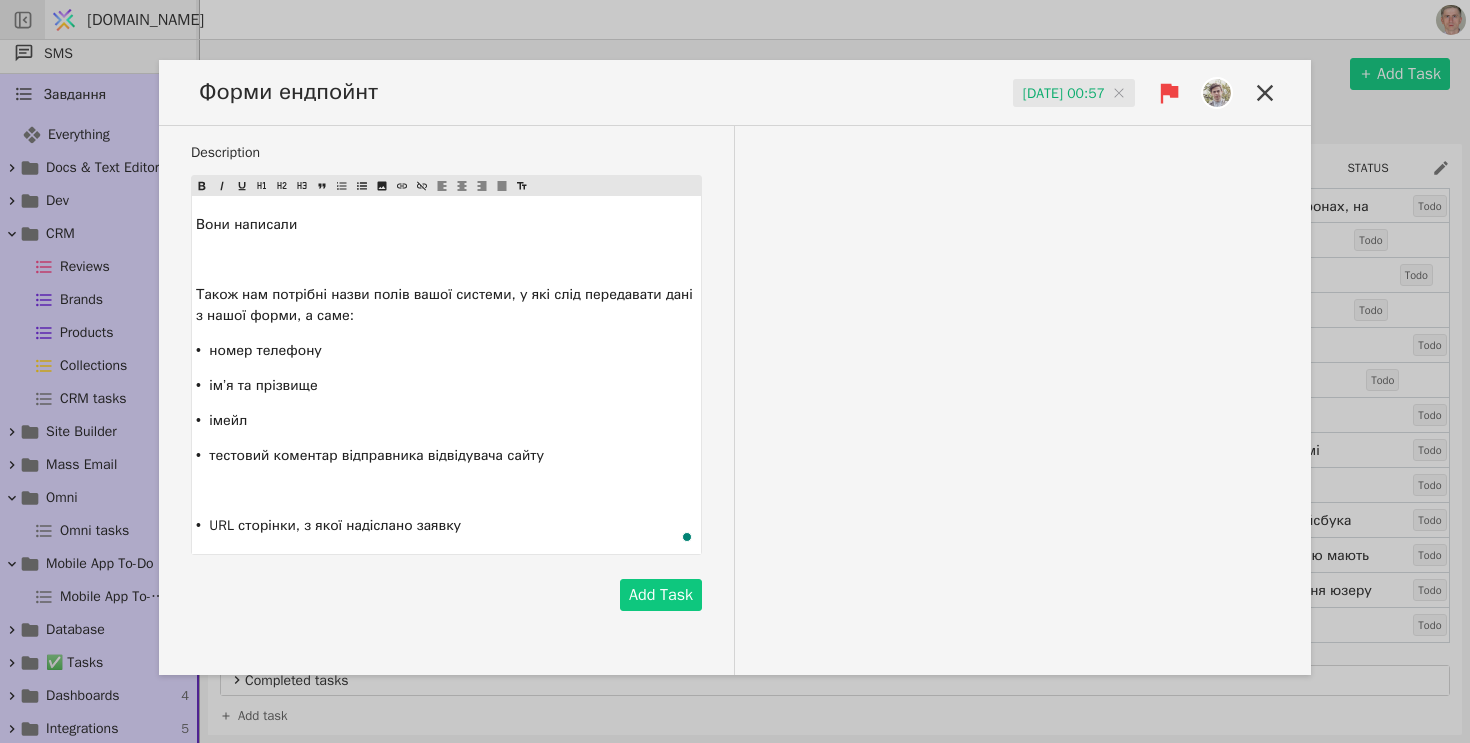 click on "﻿" at bounding box center [446, 490] 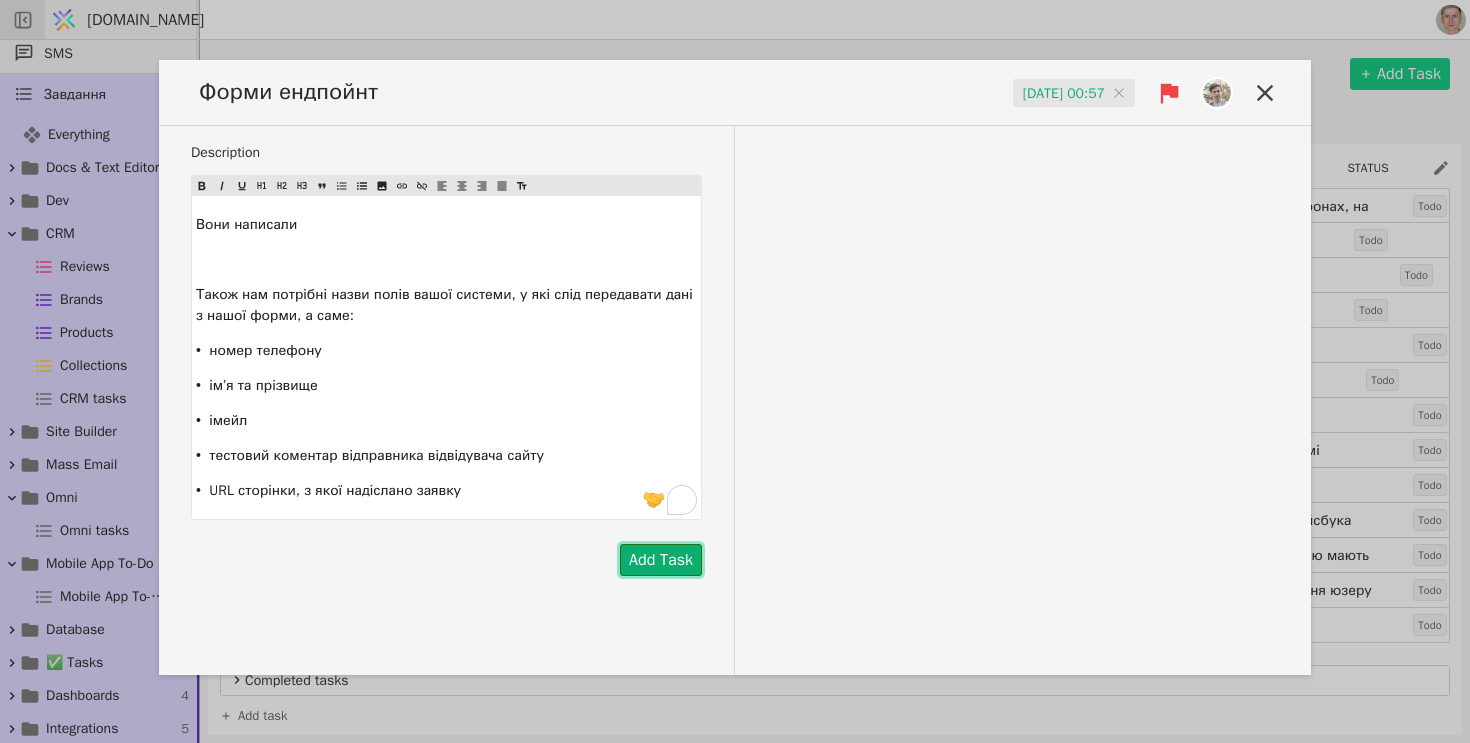 click on "Add Task" at bounding box center (661, 560) 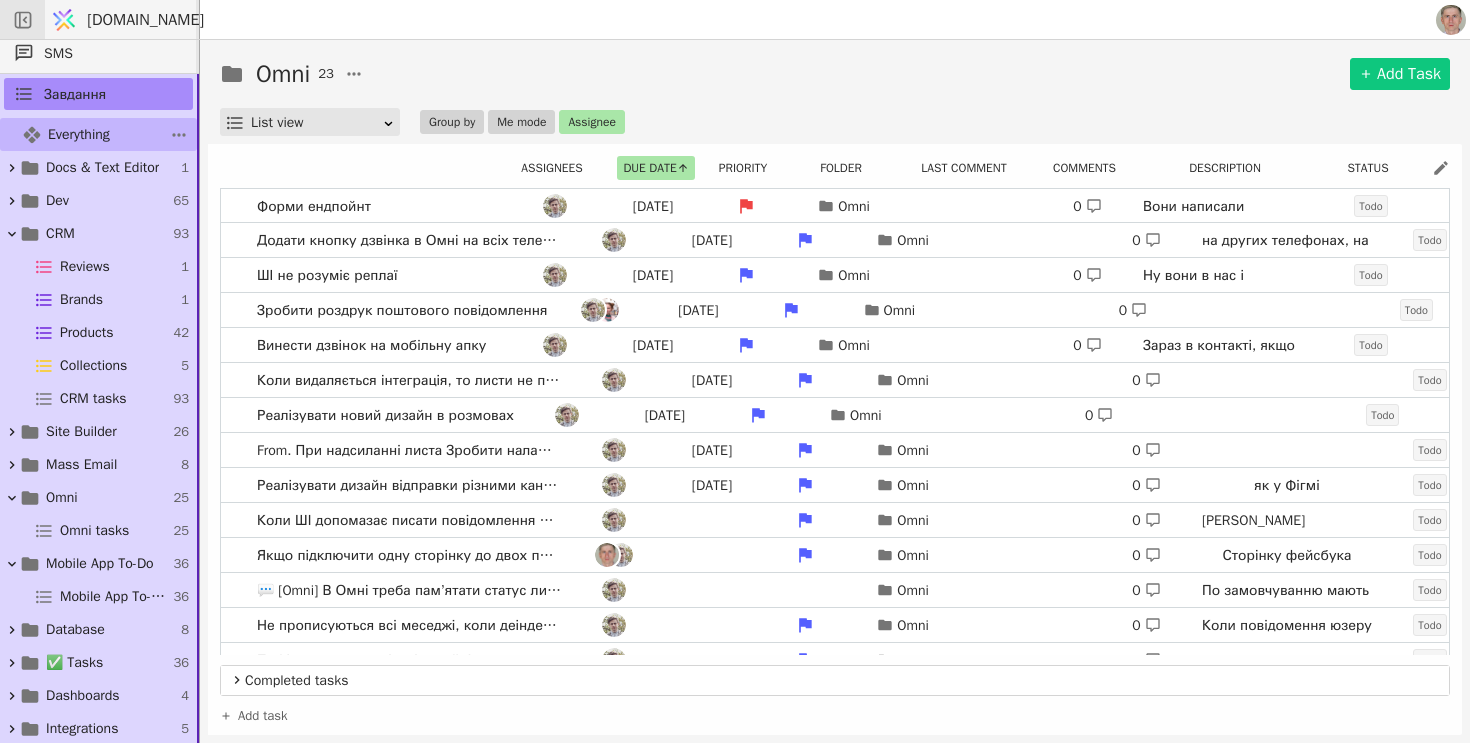 click on "Everything" at bounding box center (79, 134) 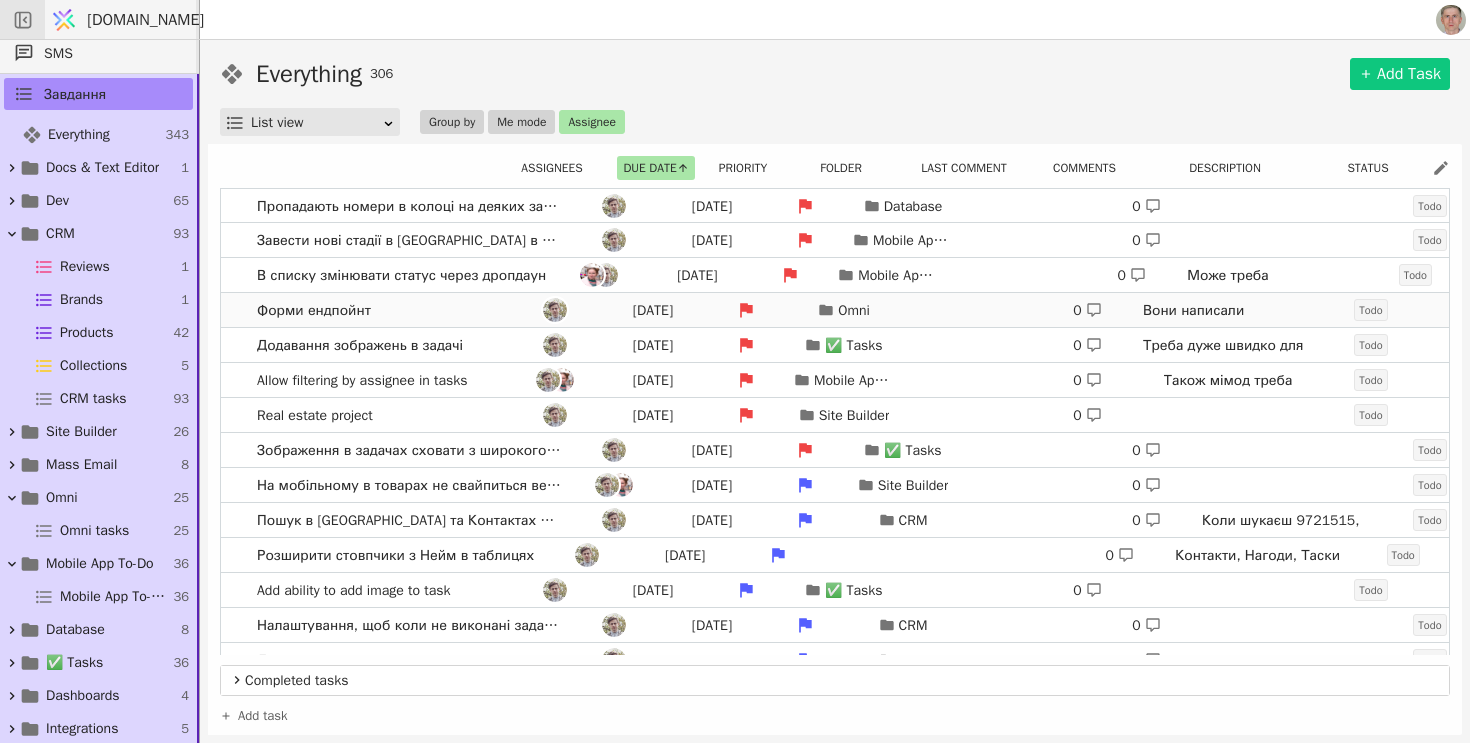 click on "Форми ендпойнт [DATE] Omni 0   Вони написали Також нам потрібні назви полів вашої системи, у які слід передавати дані з нашої форми, а саме: •⁠  ⁠номер телефону •⁠  ⁠ім’я та прізвище •⁠  ⁠імейл •⁠  ⁠тестовий коментар відправника відвідувача сайту •⁠  ⁠URL сторінки, з якої надіслано заявку Todo" at bounding box center [835, 310] 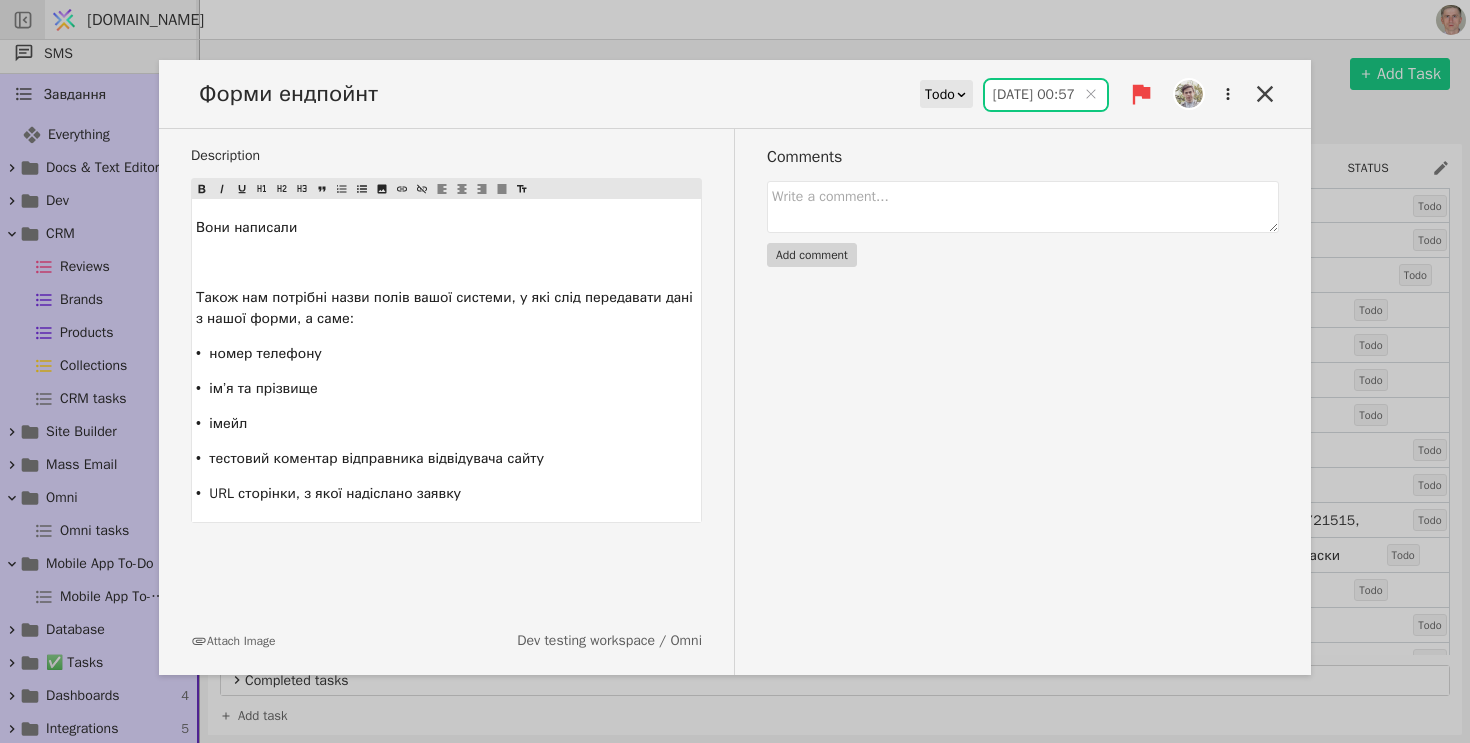 click on "[DATE] 00:57" at bounding box center [1046, 95] 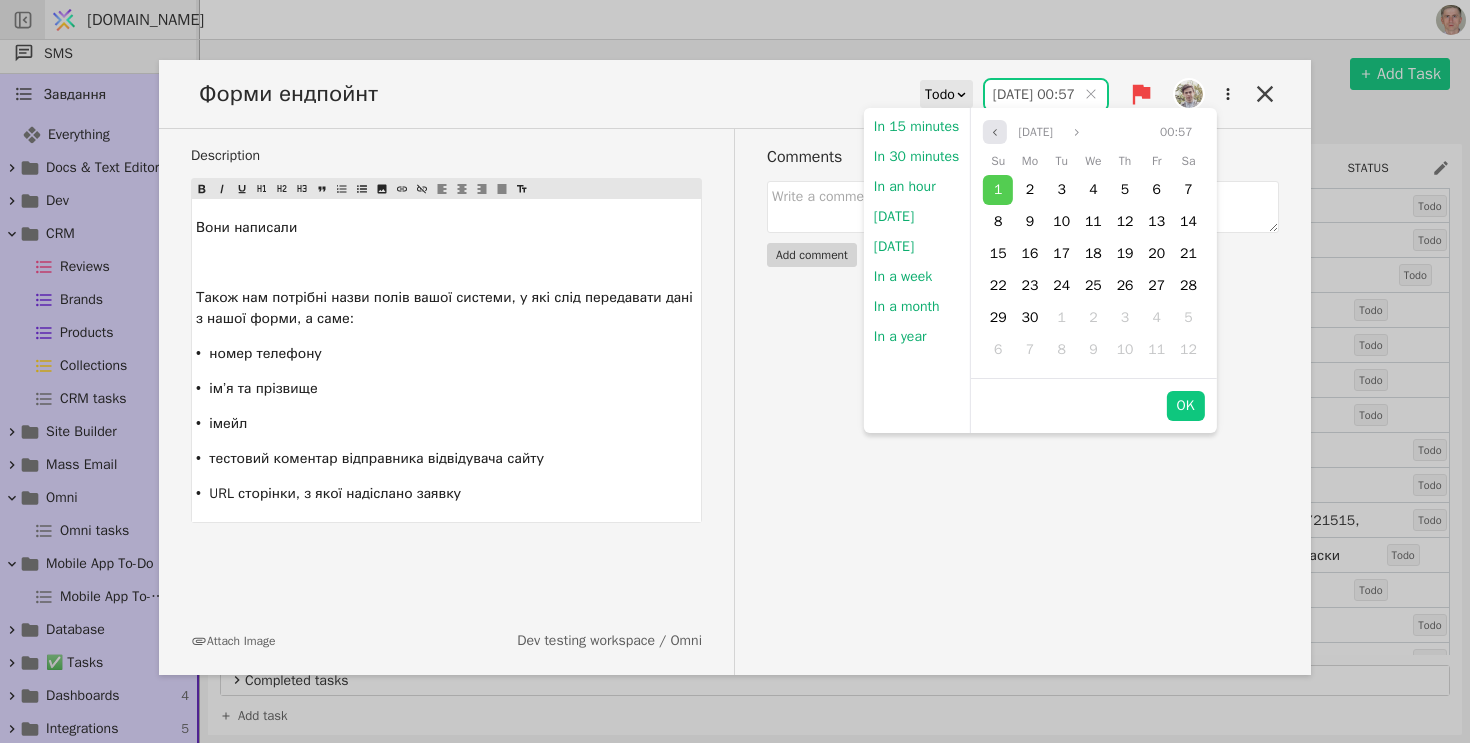 click 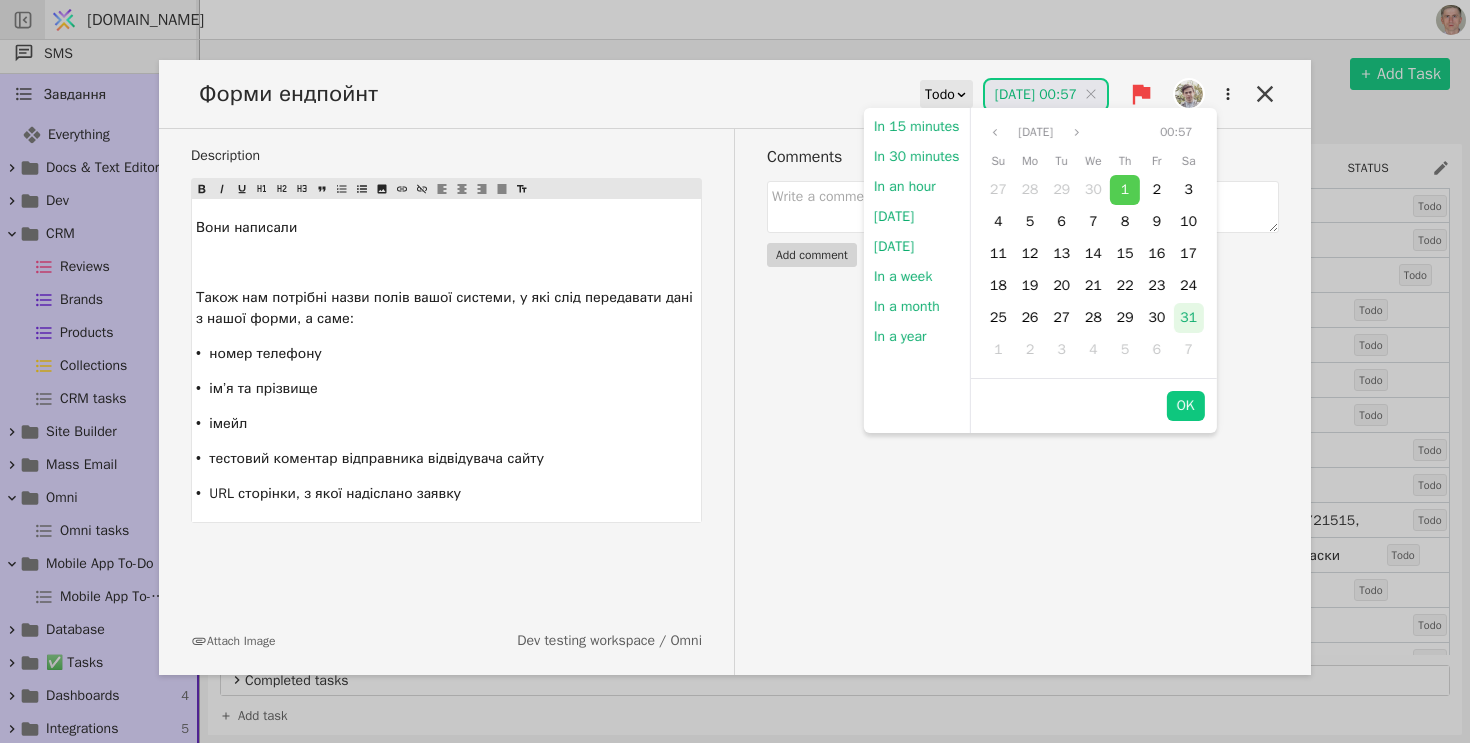 click on "31" at bounding box center (1188, 317) 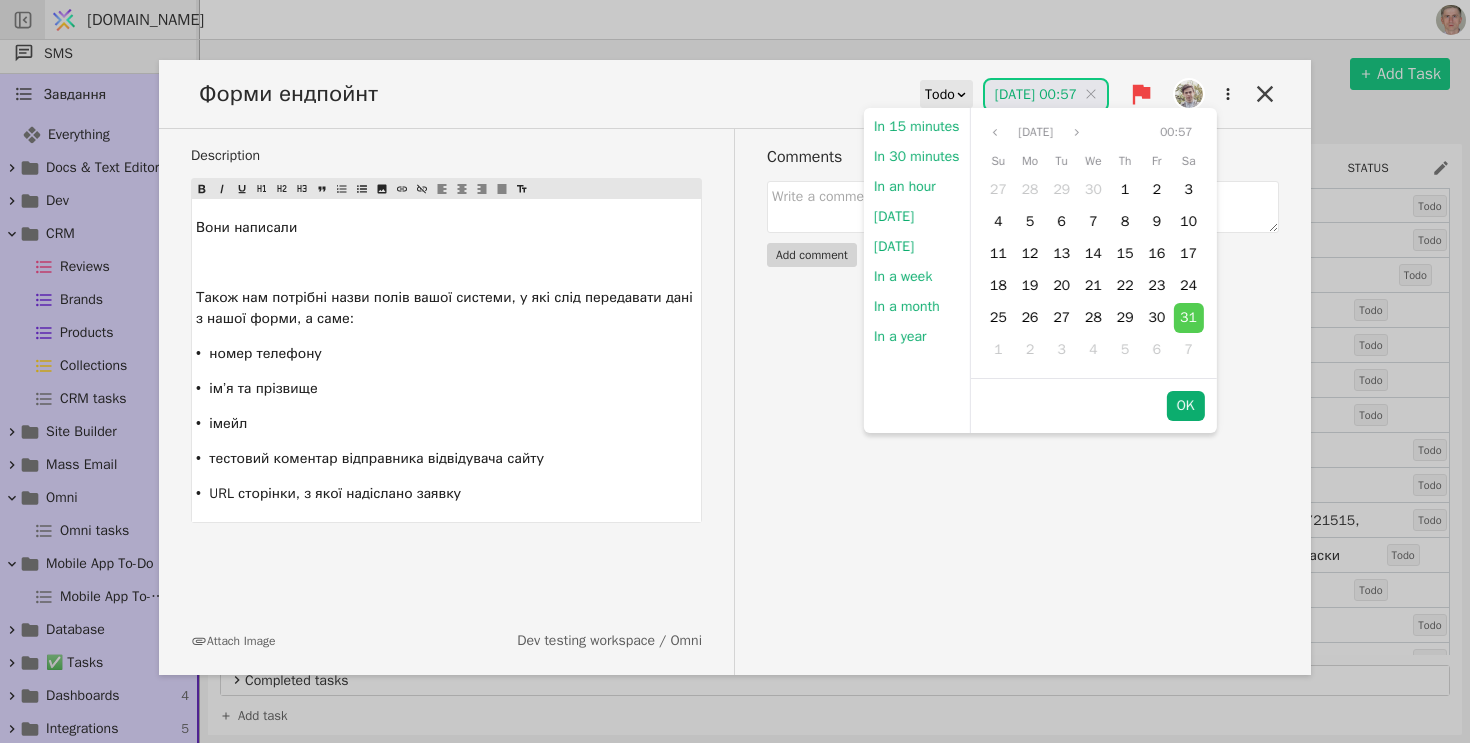 click on "OK" at bounding box center [1185, 406] 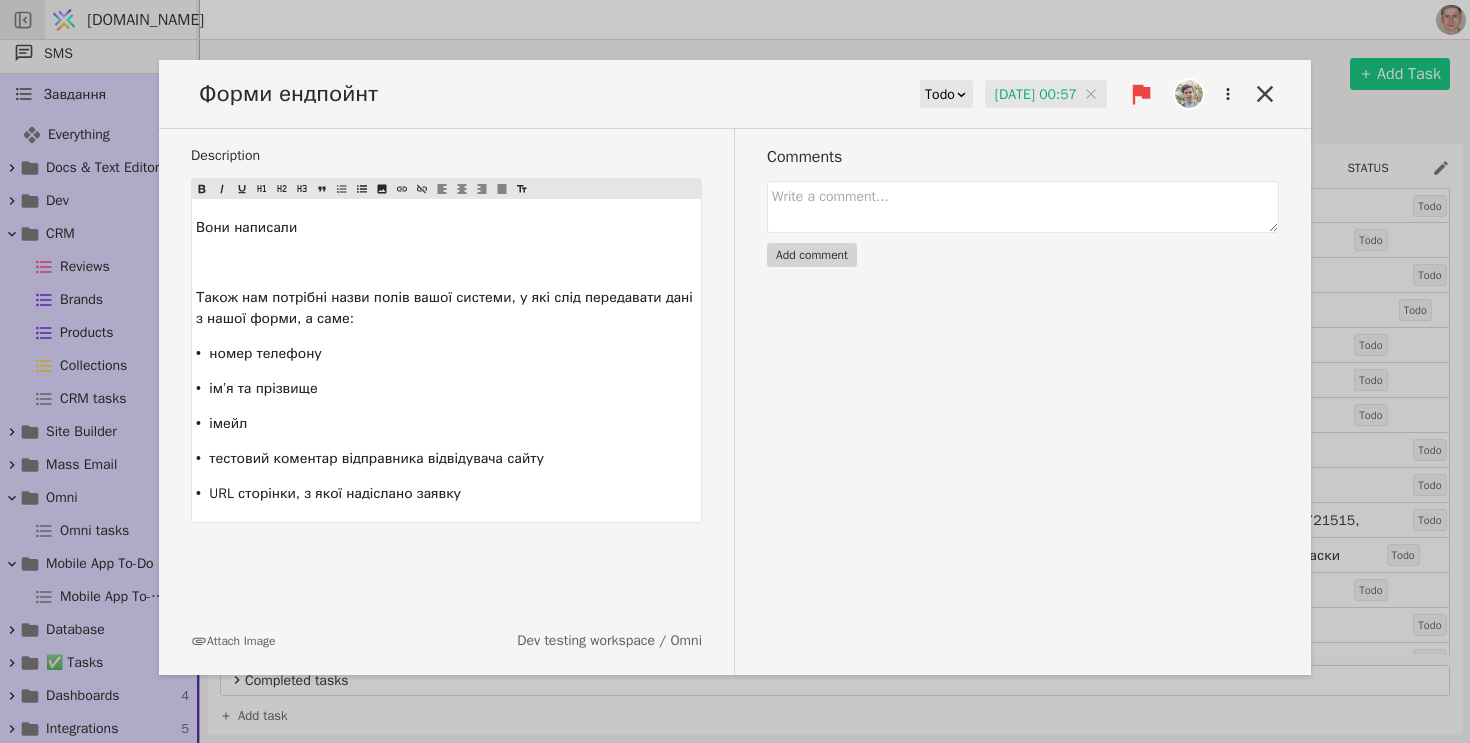 click on "Форми ендпойнт Todo [DATE] 00:57 [DATE] 00:57" at bounding box center [735, 102] 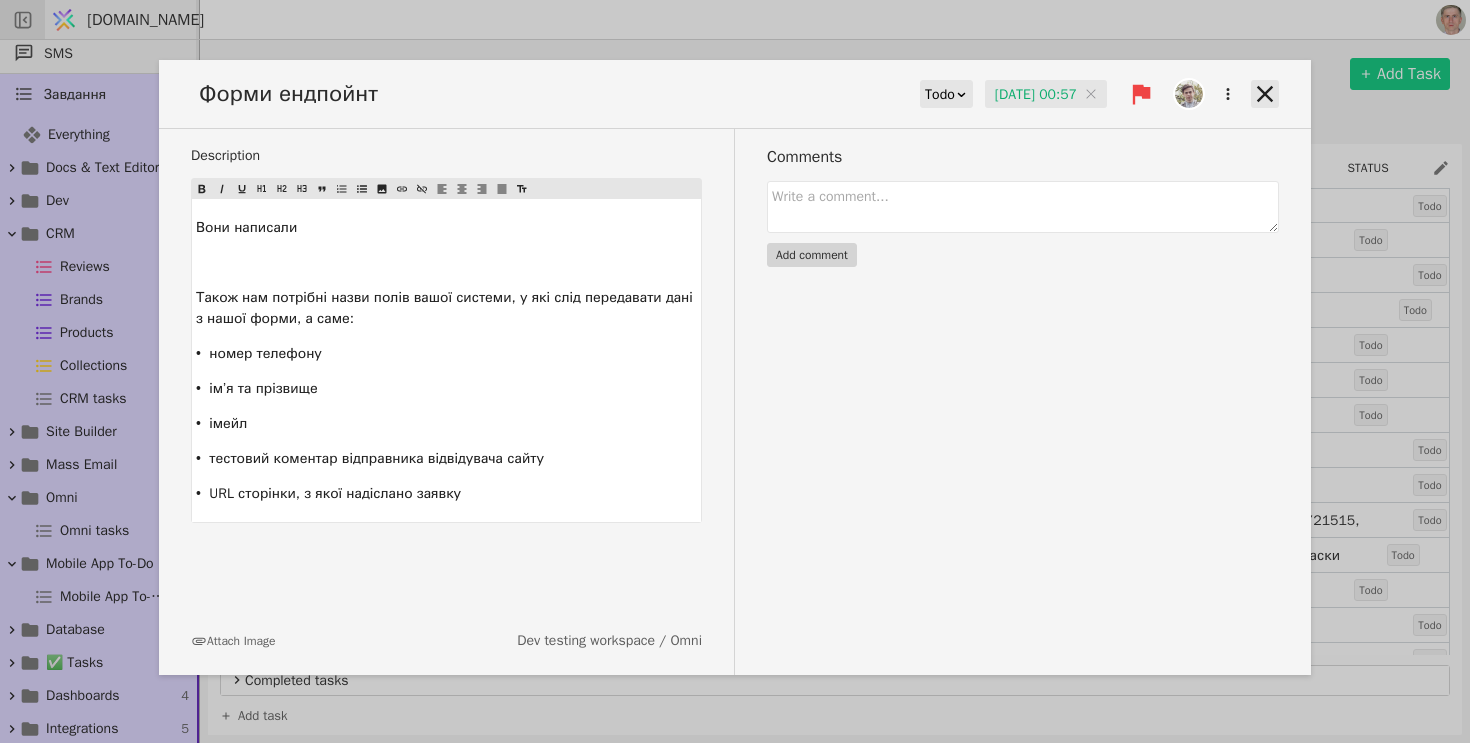 click 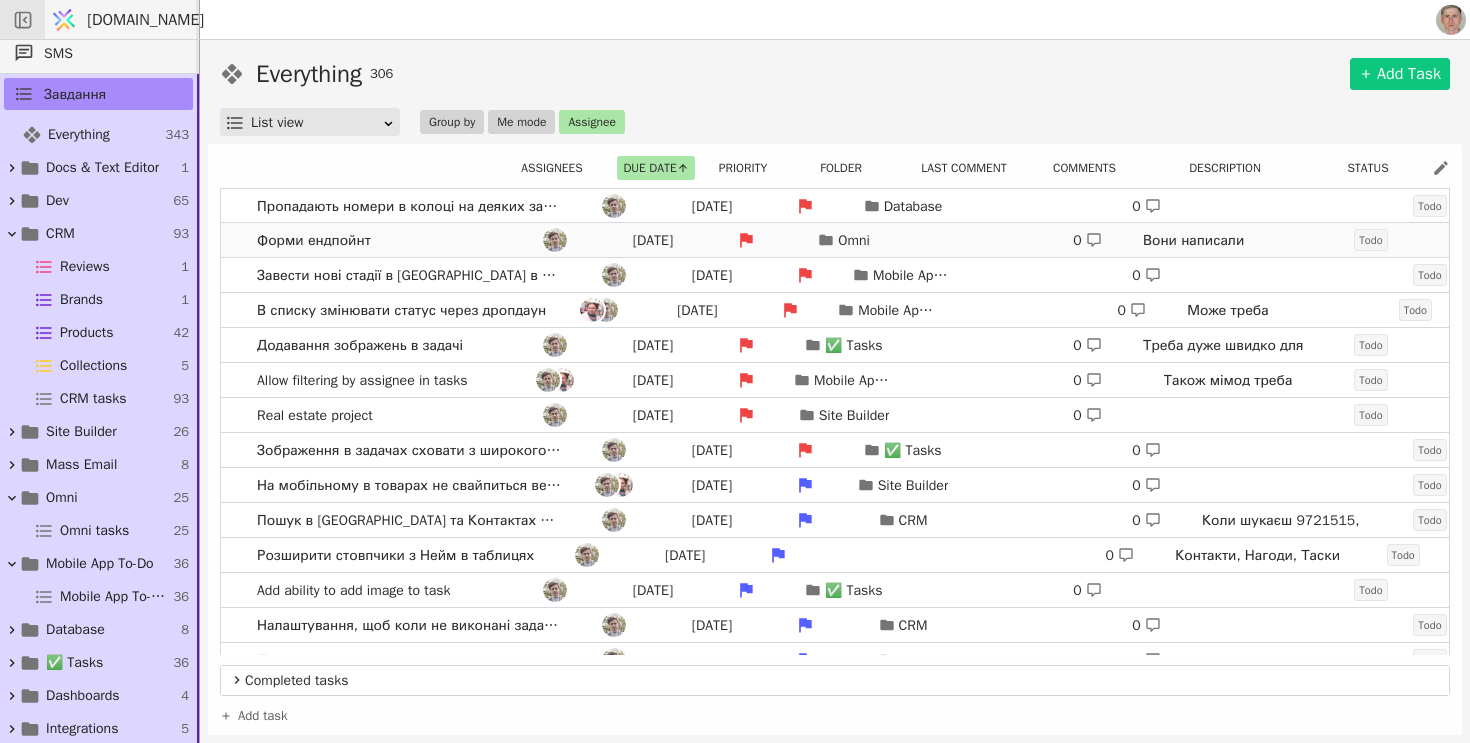 click on "Форми ендпойнт [DATE] Omni 0   Вони написали Також нам потрібні назви полів вашої системи, у які слід передавати дані з нашої форми, а саме: •⁠  ⁠номер телефону •⁠  ⁠ім’я та прізвище •⁠  ⁠імейл •⁠  ⁠тестовий коментар відправника відвідувача сайту •⁠  ⁠URL сторінки, з якої надіслано заявку Todo" at bounding box center (835, 240) 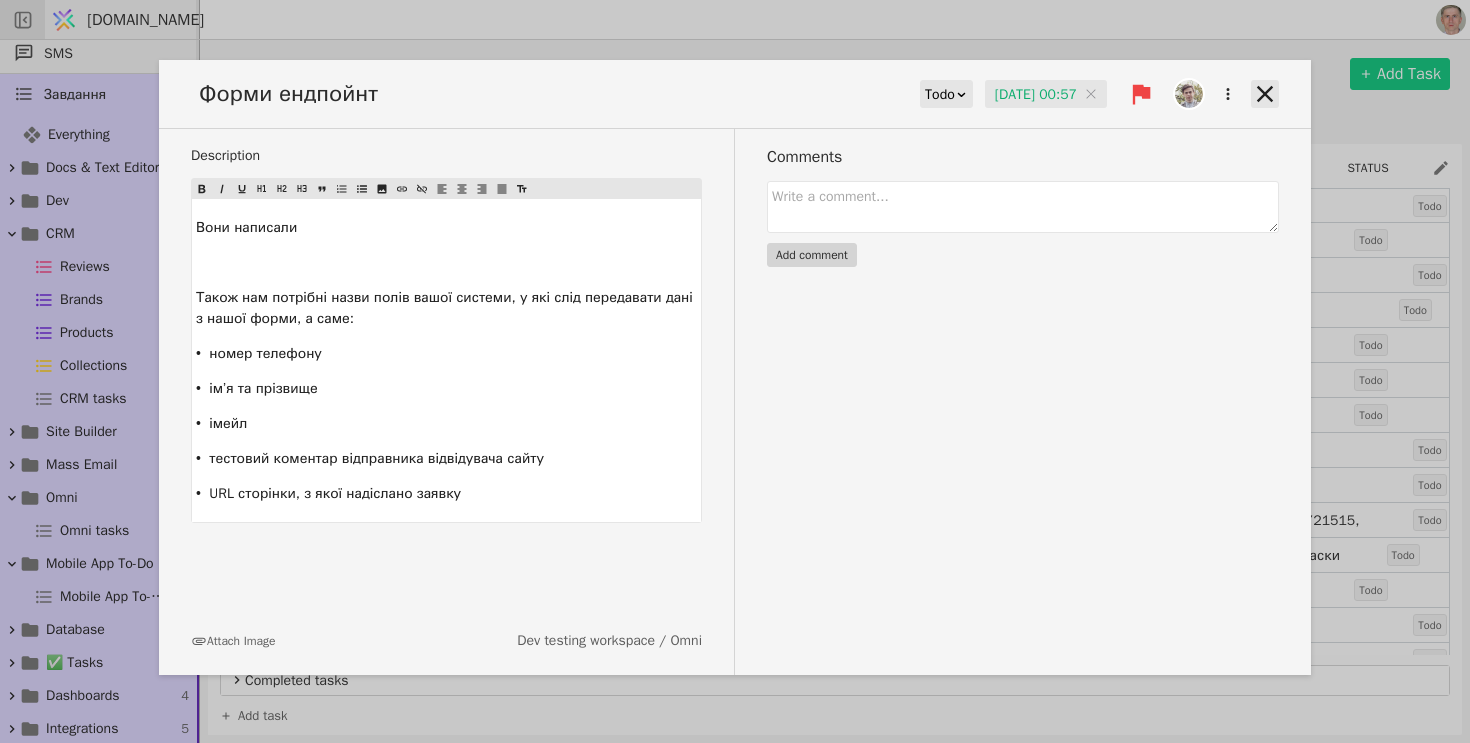 click 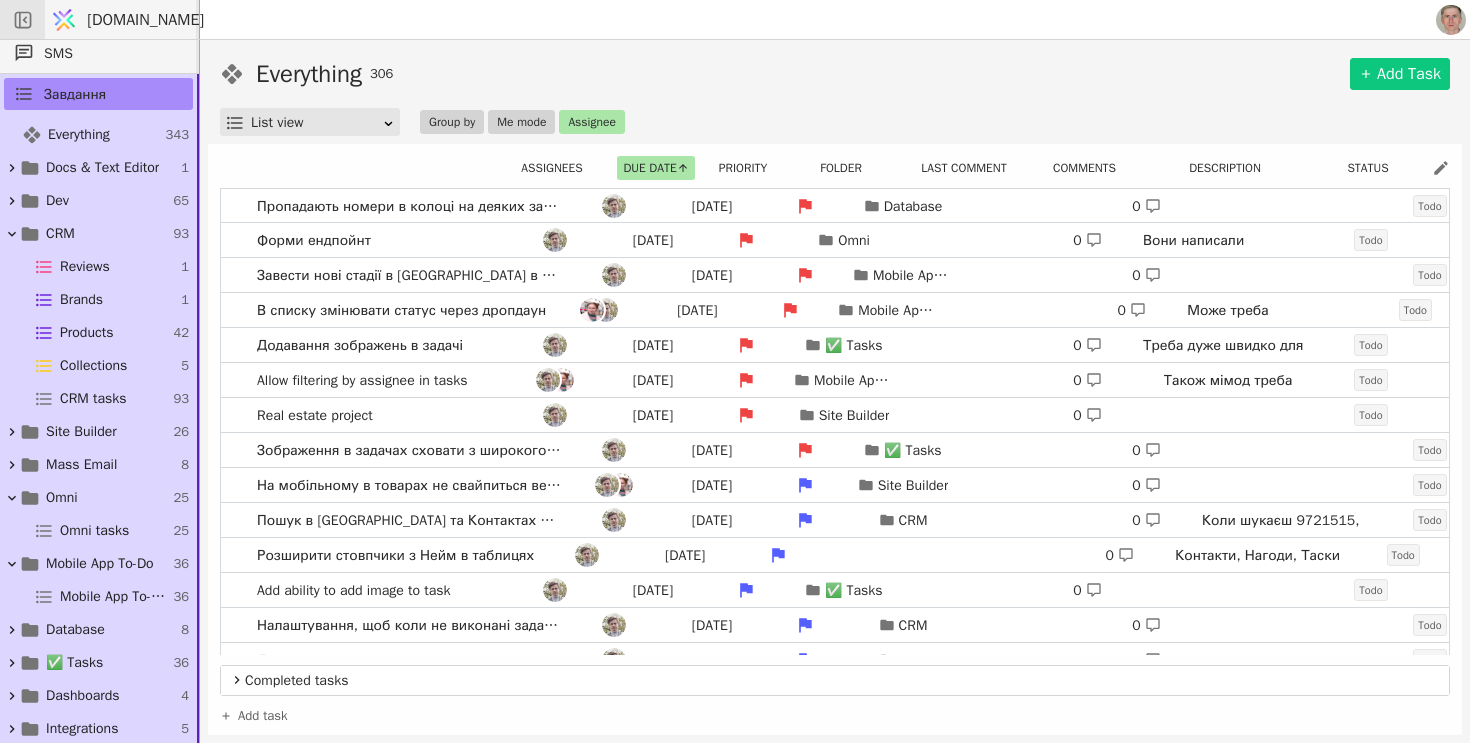 click on "Everything 306 Add Task" at bounding box center [835, 74] 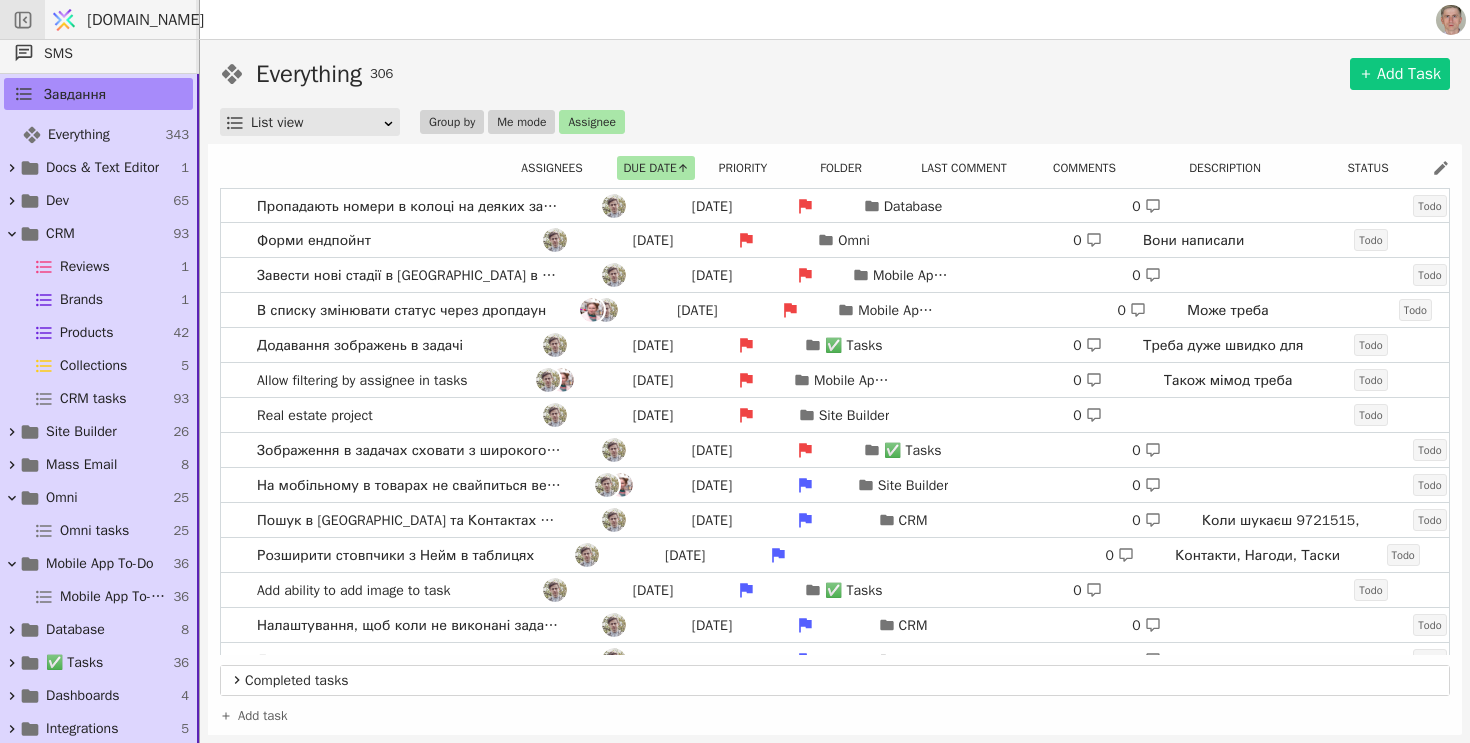 click on "Everything 306 Add Task List view Group by Me mode Assignee" at bounding box center (835, 96) 